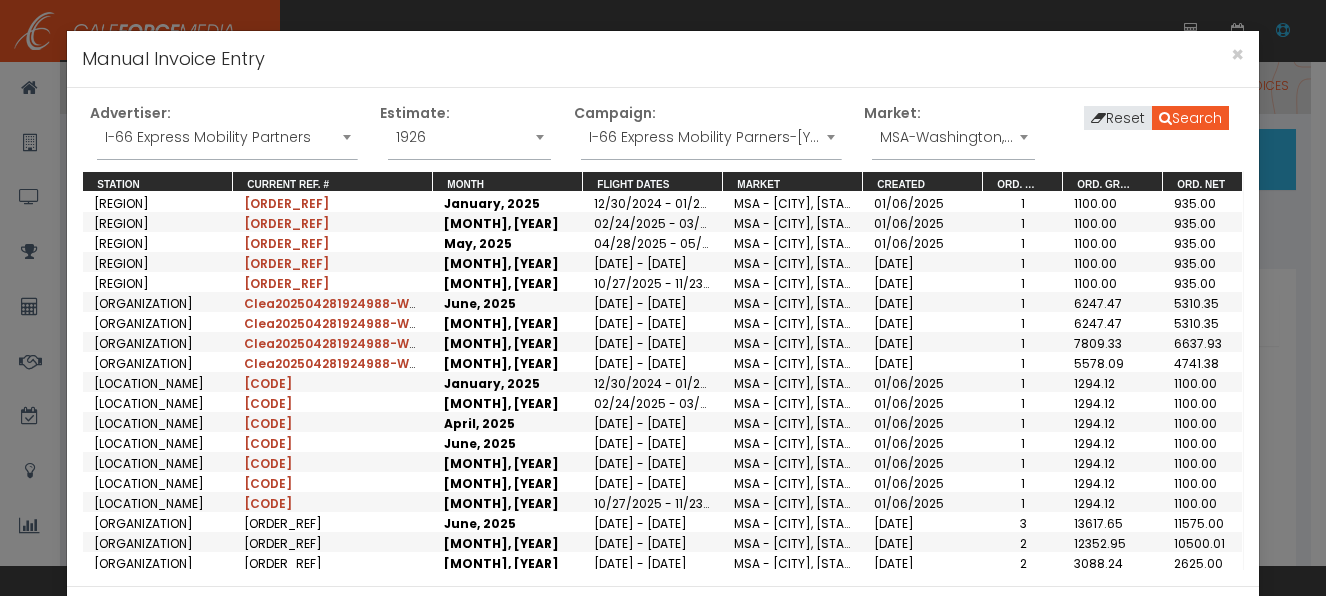 scroll, scrollTop: 155, scrollLeft: 0, axis: vertical 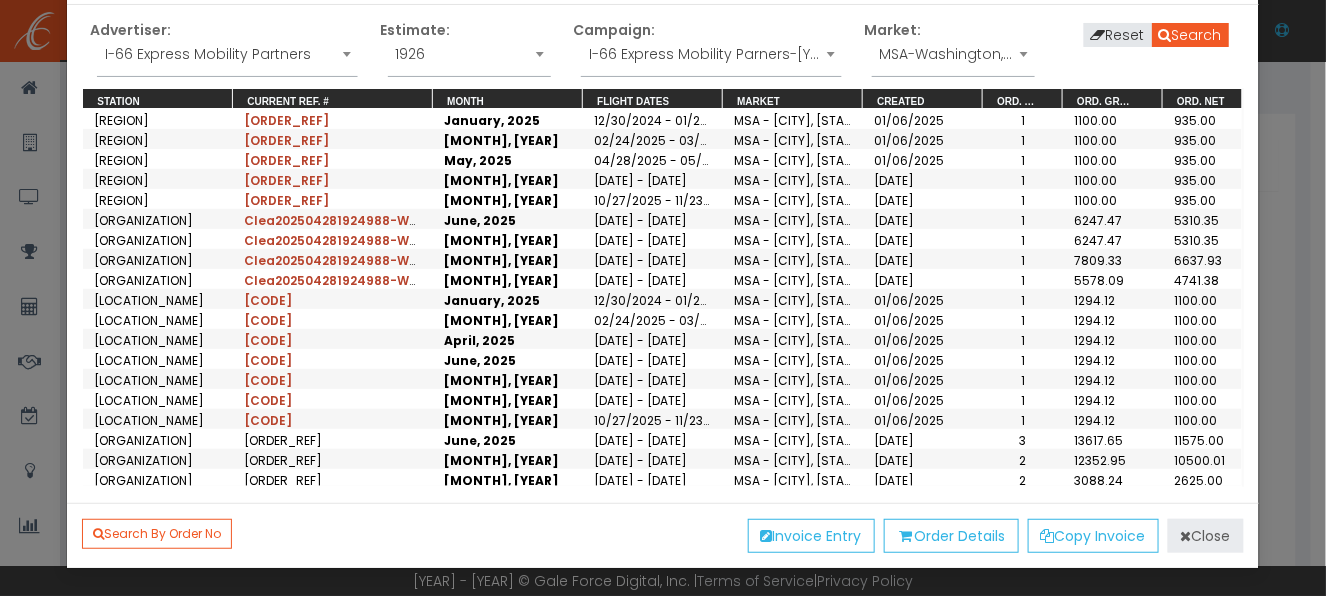 click on "Close" at bounding box center [1206, 536] 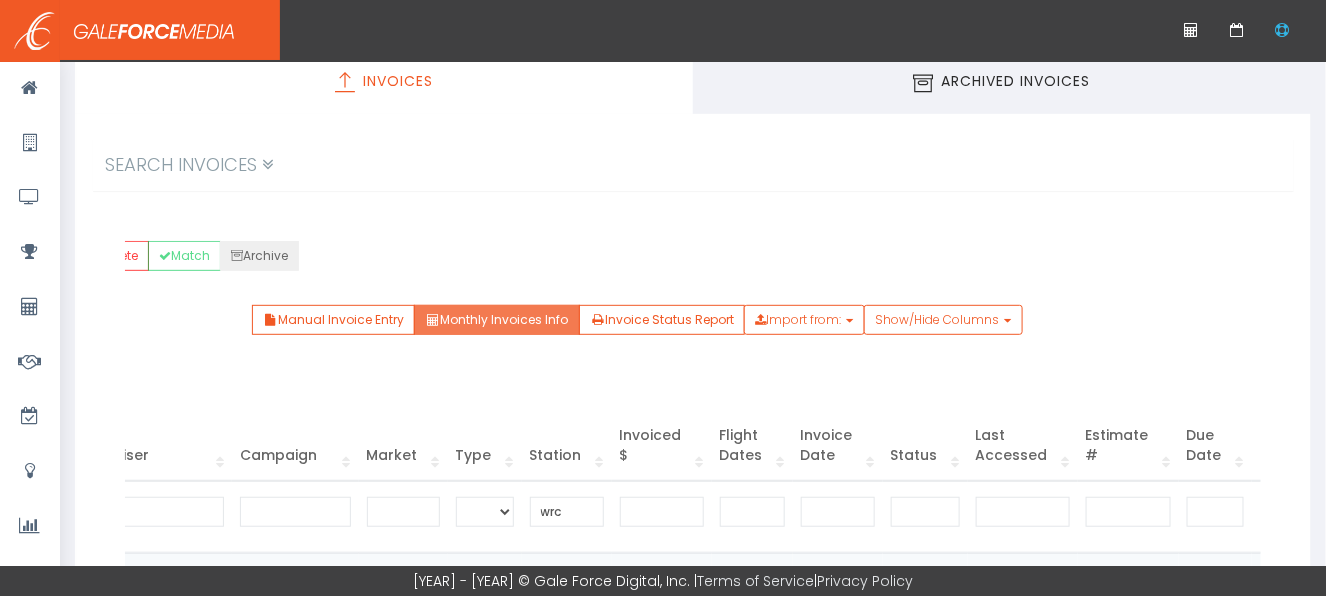 click on "Monthly Invoices Info" at bounding box center [496, 320] 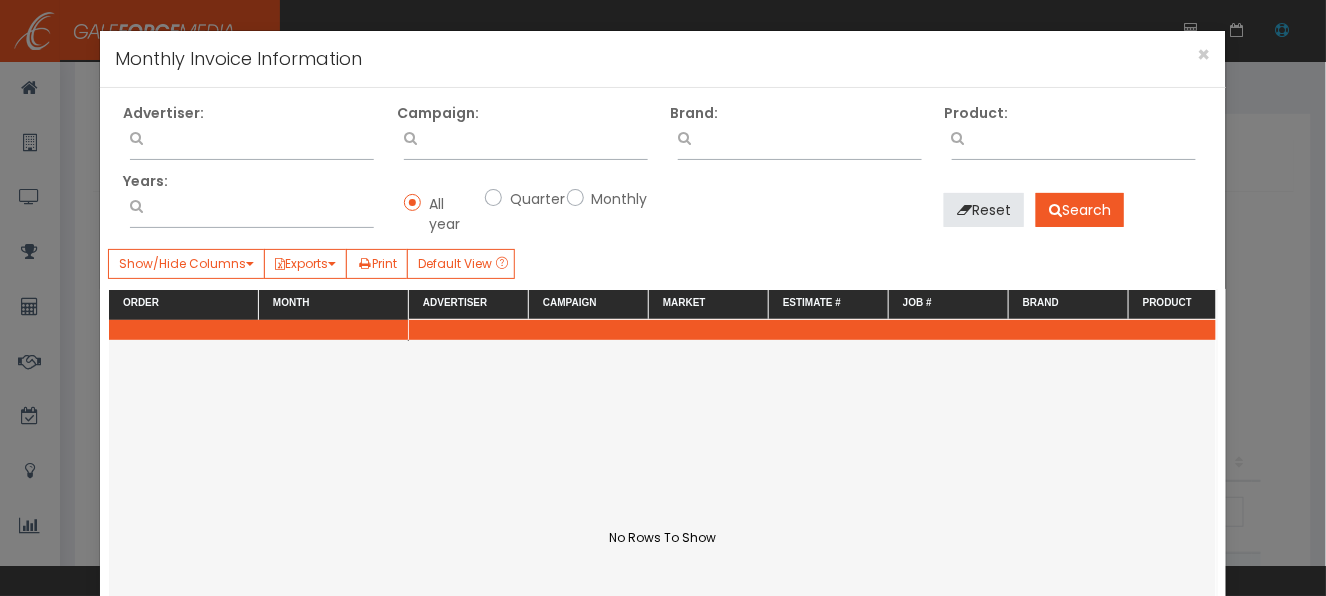 scroll, scrollTop: 0, scrollLeft: 0, axis: both 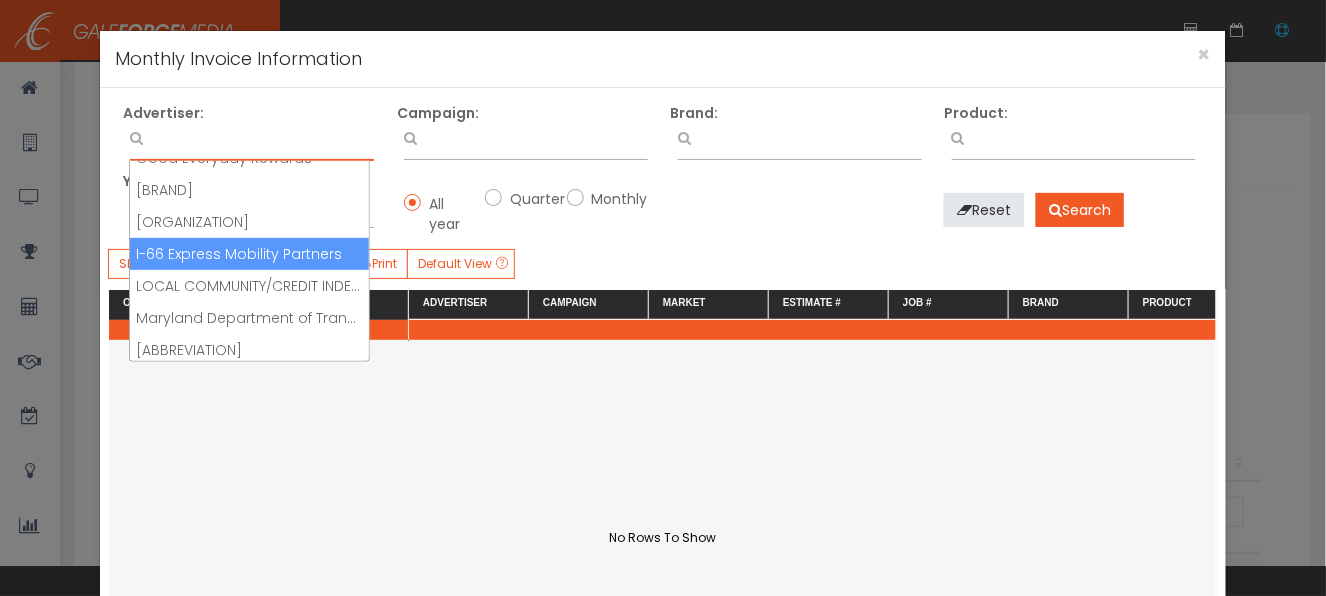 click on "I-66 Express Mobility Partners" at bounding box center [249, 254] 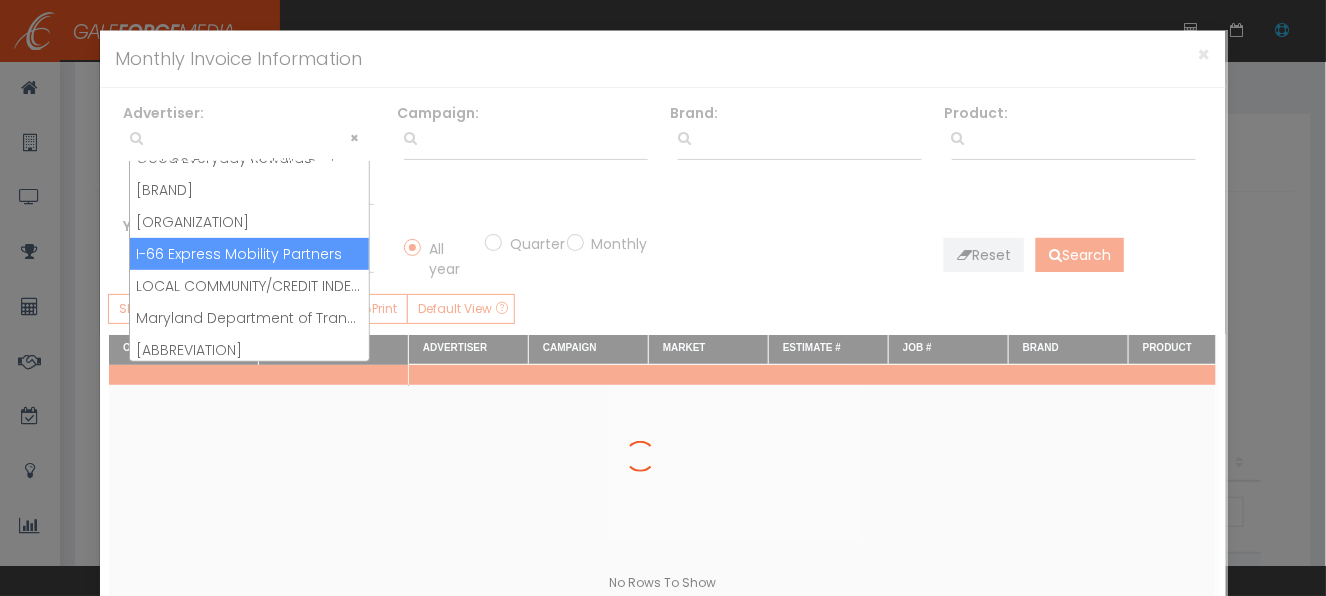 scroll, scrollTop: 416, scrollLeft: 0, axis: vertical 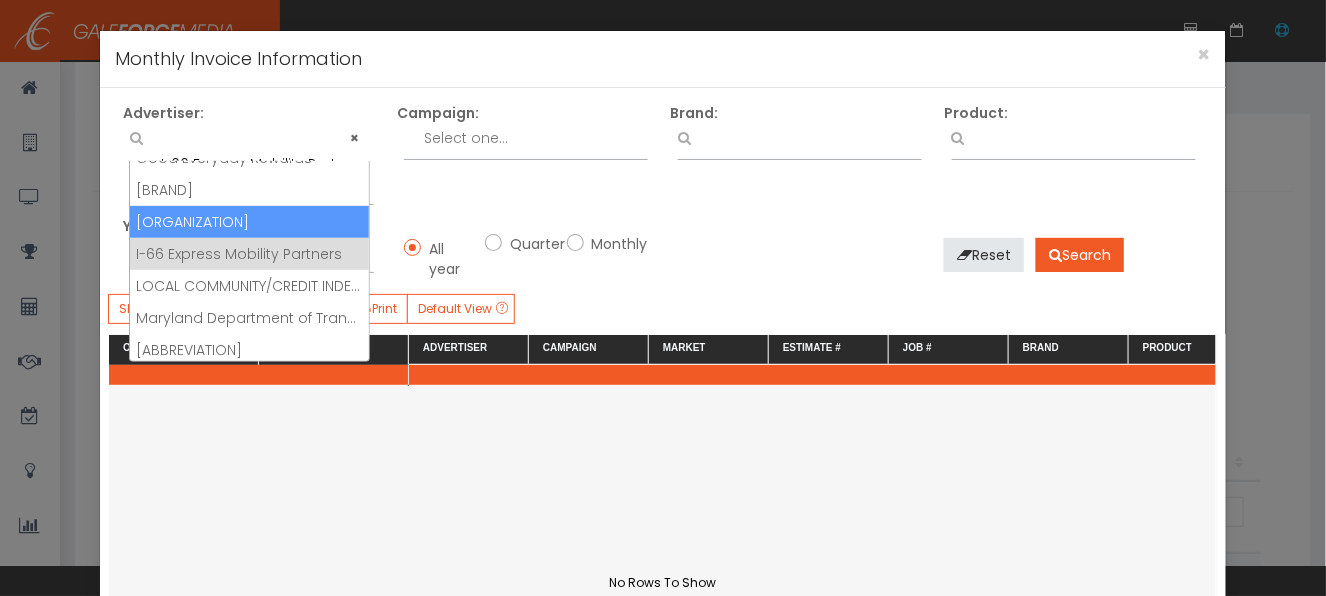 click at bounding box center (800, 142) 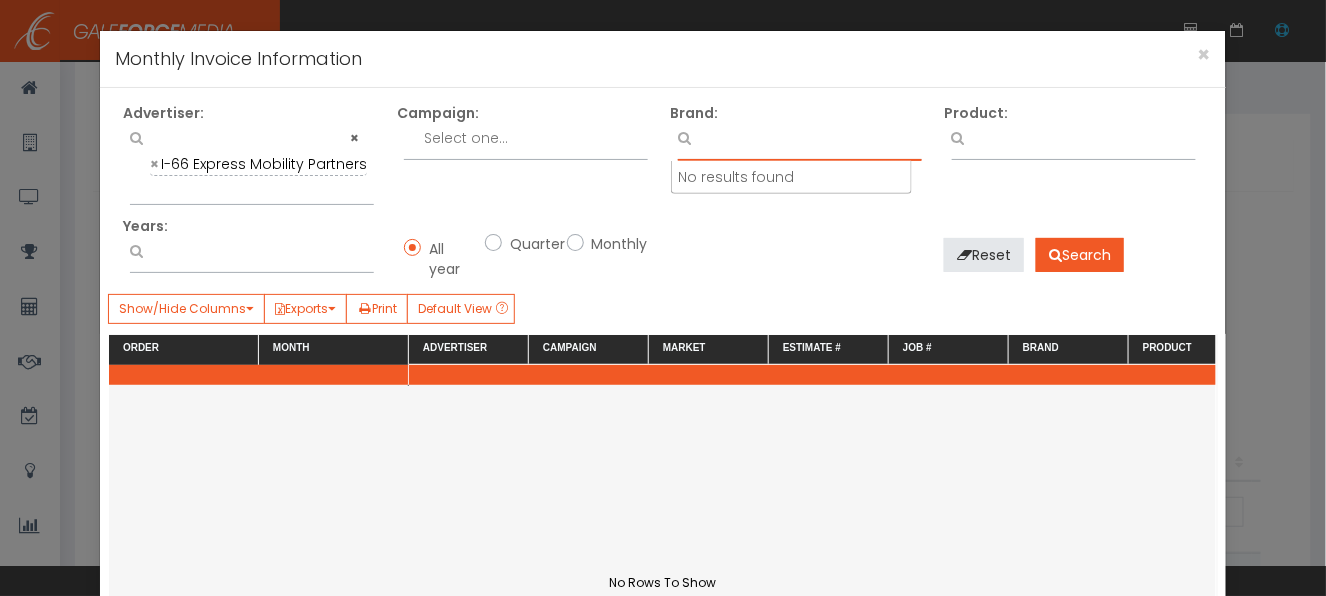 click at bounding box center [544, 138] 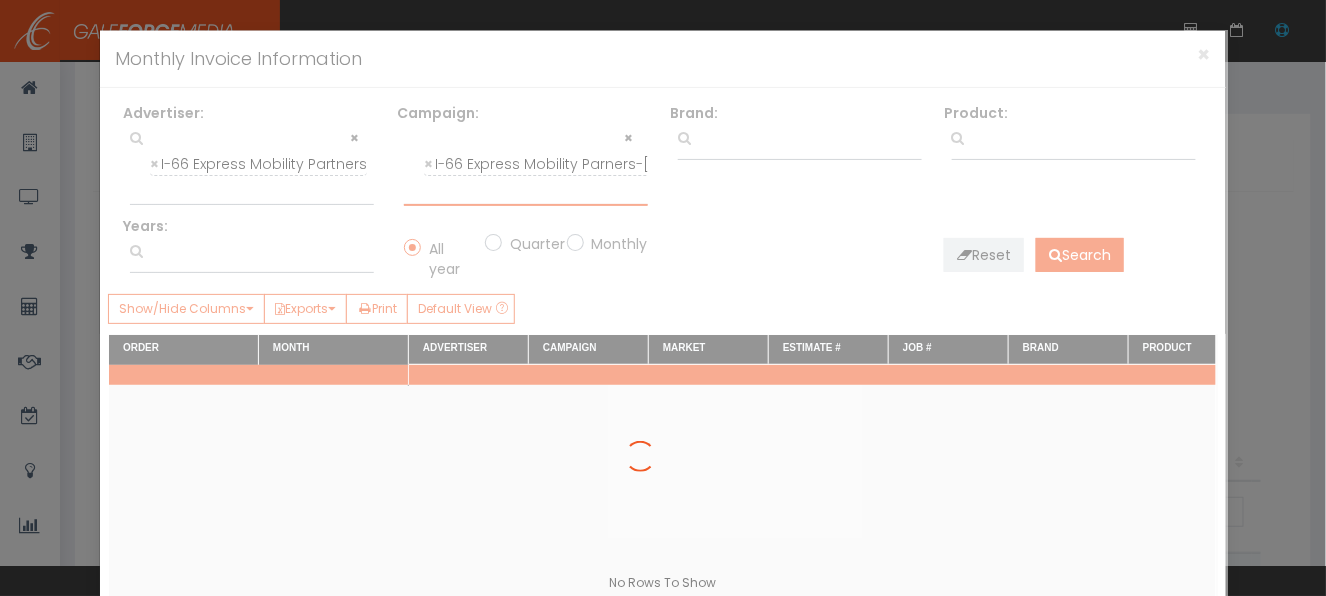 scroll, scrollTop: 21, scrollLeft: 0, axis: vertical 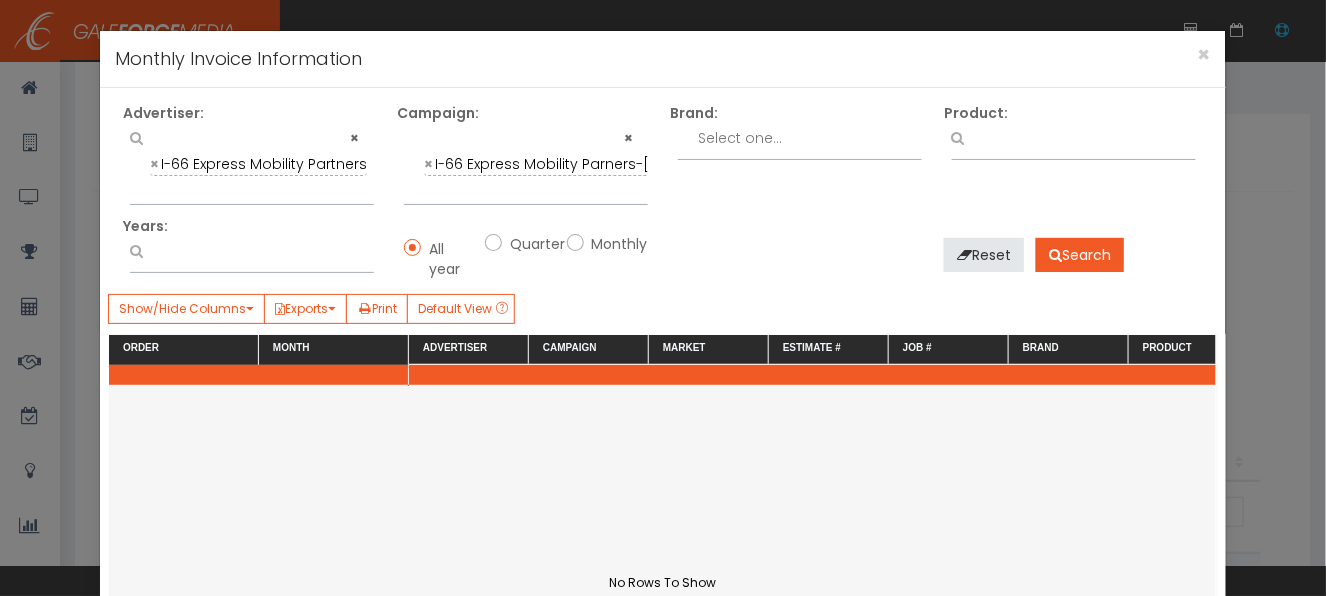 click on "Monthly" at bounding box center (573, 244) 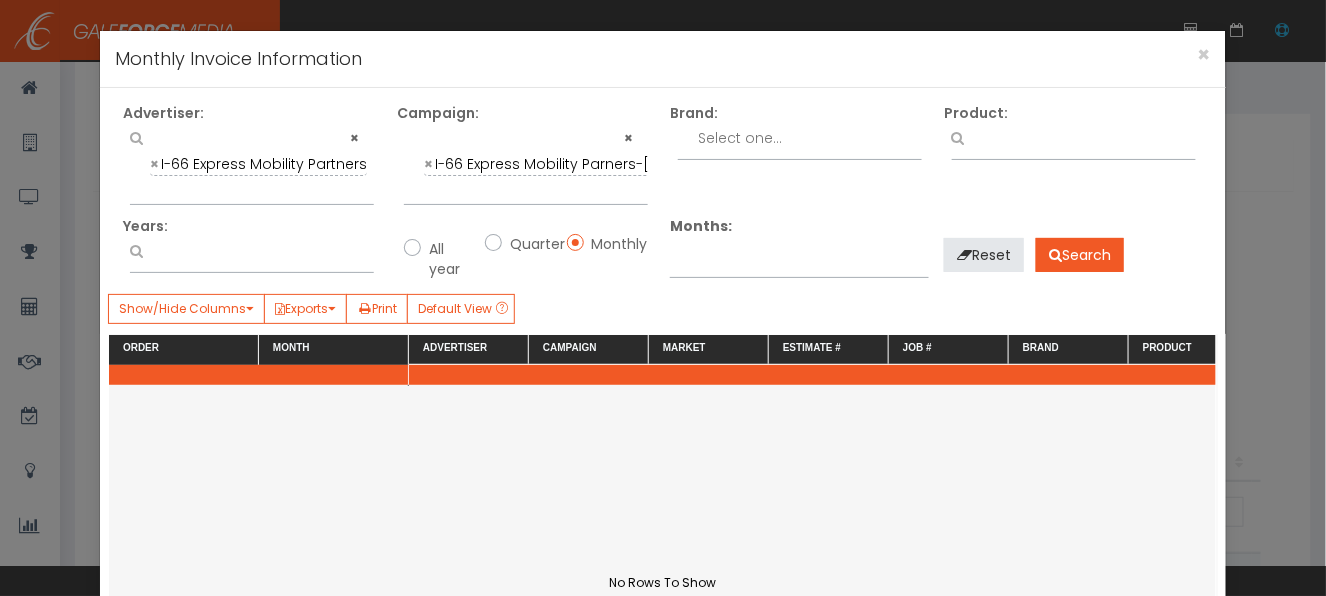 click at bounding box center (695, 256) 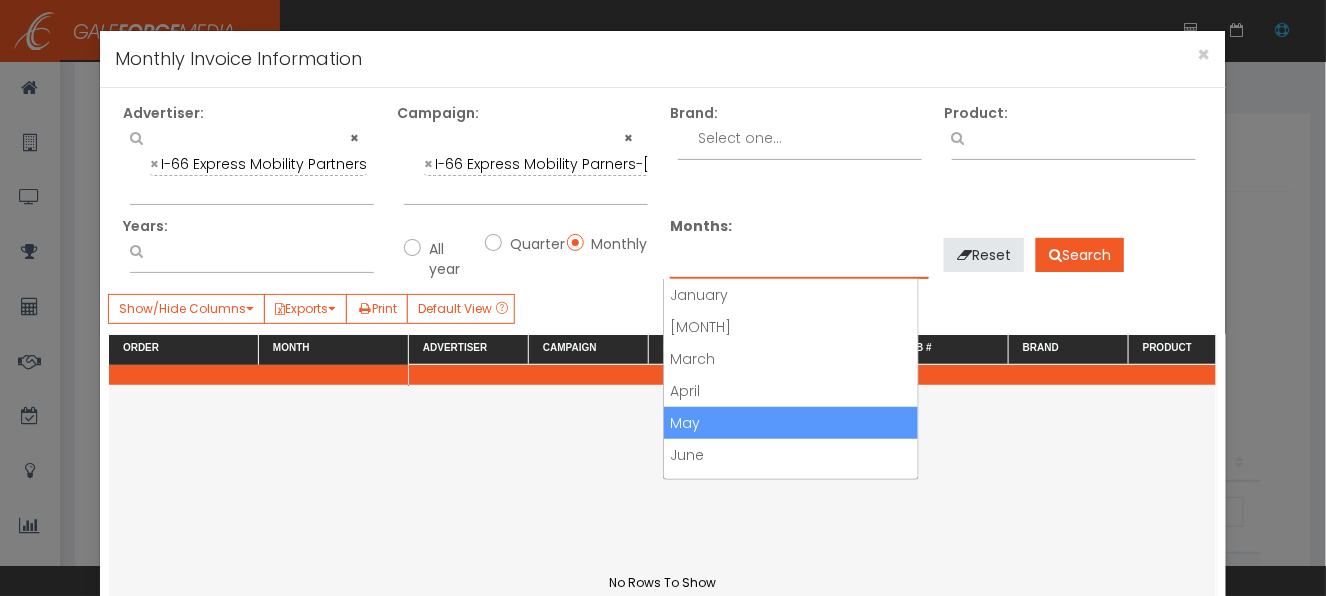 click on "May" at bounding box center (791, 423) 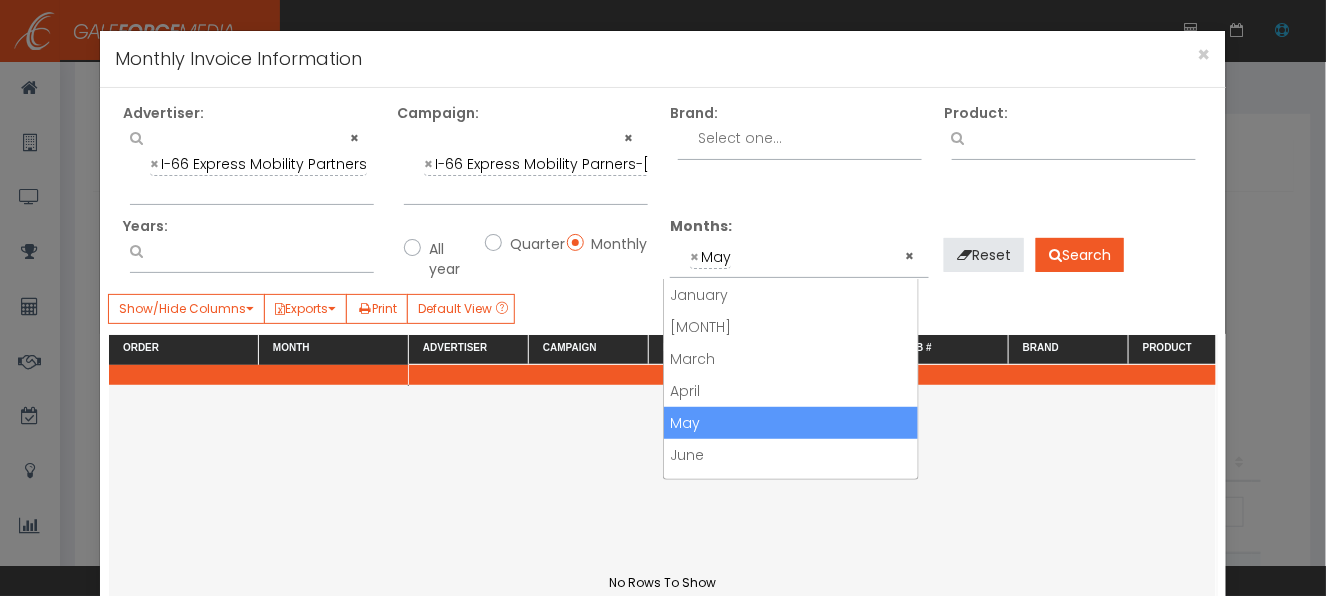 scroll, scrollTop: 87, scrollLeft: 0, axis: vertical 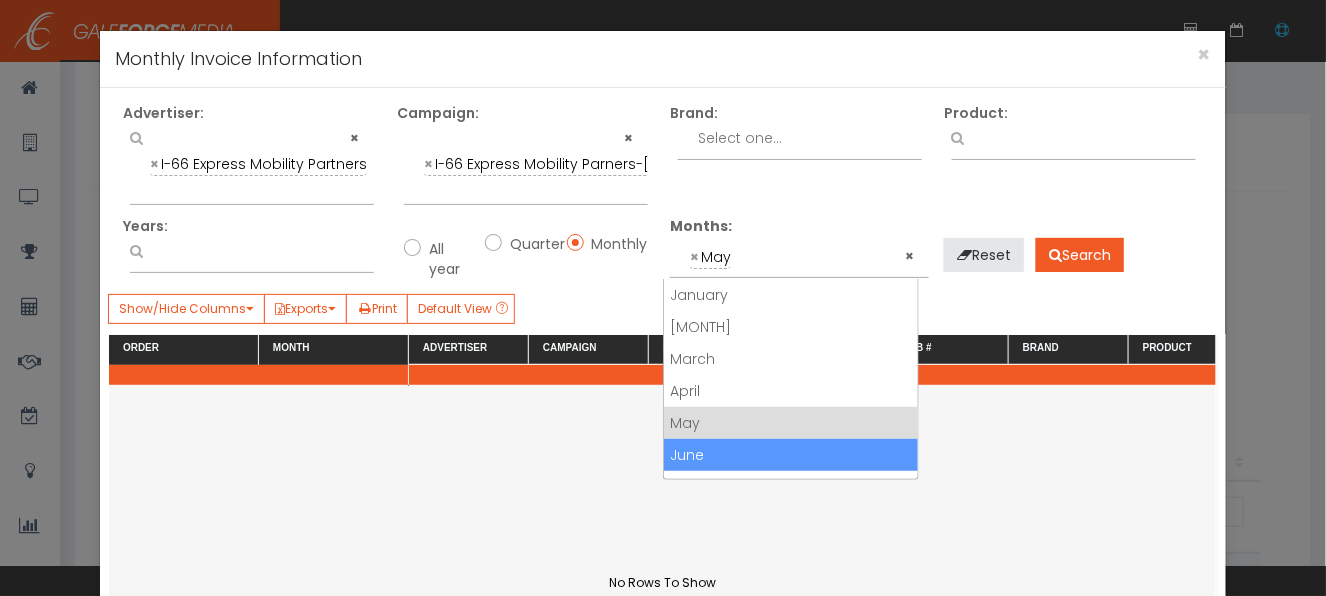 click on "June" at bounding box center [791, 455] 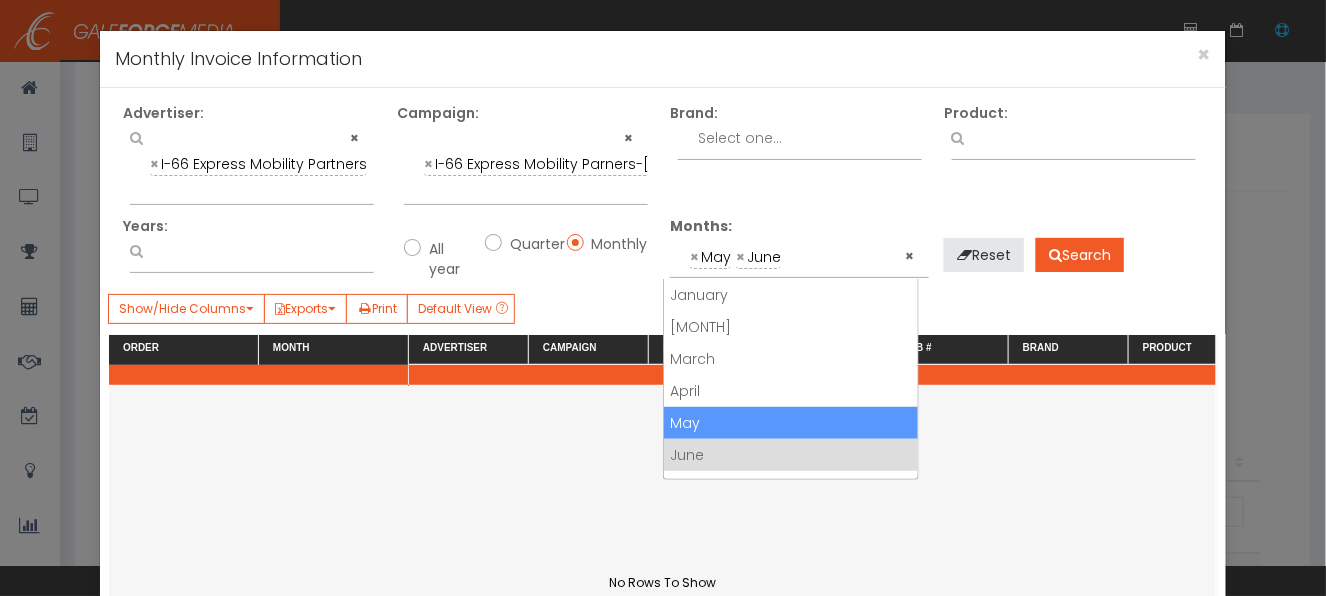 scroll, scrollTop: 99, scrollLeft: 0, axis: vertical 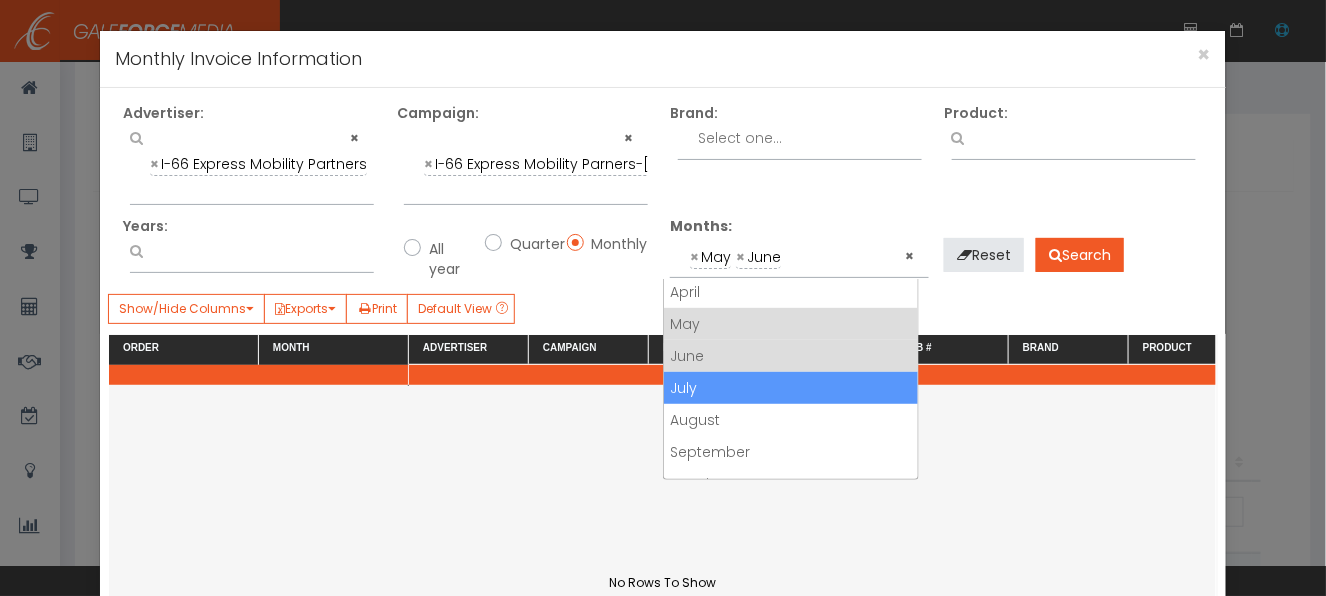 click on "July" at bounding box center (791, 388) 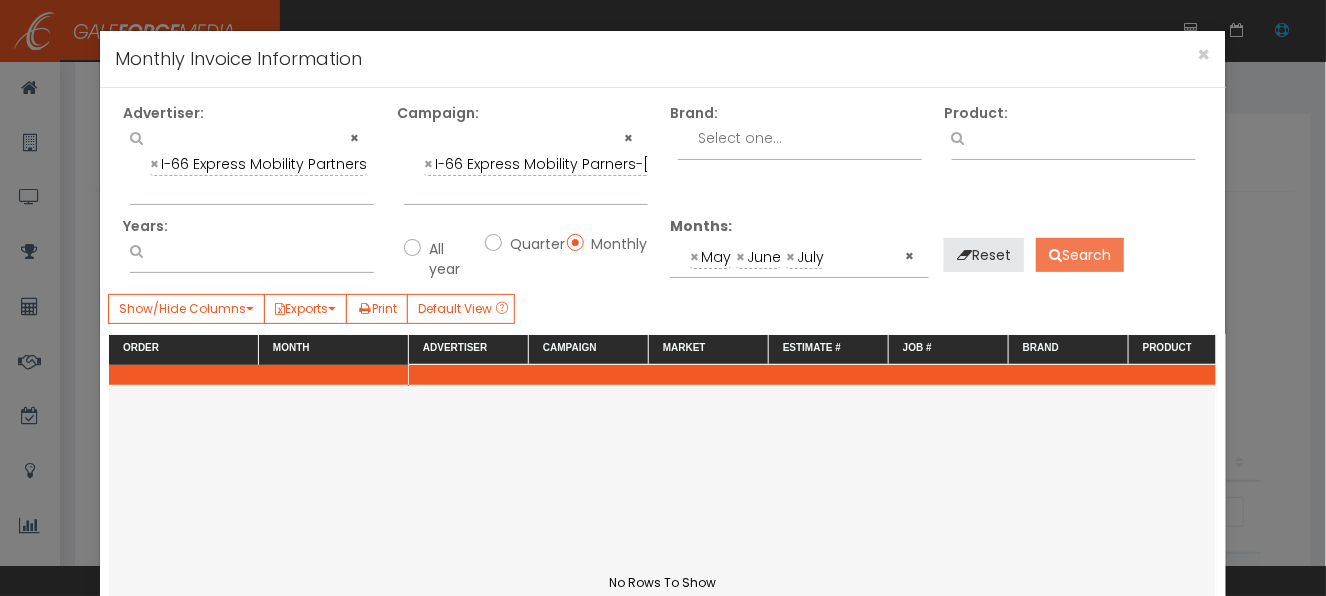 click on "Search" at bounding box center [1080, 255] 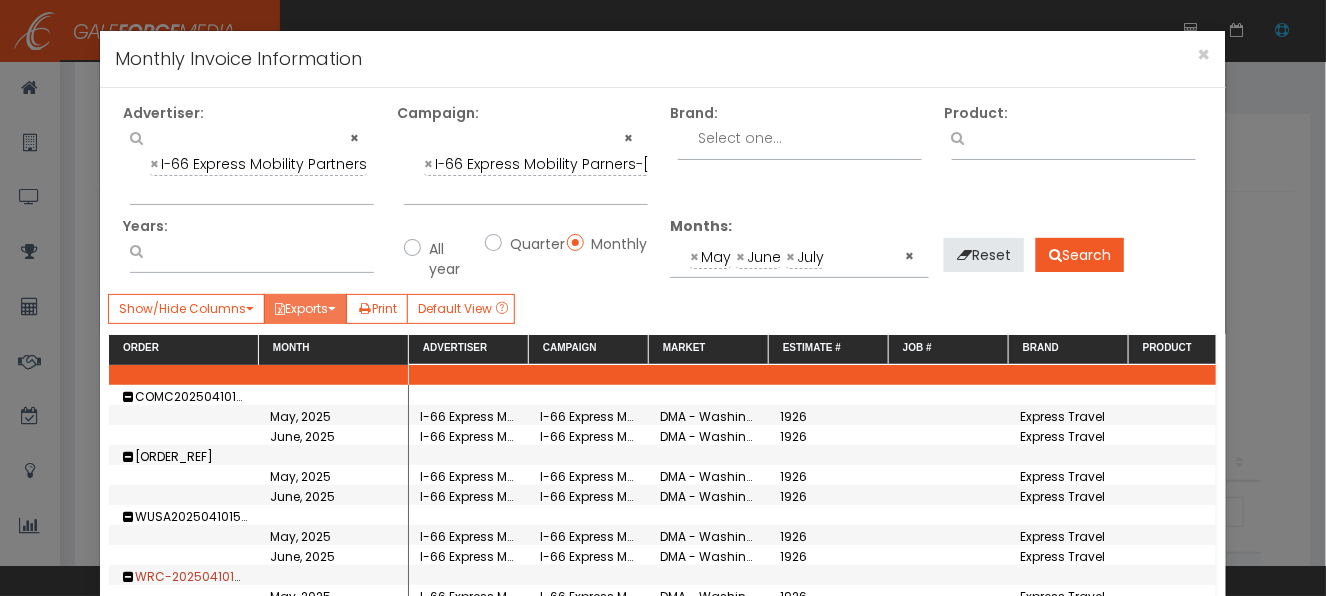 click on "Exports" at bounding box center (305, 309) 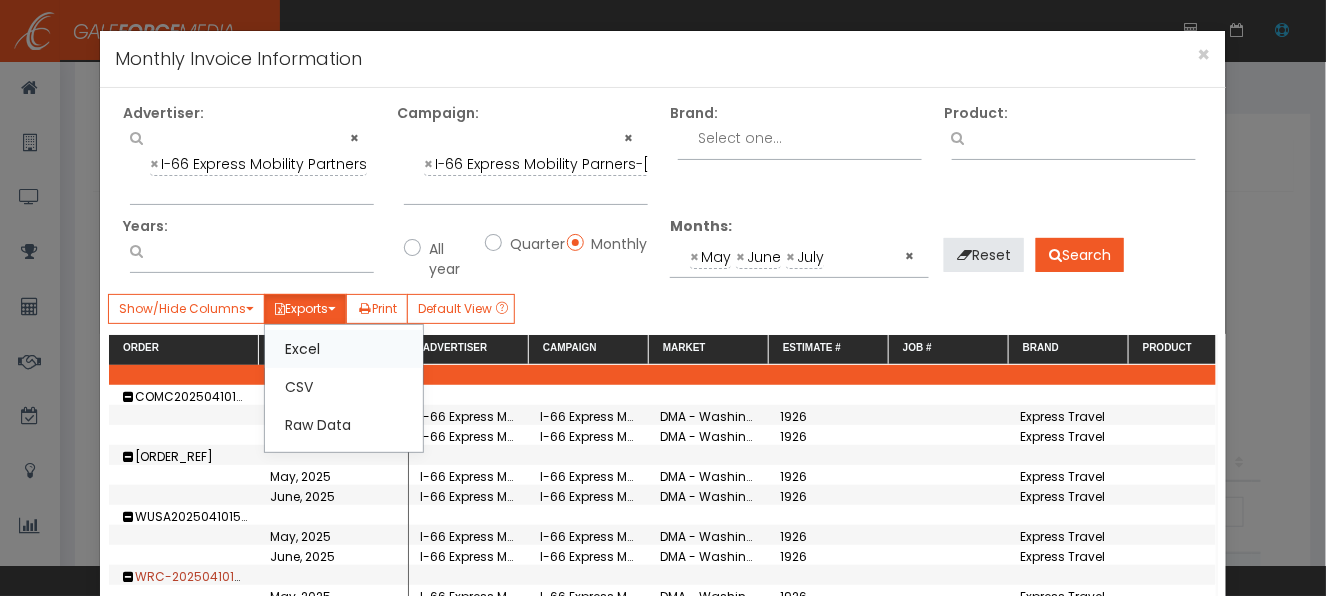 click on "•••••" at bounding box center (344, 349) 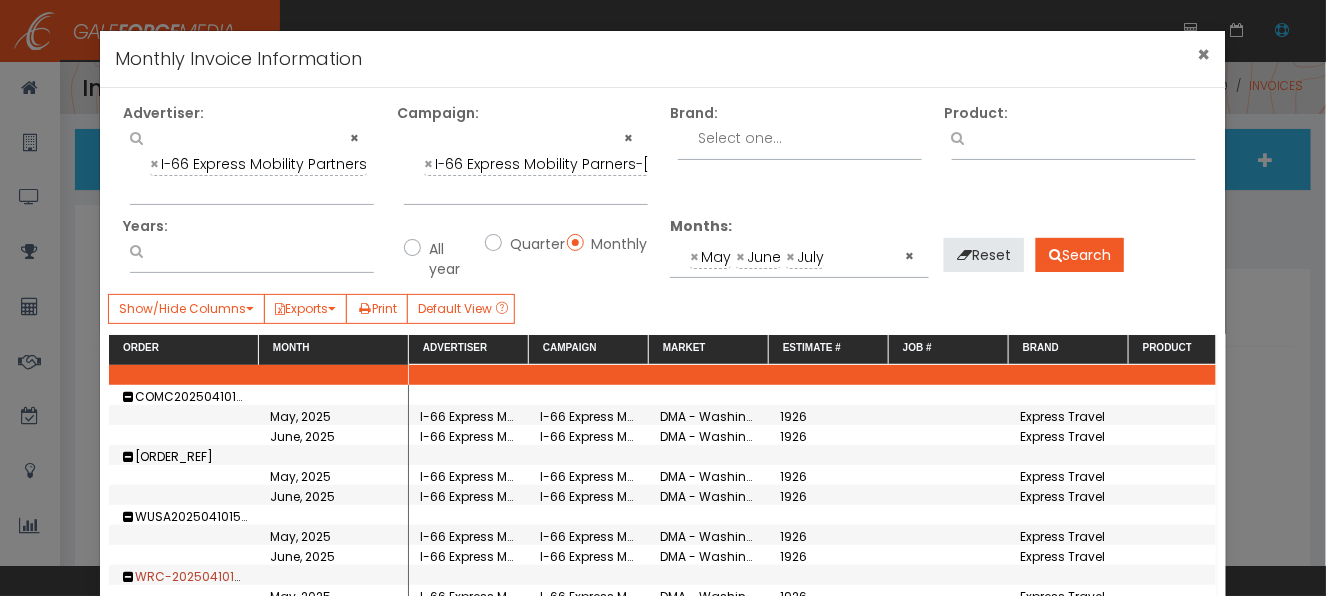 click on "×" at bounding box center (1204, 54) 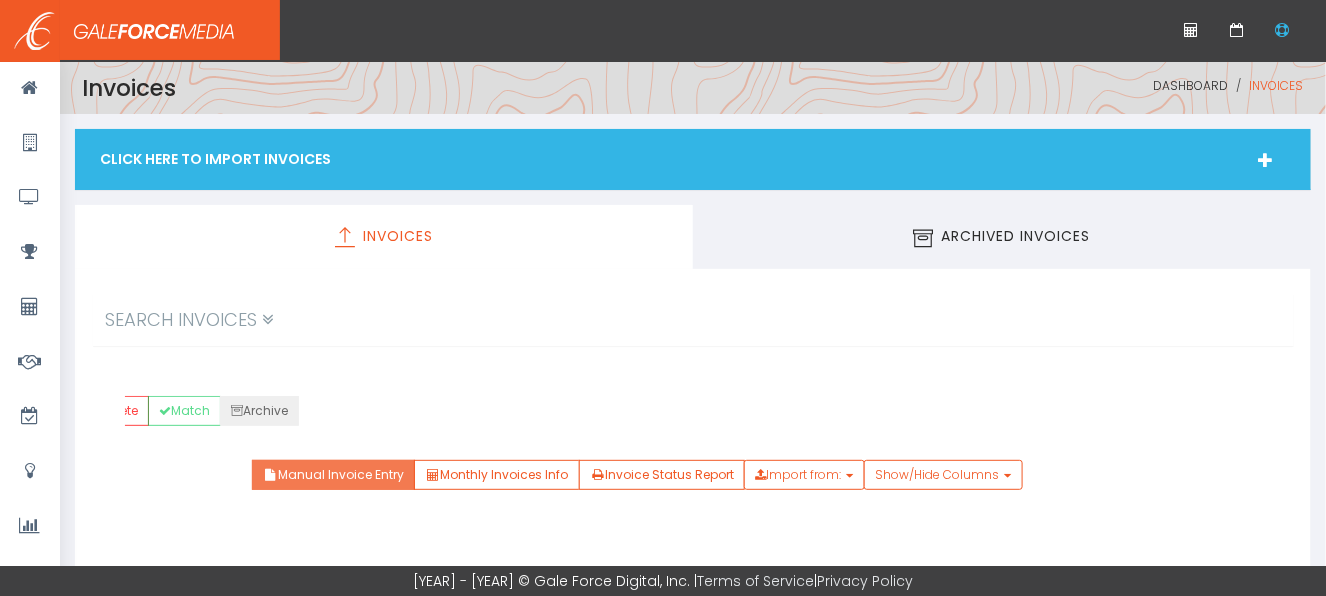 click on "Manual Invoice Entry" at bounding box center [333, 475] 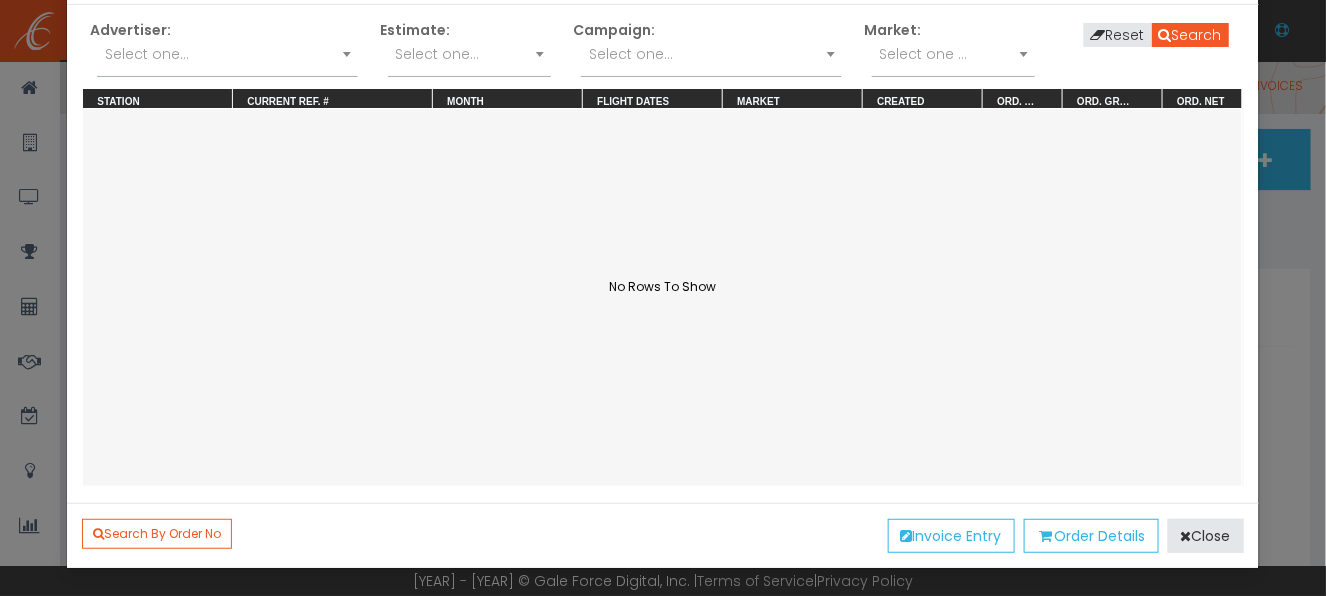 scroll, scrollTop: 0, scrollLeft: 0, axis: both 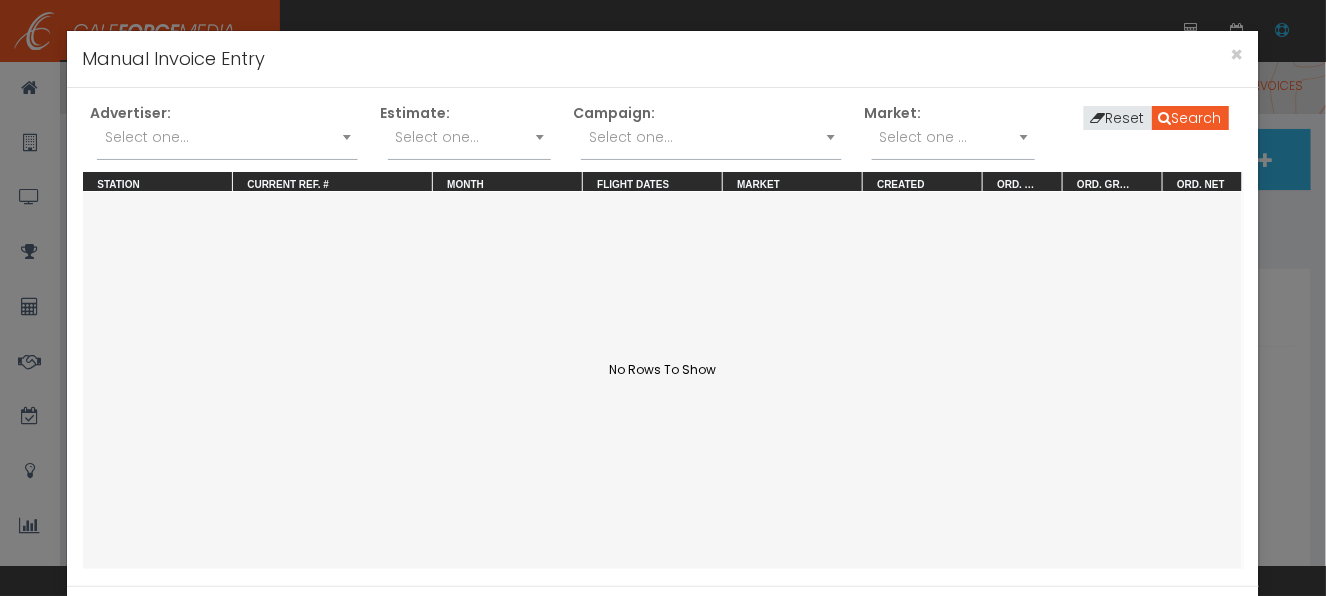 click on "Select one..." at bounding box center [227, 137] 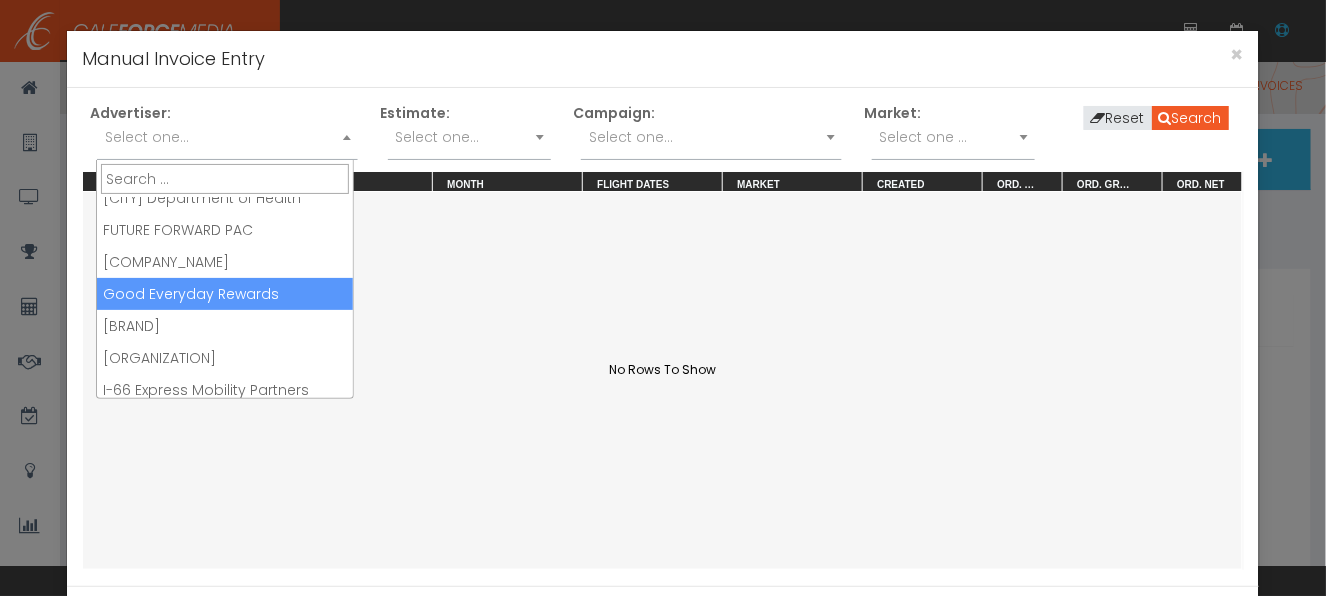 scroll, scrollTop: 499, scrollLeft: 0, axis: vertical 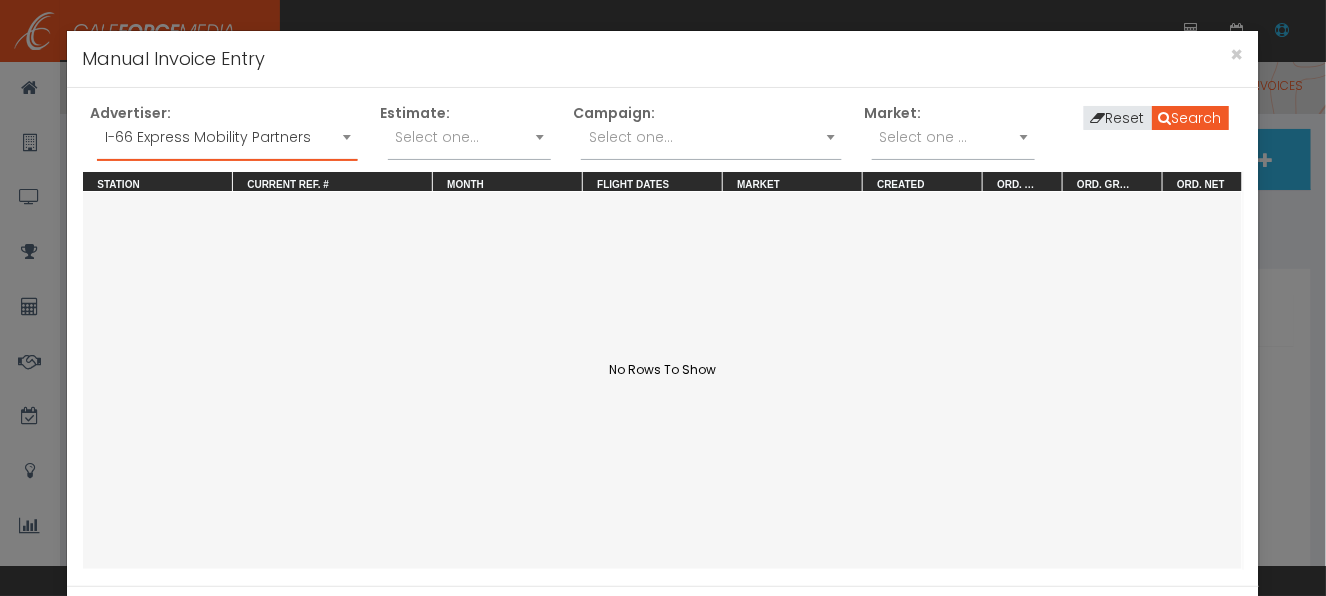 click on "Select one..." at bounding box center (631, 137) 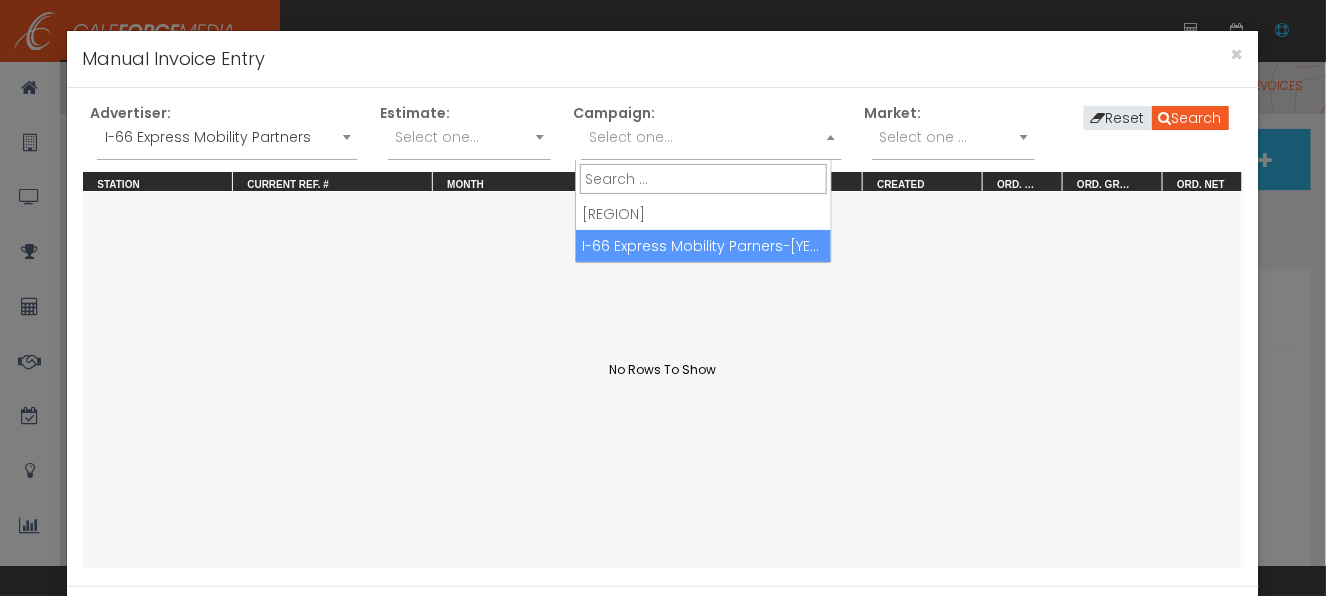 drag, startPoint x: 621, startPoint y: 251, endPoint x: 774, endPoint y: 162, distance: 177.00282 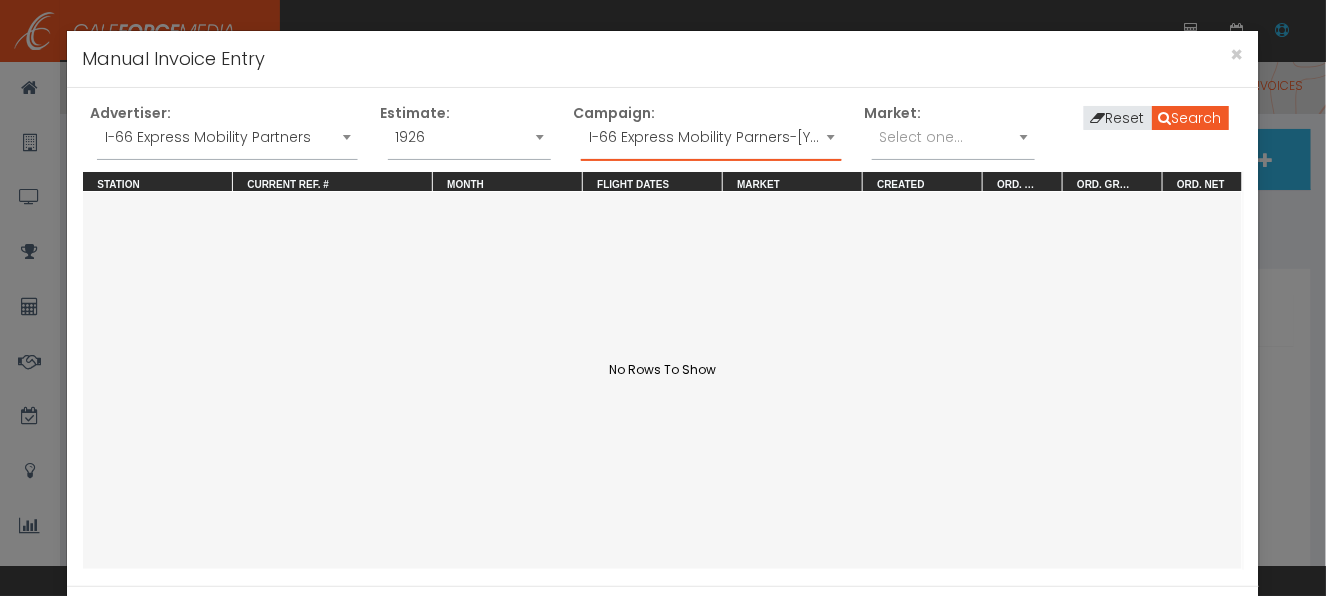 drag, startPoint x: 872, startPoint y: 134, endPoint x: 884, endPoint y: 156, distance: 25.059929 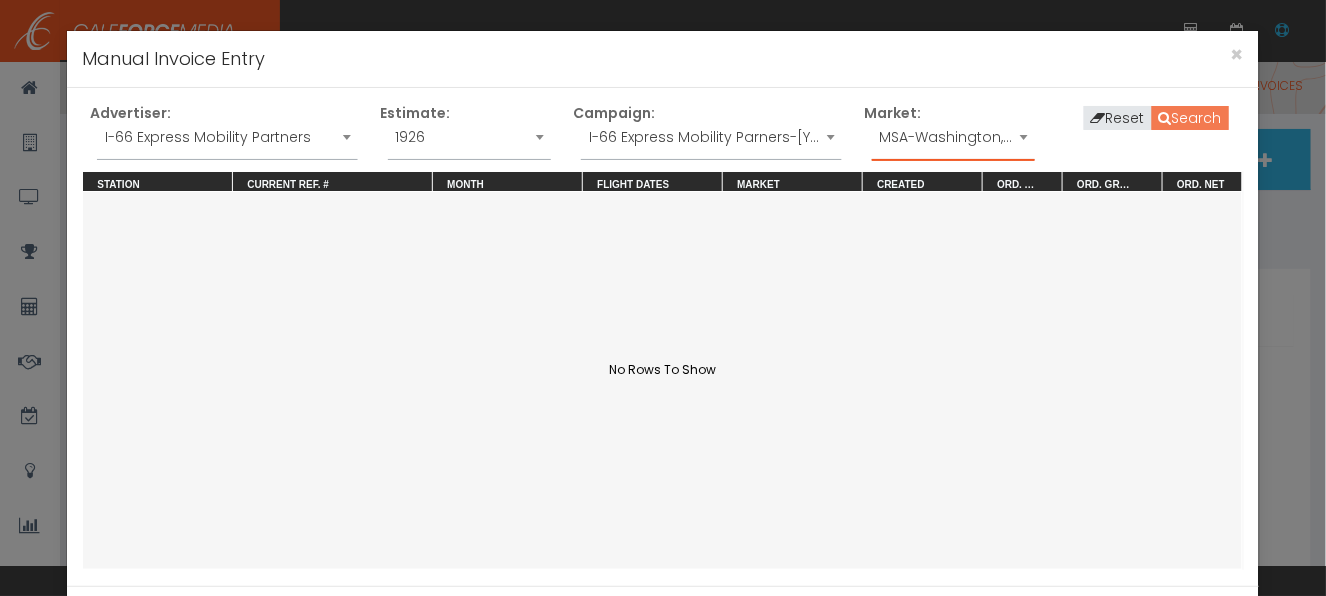 click on "Search" at bounding box center [1190, 118] 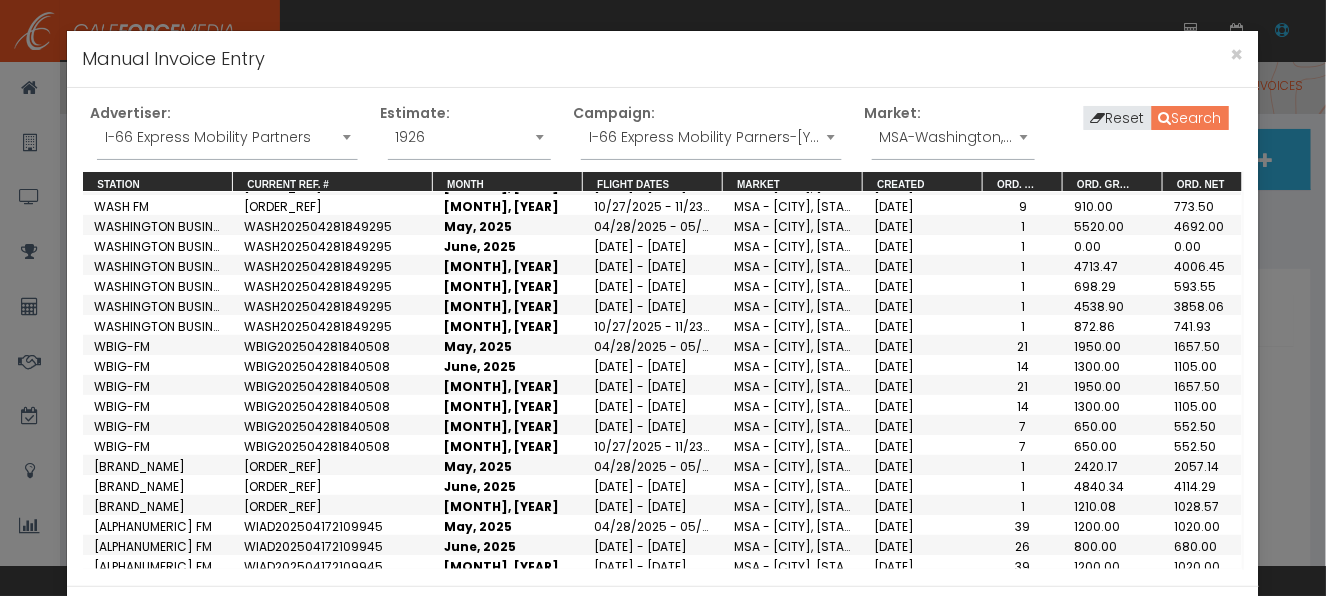 scroll, scrollTop: 2000, scrollLeft: 0, axis: vertical 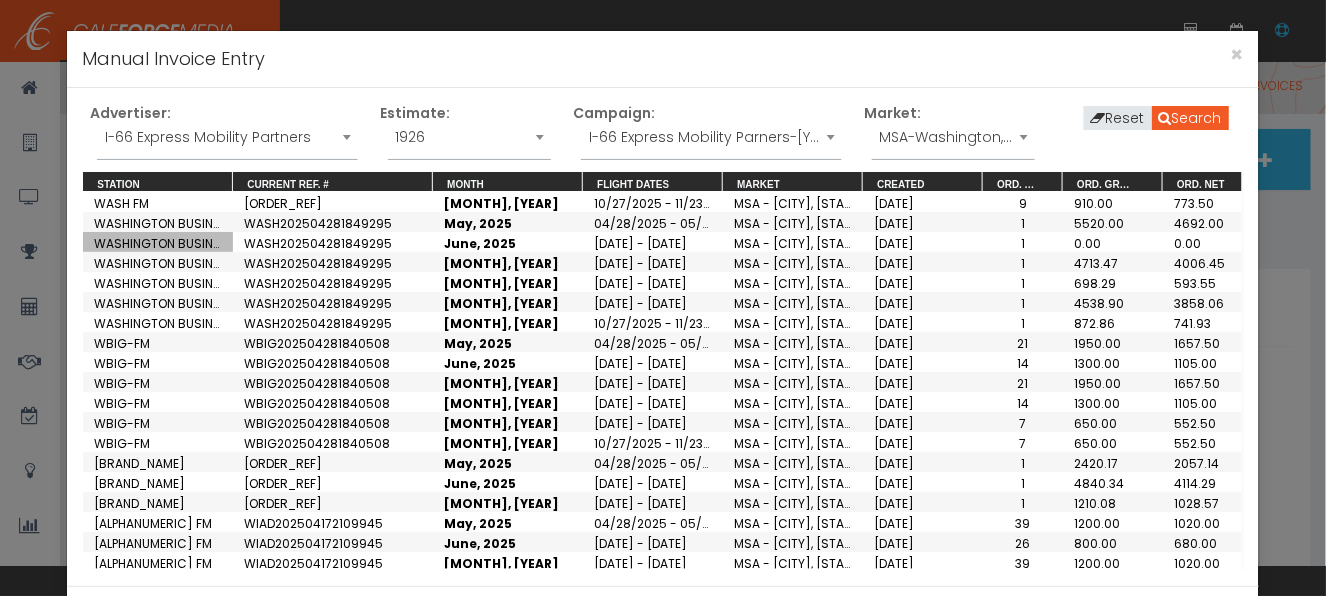 drag, startPoint x: 106, startPoint y: 232, endPoint x: 134, endPoint y: 246, distance: 31.304953 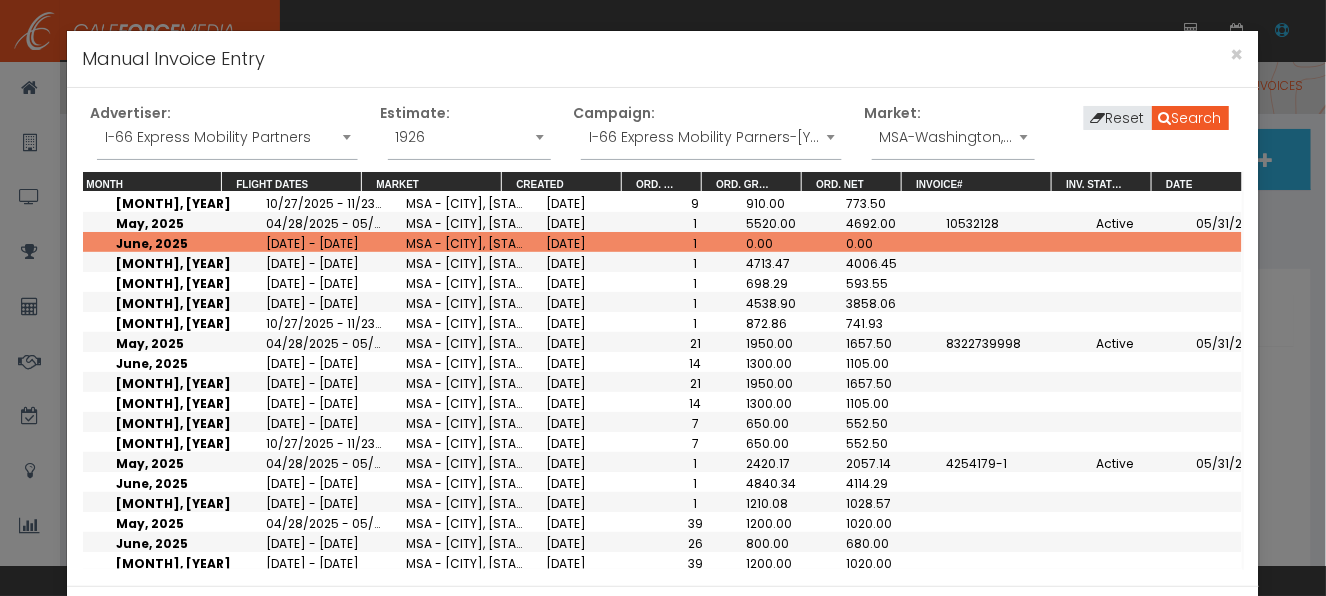 scroll, scrollTop: 2000, scrollLeft: 366, axis: both 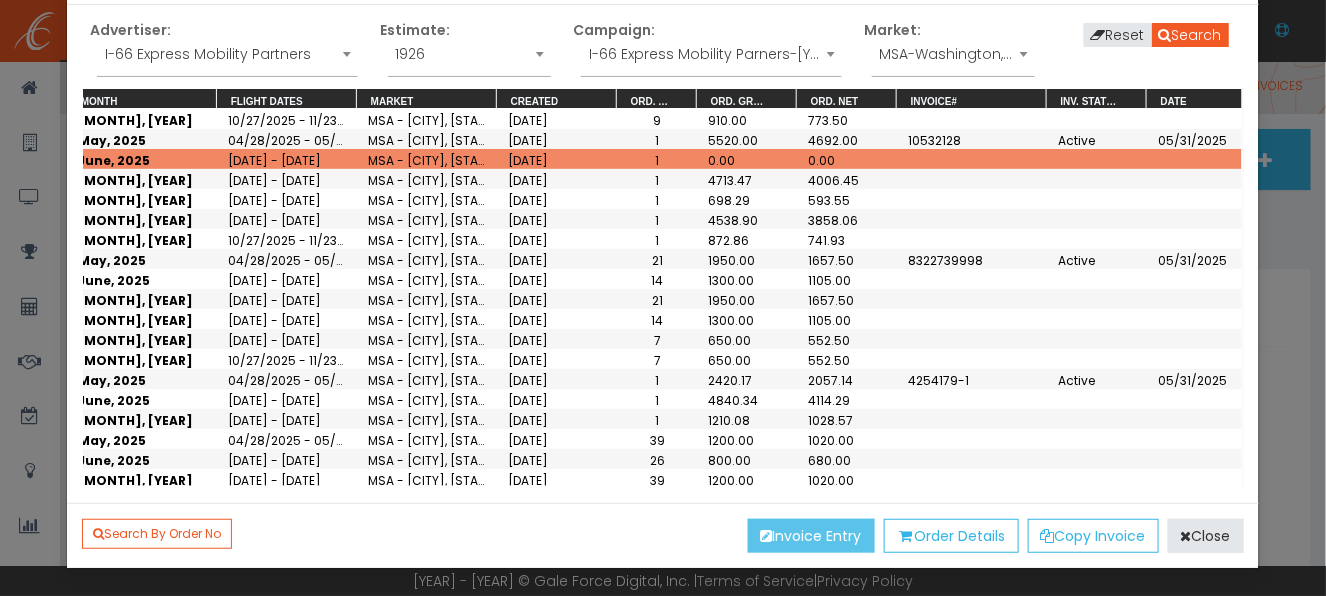 drag, startPoint x: 790, startPoint y: 535, endPoint x: 673, endPoint y: 472, distance: 132.8834 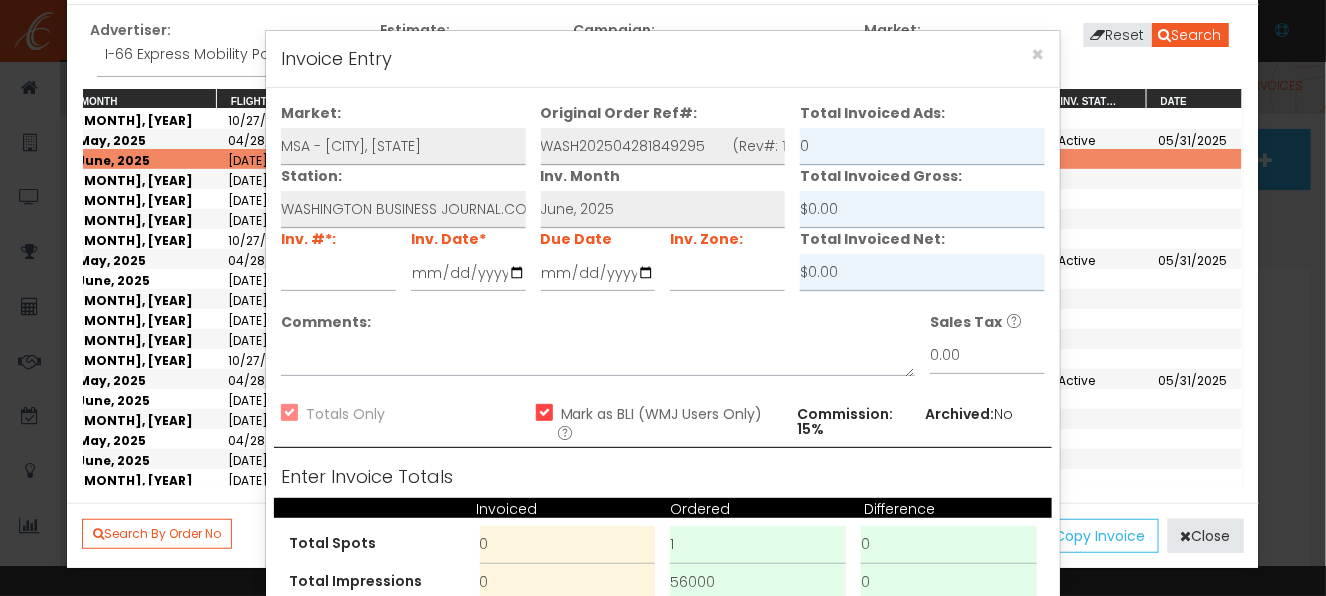 scroll, scrollTop: 0, scrollLeft: 0, axis: both 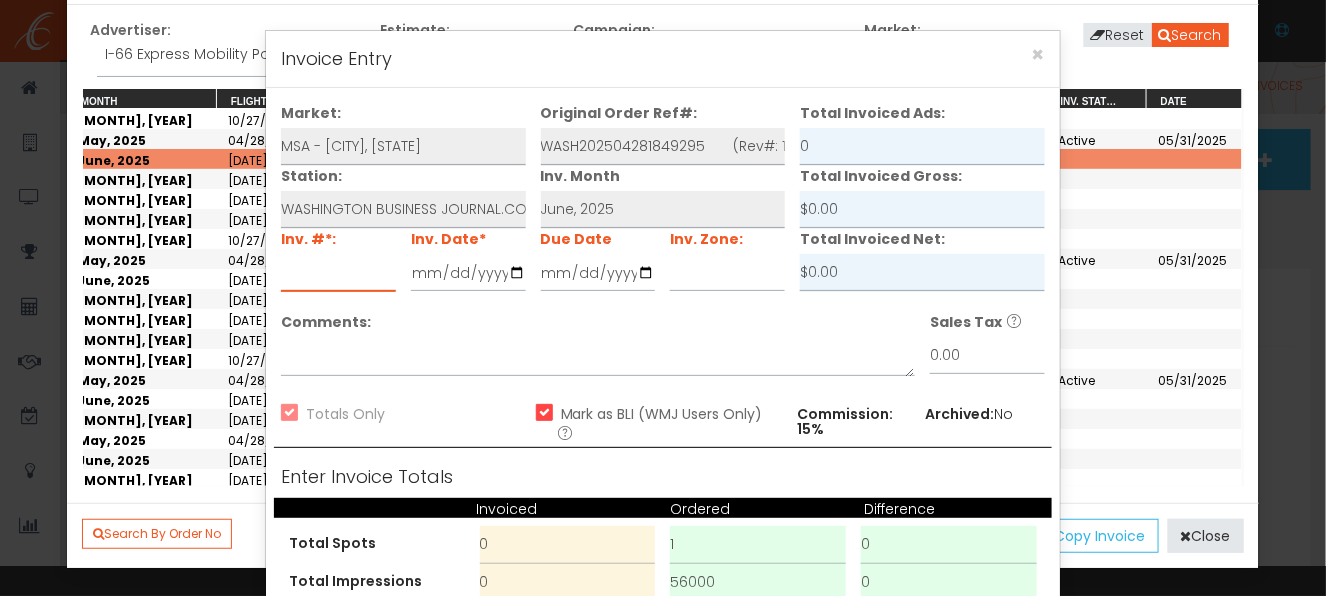 click at bounding box center (338, 273) 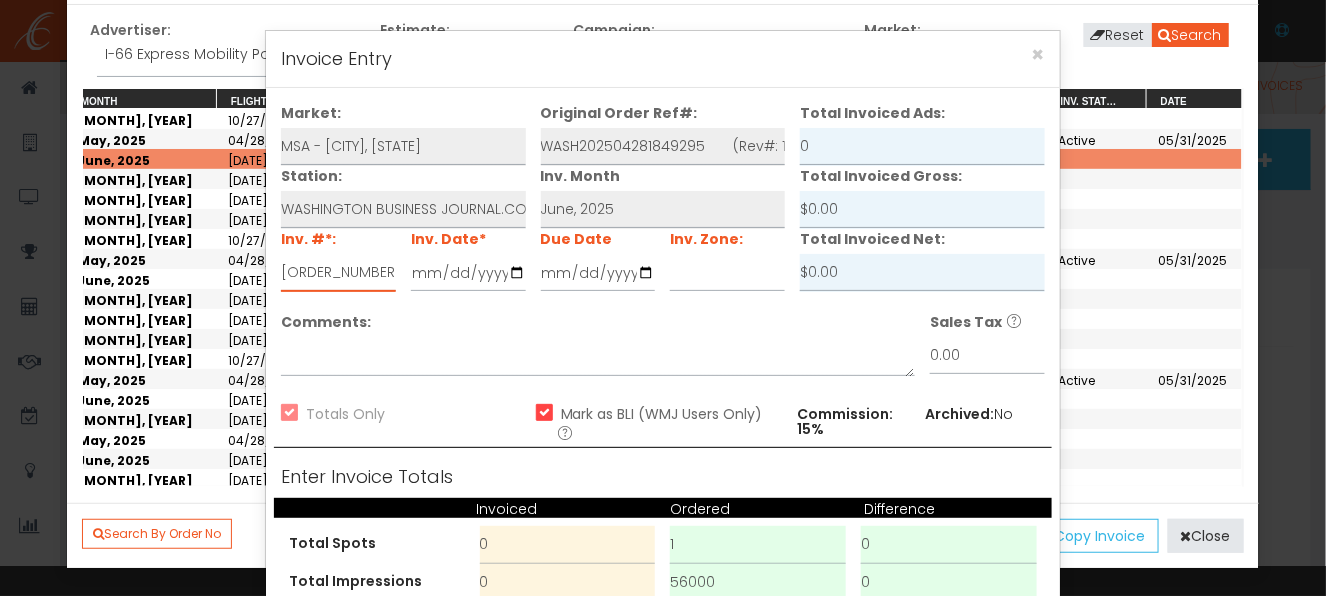 type on "••••••••" 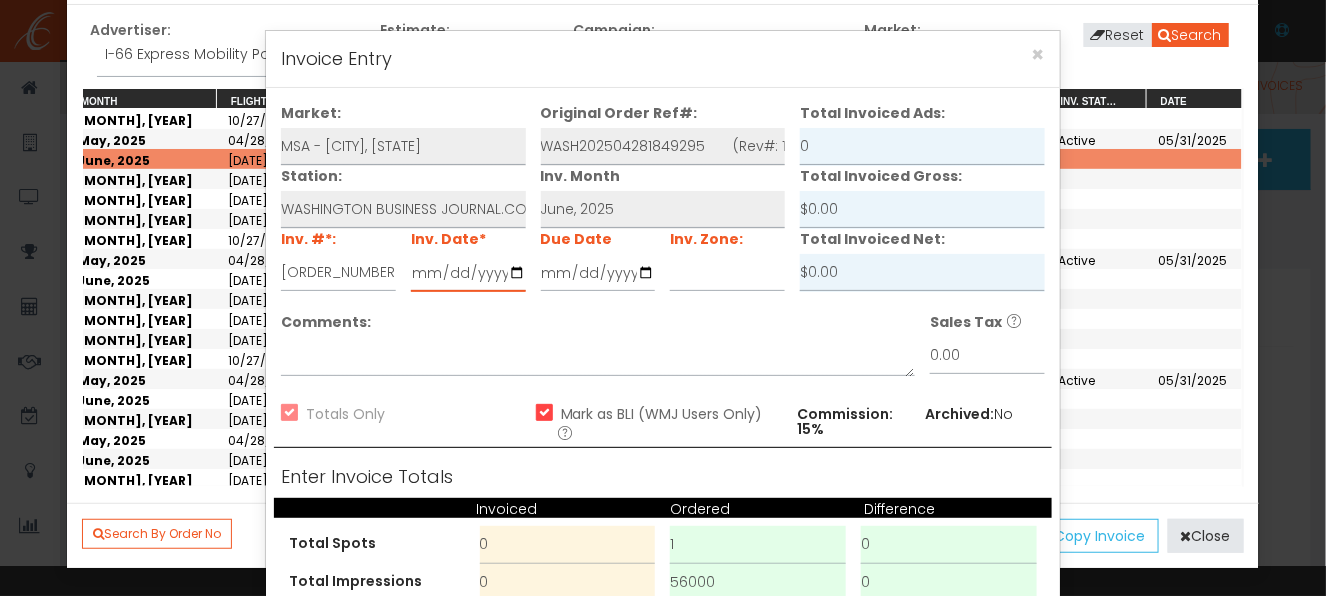 type on "[YYYY]-[MM]-[DD]" 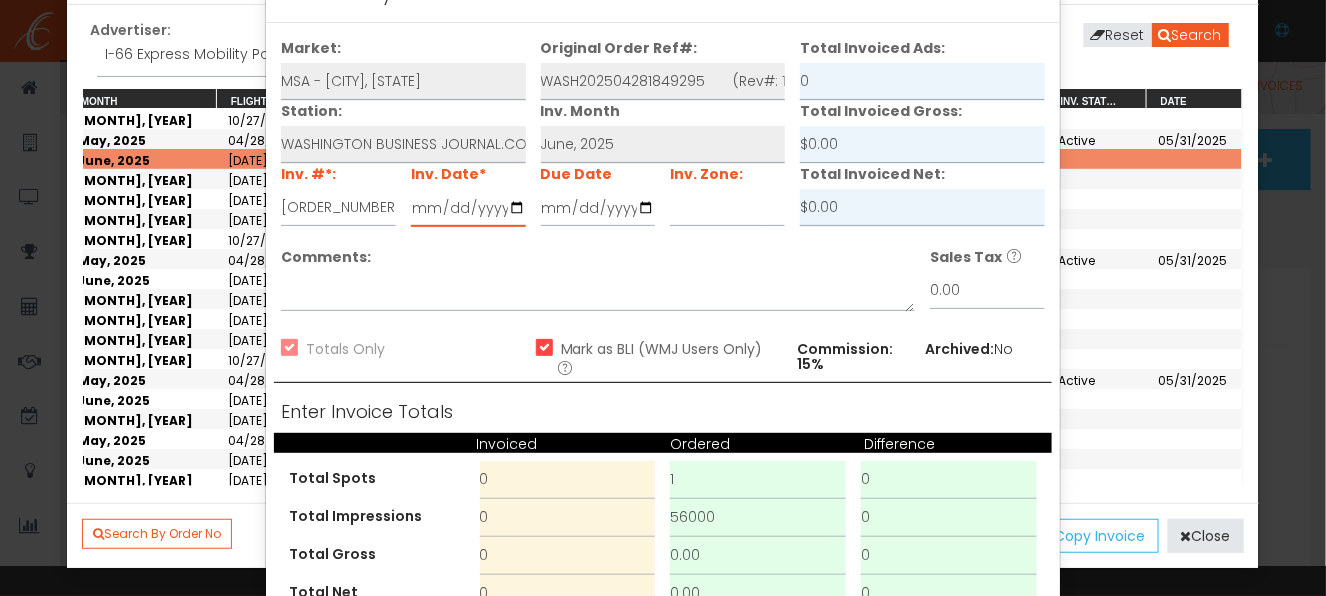 scroll, scrollTop: 186, scrollLeft: 0, axis: vertical 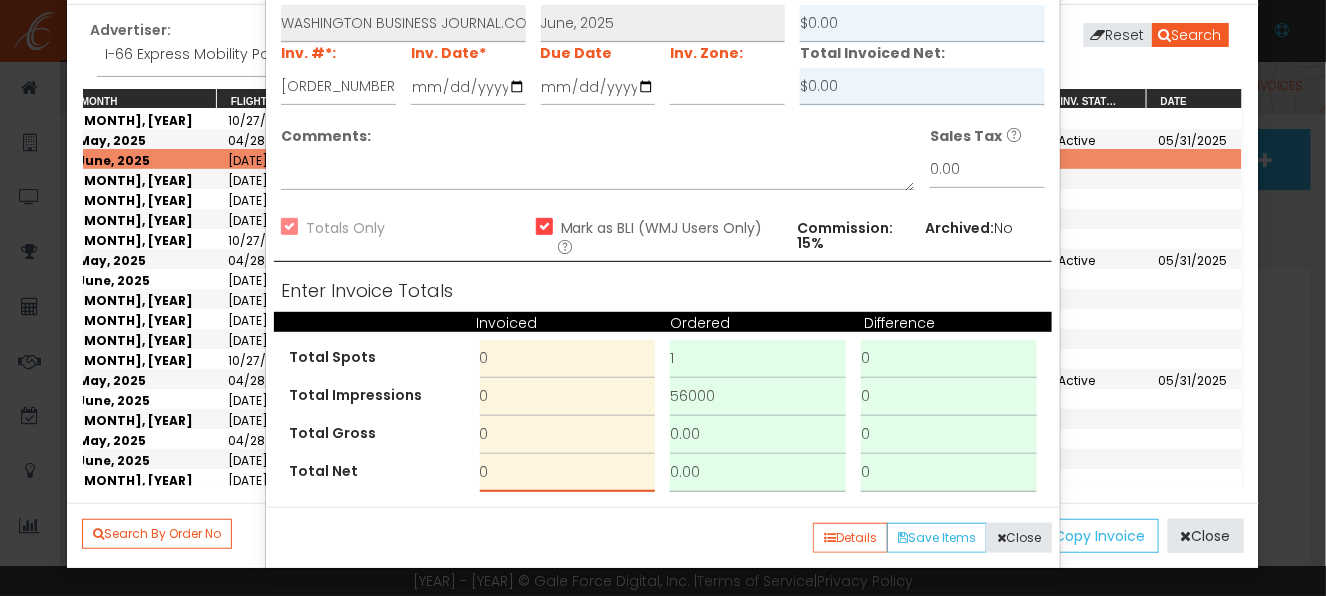 drag, startPoint x: 490, startPoint y: 471, endPoint x: 442, endPoint y: 466, distance: 48.259712 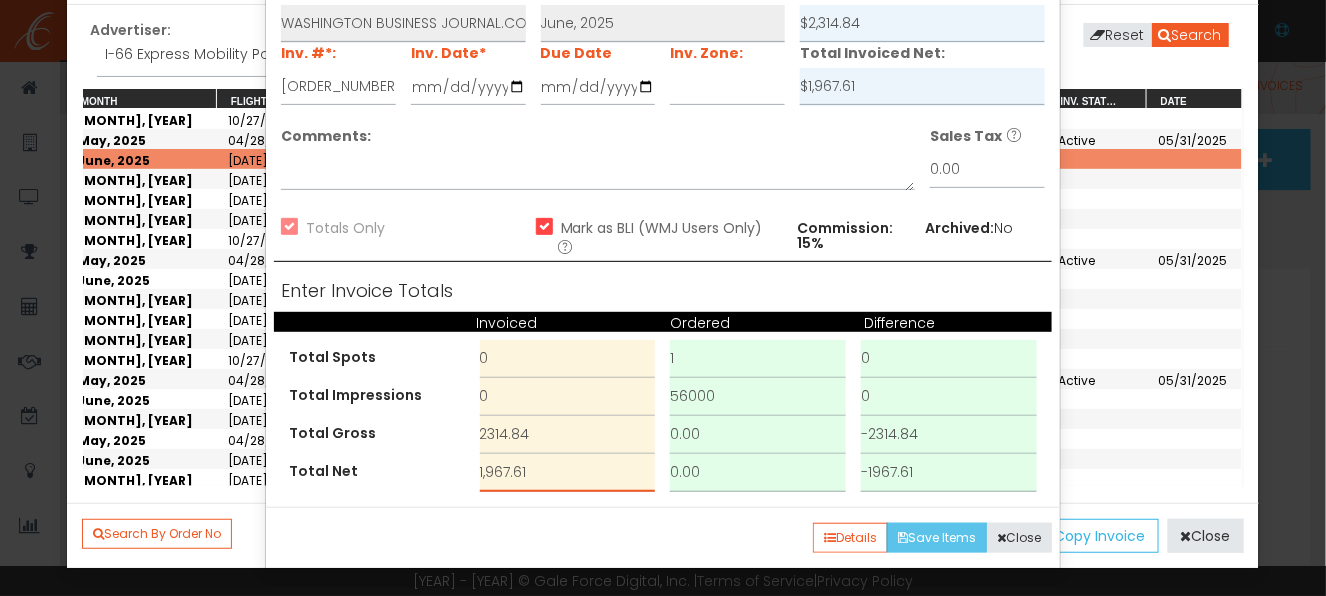 type on "1,967.61" 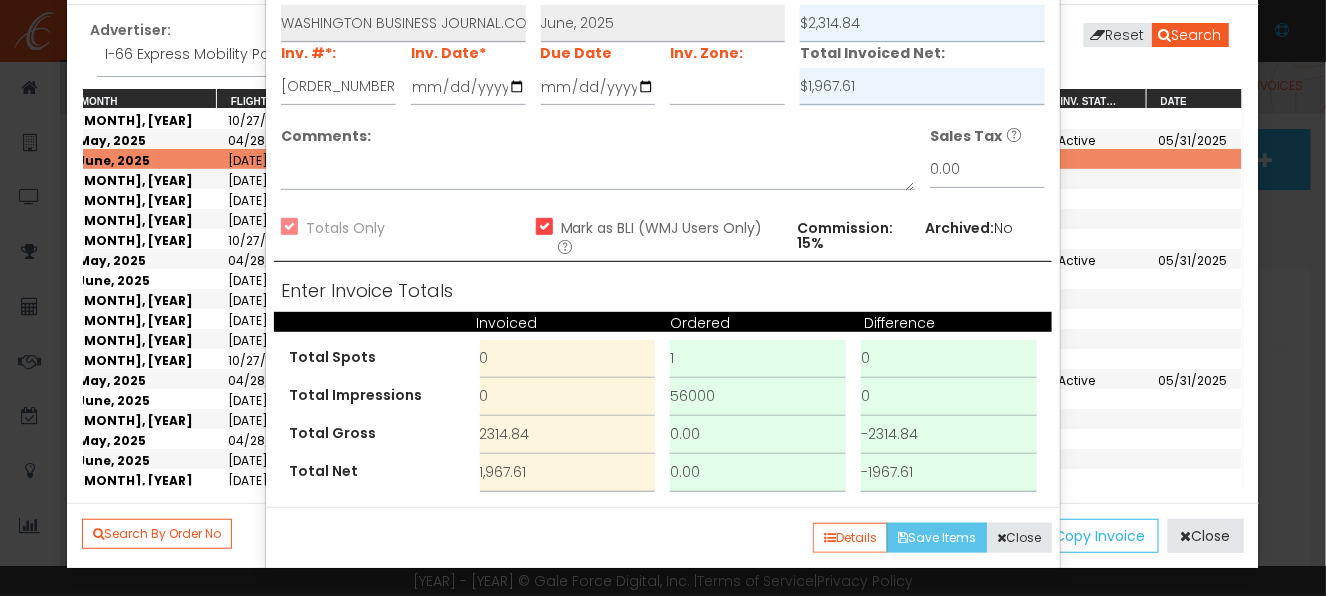 click on "•••• •••••" at bounding box center [937, 538] 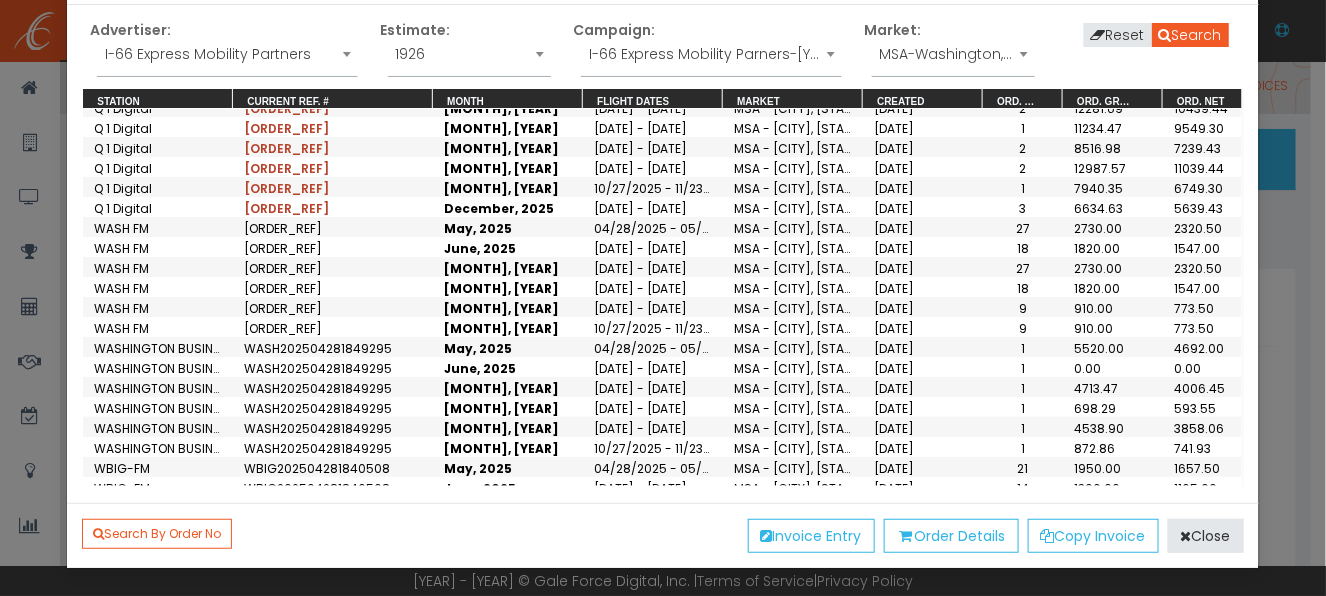 scroll, scrollTop: 1799, scrollLeft: 0, axis: vertical 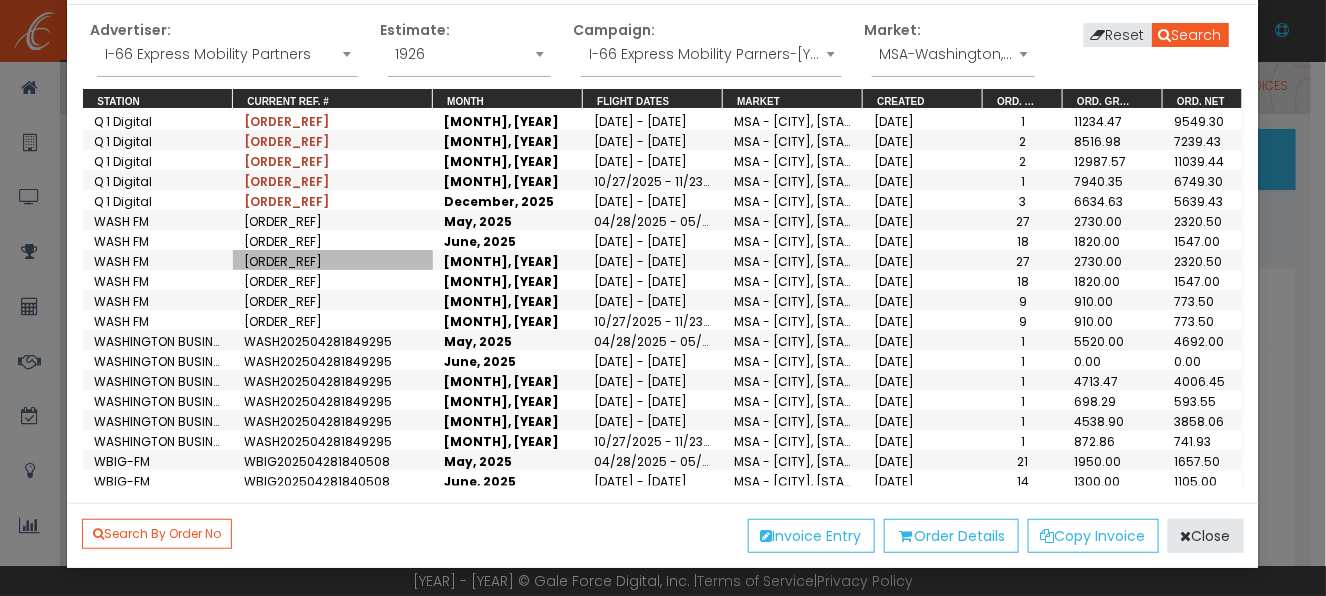 click on "•••••••••••••••••••" at bounding box center (283, 261) 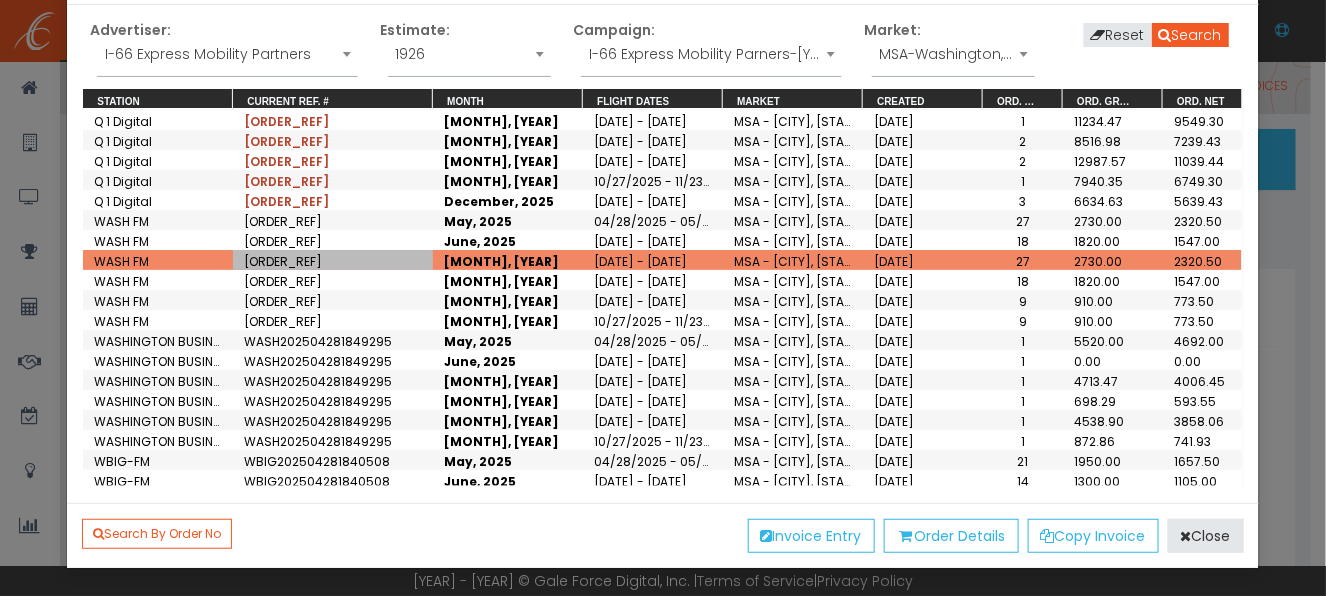 click on "•••••••••••••••••••" at bounding box center (313, 681) 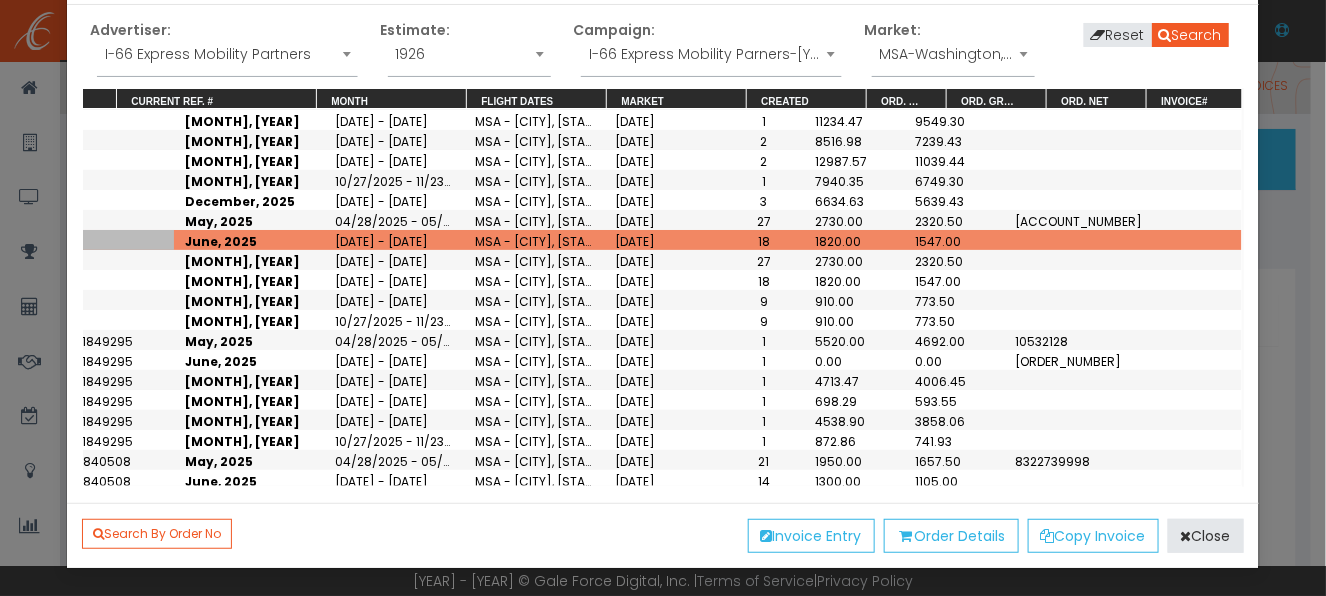scroll, scrollTop: 1799, scrollLeft: 261, axis: both 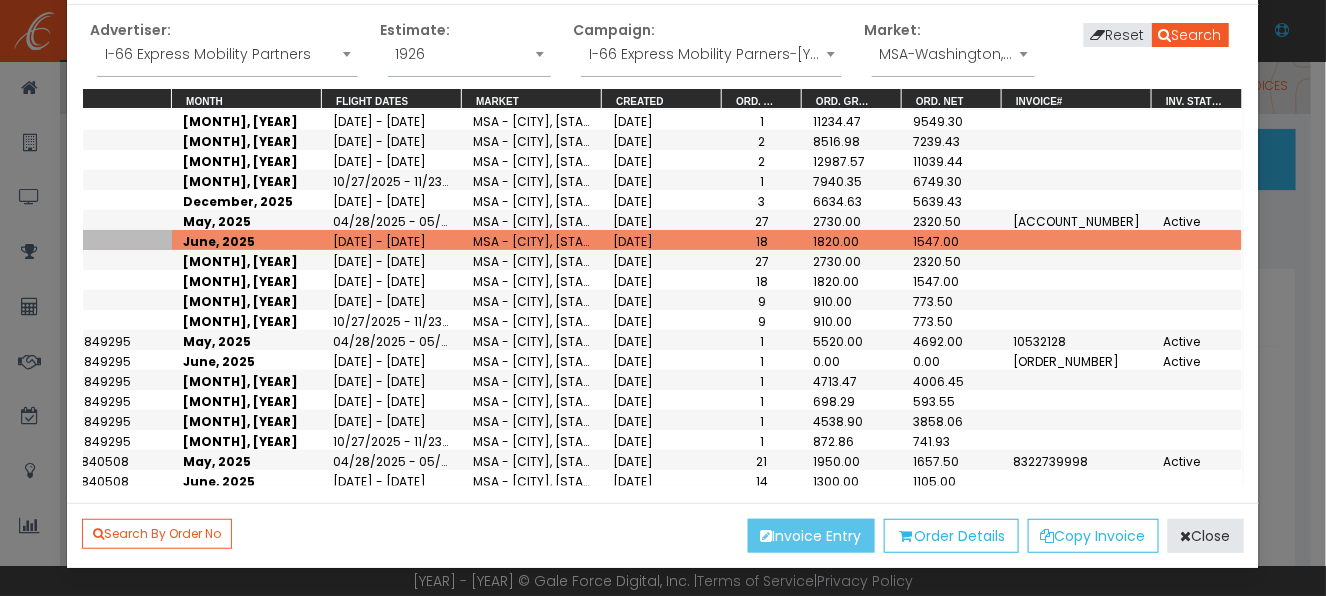 click on "••••••• •••••" at bounding box center (811, 536) 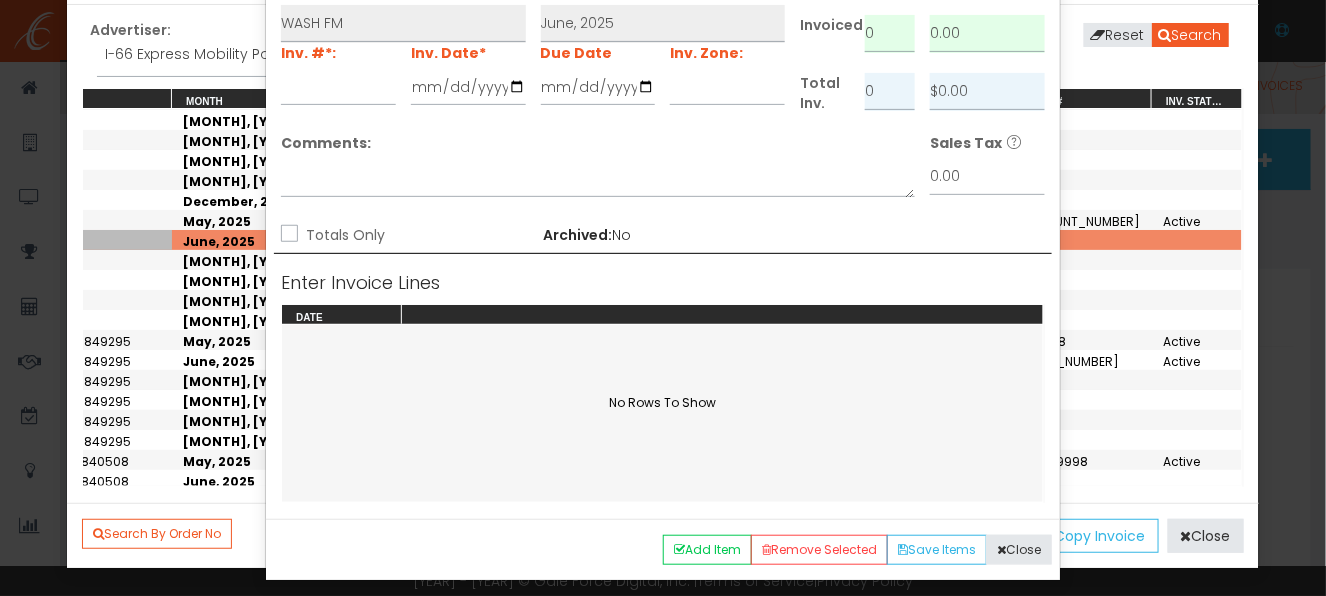 scroll, scrollTop: 0, scrollLeft: 0, axis: both 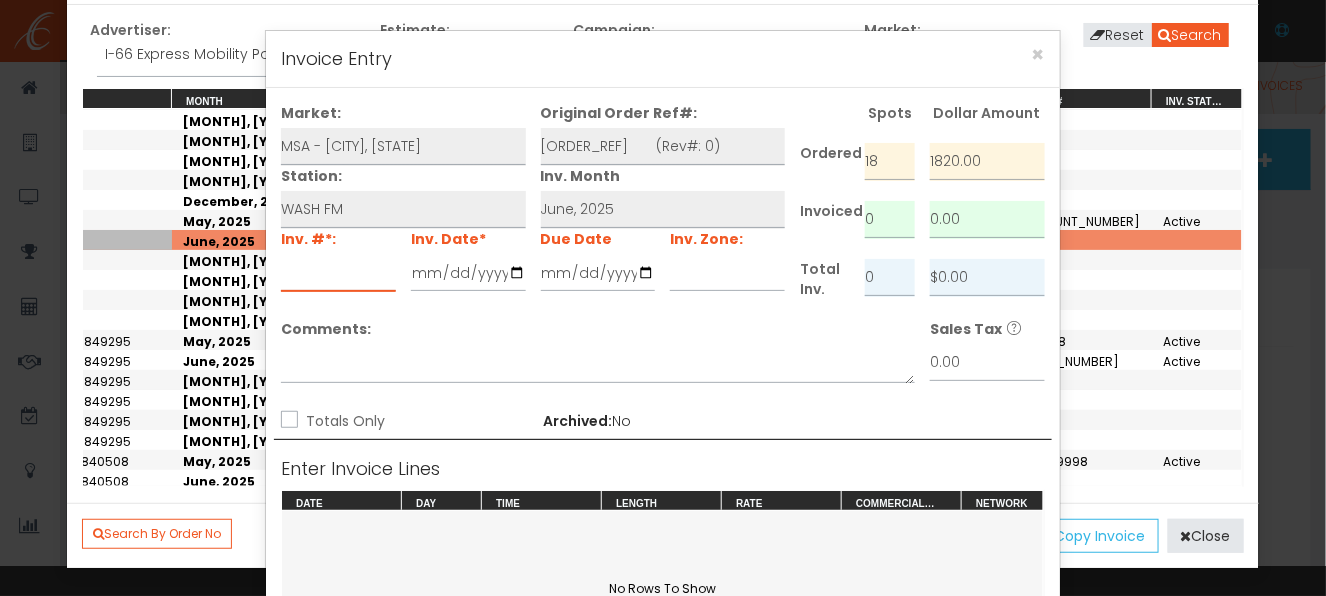 click at bounding box center (338, 273) 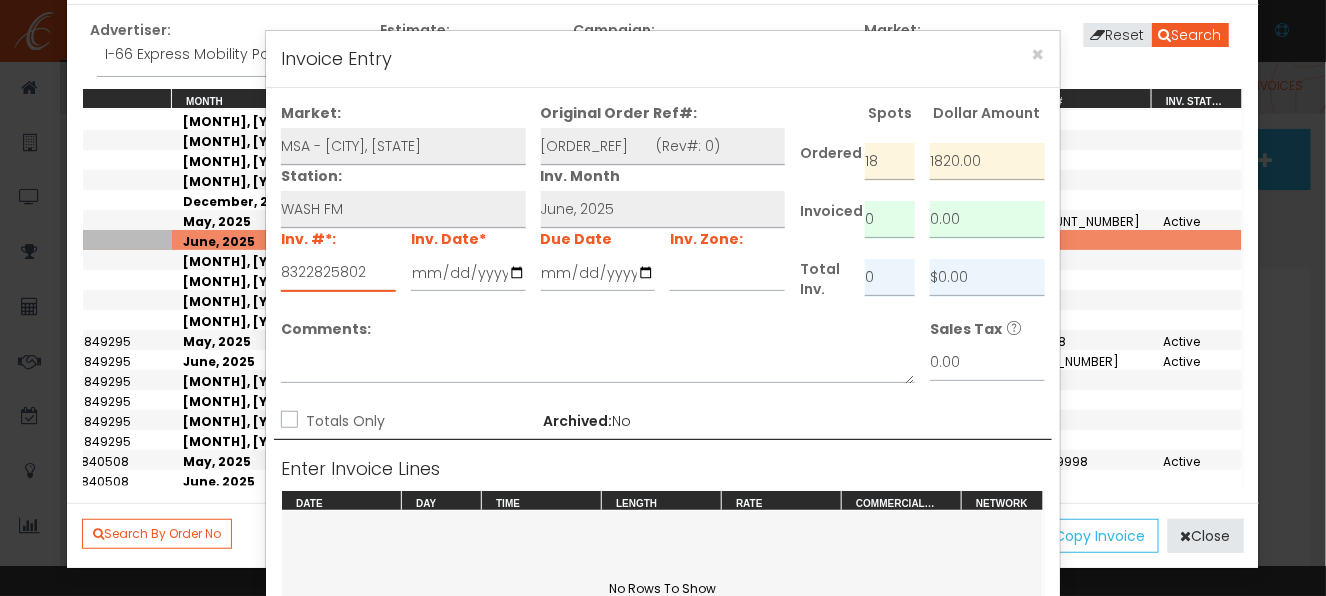 type on "8322825802" 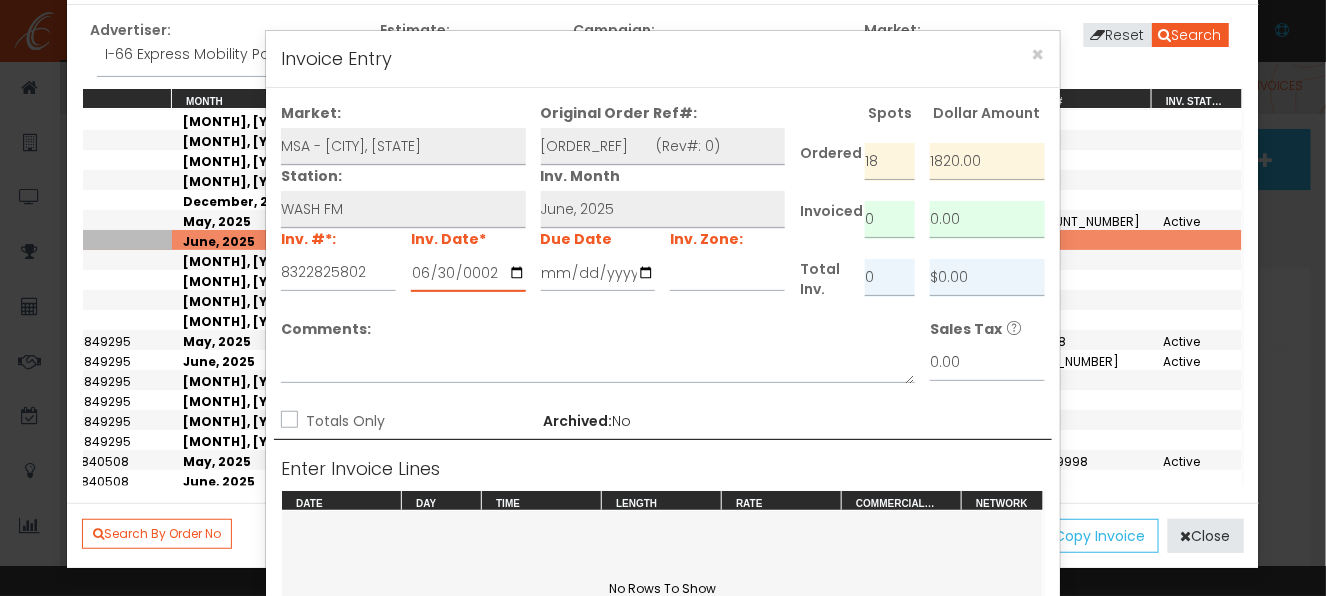 type on "0022-06-30" 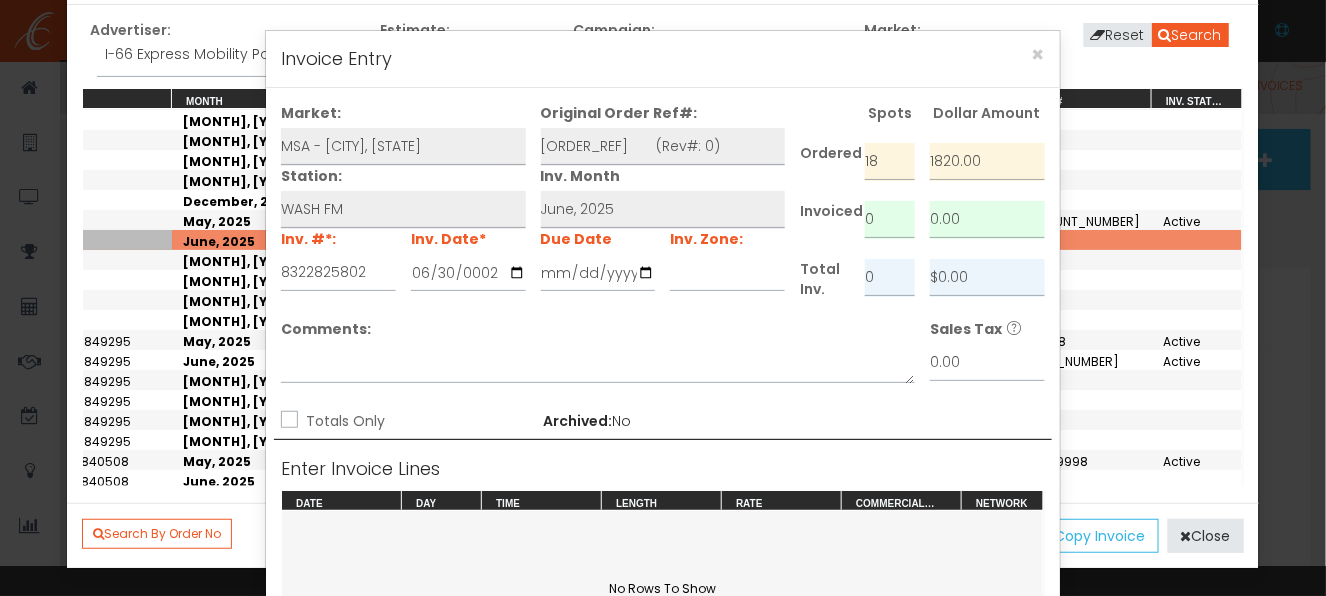 click on "Totals Only" at bounding box center (343, 421) 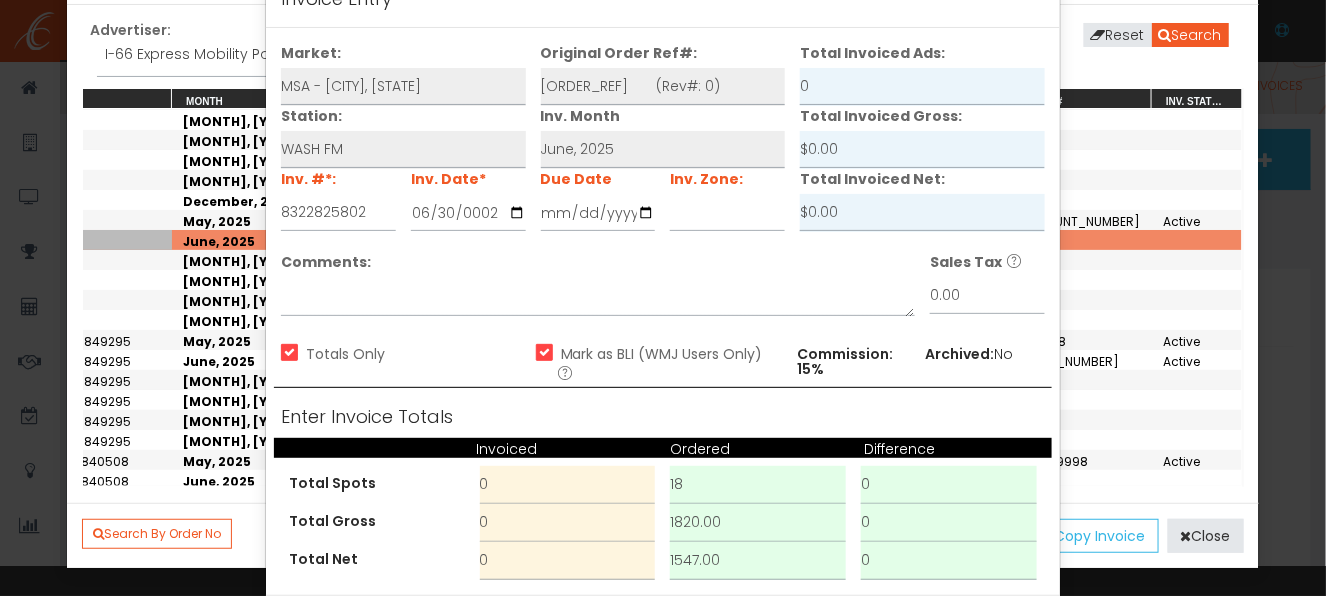 scroll, scrollTop: 148, scrollLeft: 0, axis: vertical 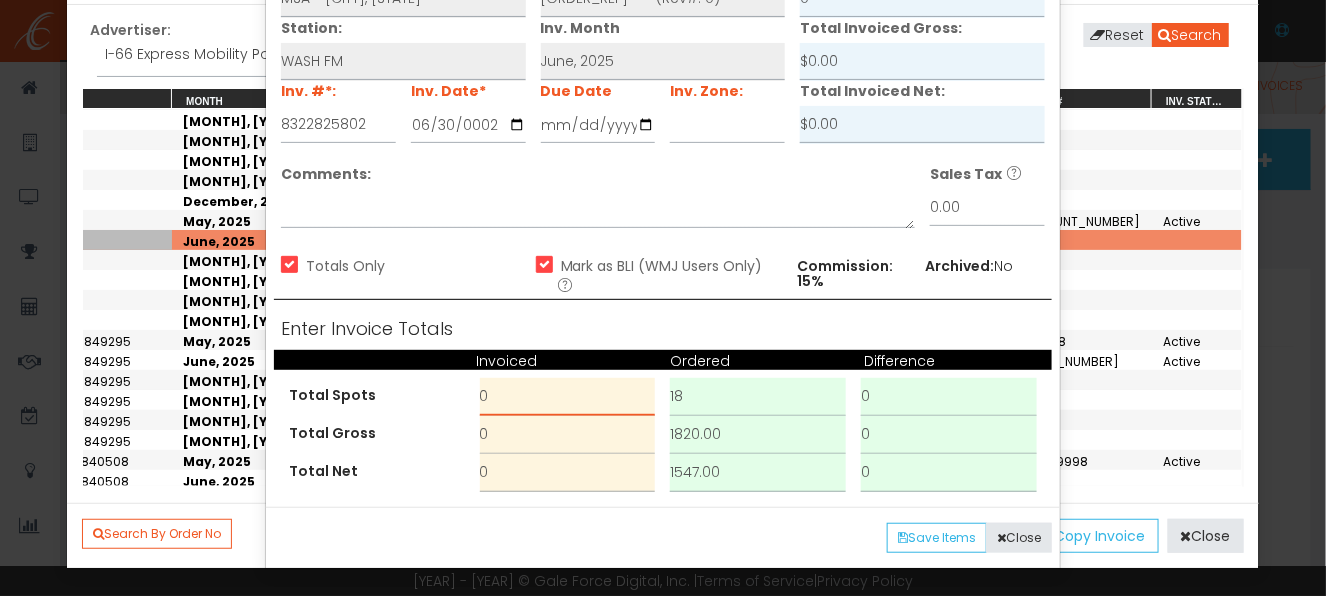drag, startPoint x: 490, startPoint y: 392, endPoint x: 468, endPoint y: 394, distance: 22.090721 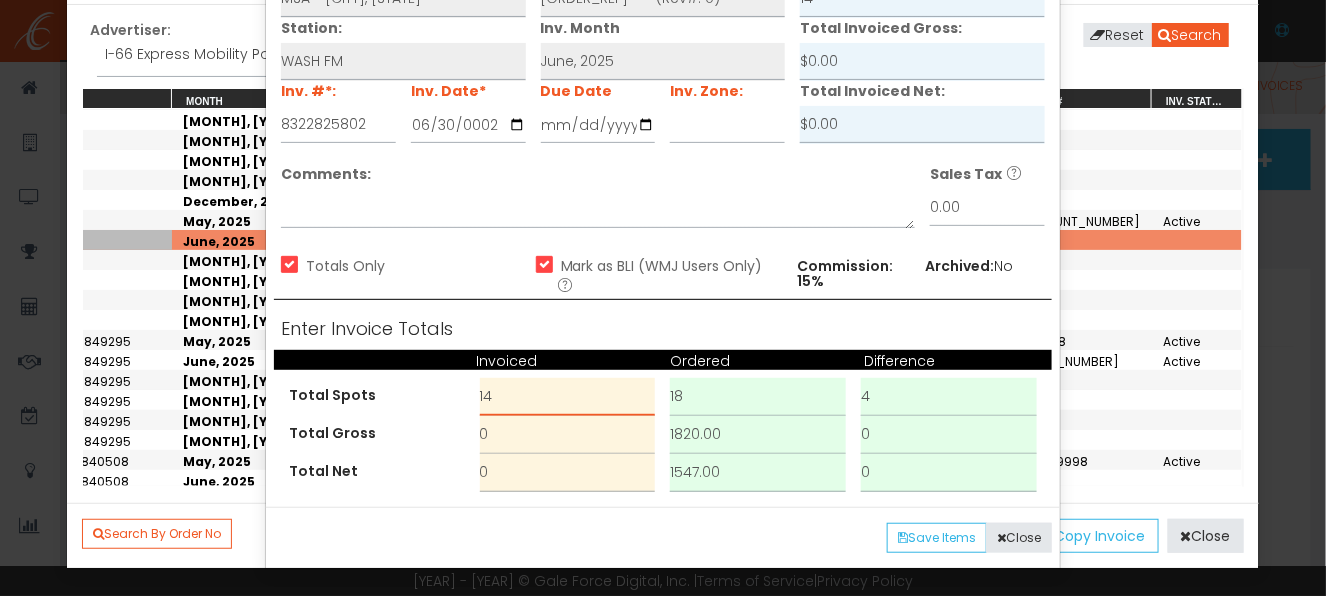 type on "14" 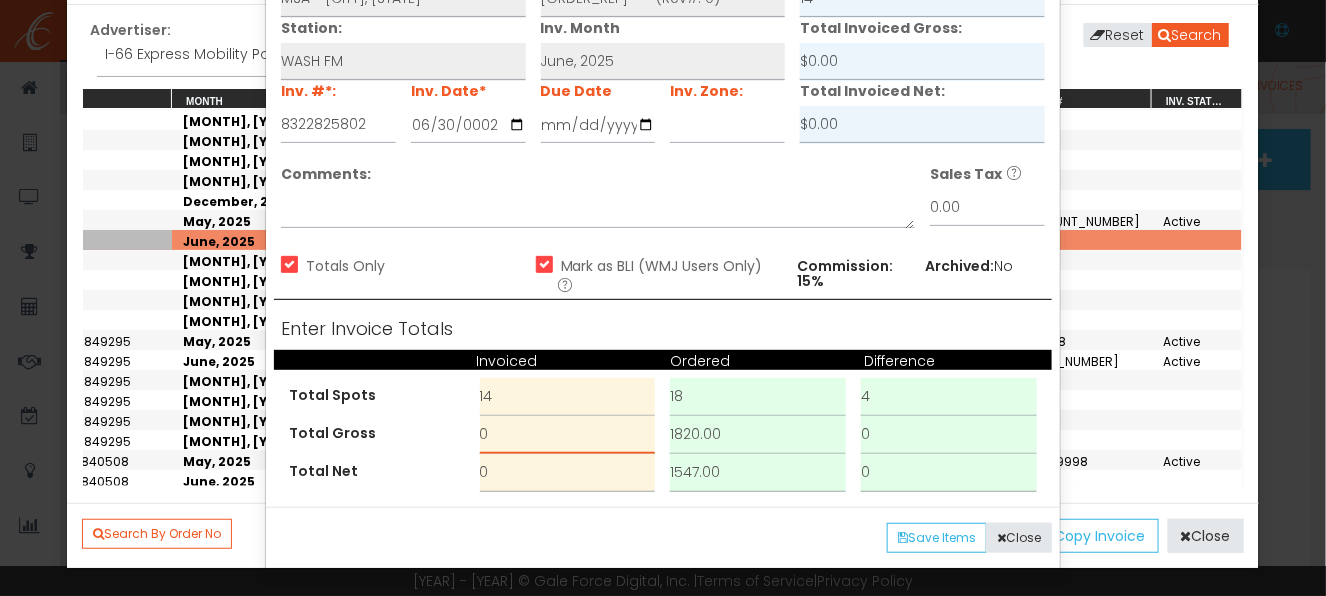 drag, startPoint x: 504, startPoint y: 434, endPoint x: 447, endPoint y: 428, distance: 57.31492 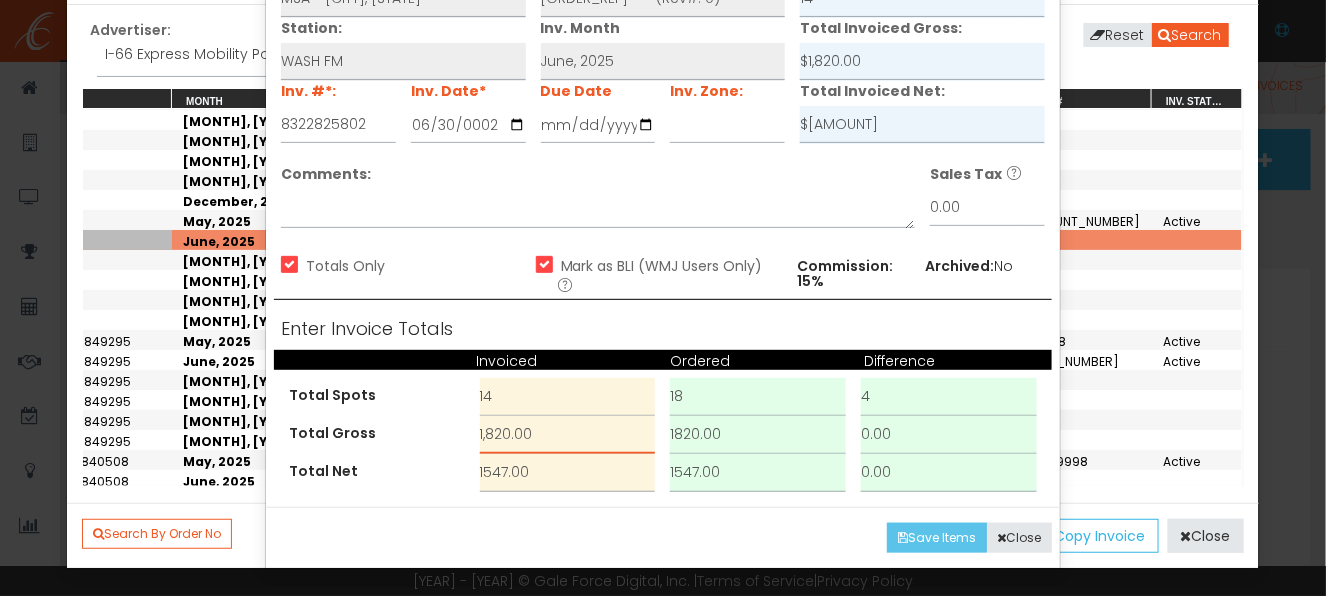 type on "1,820.00" 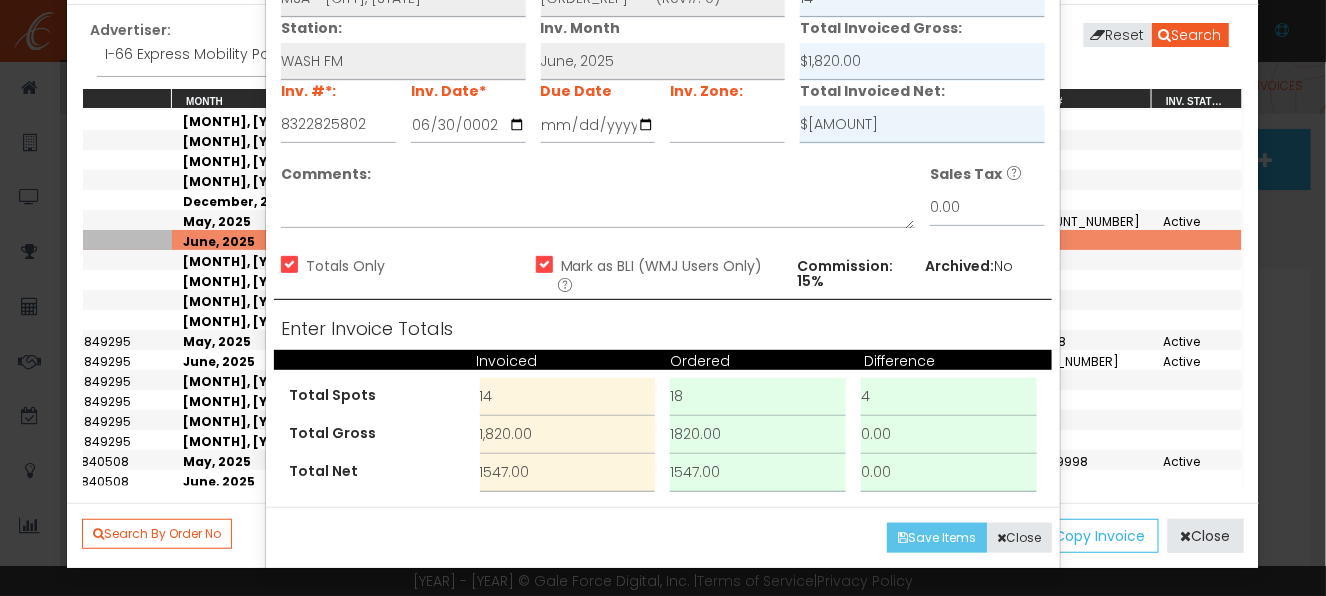 click on "•••• •••••" at bounding box center [937, 538] 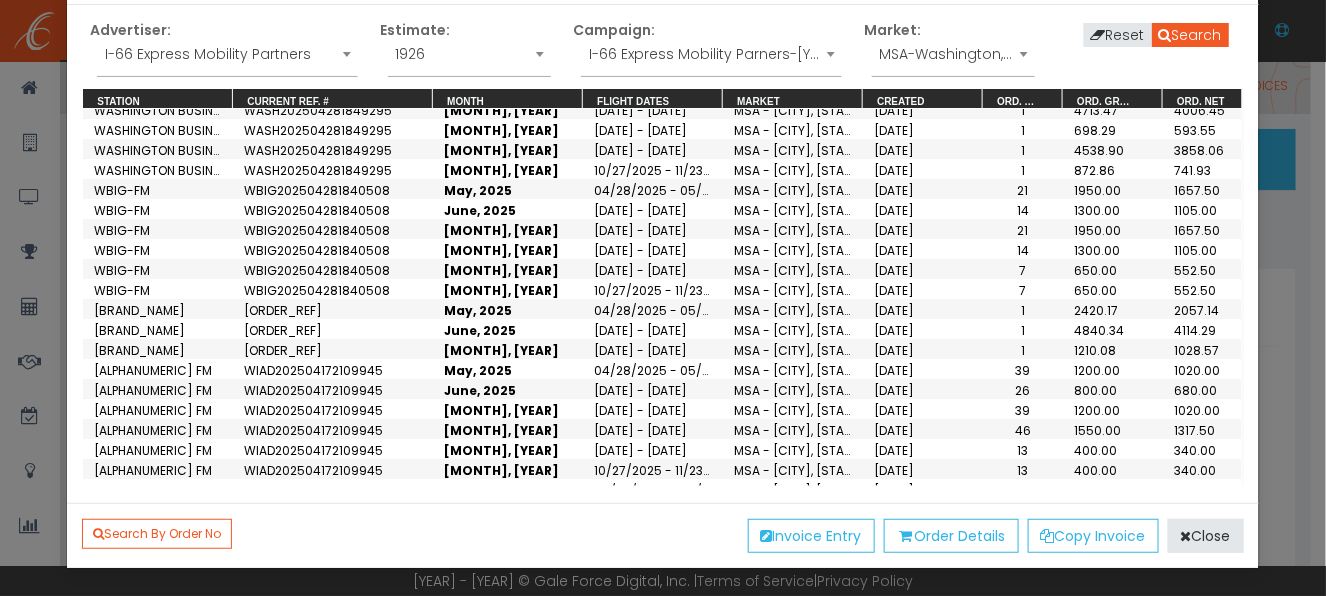 scroll, scrollTop: 2100, scrollLeft: 0, axis: vertical 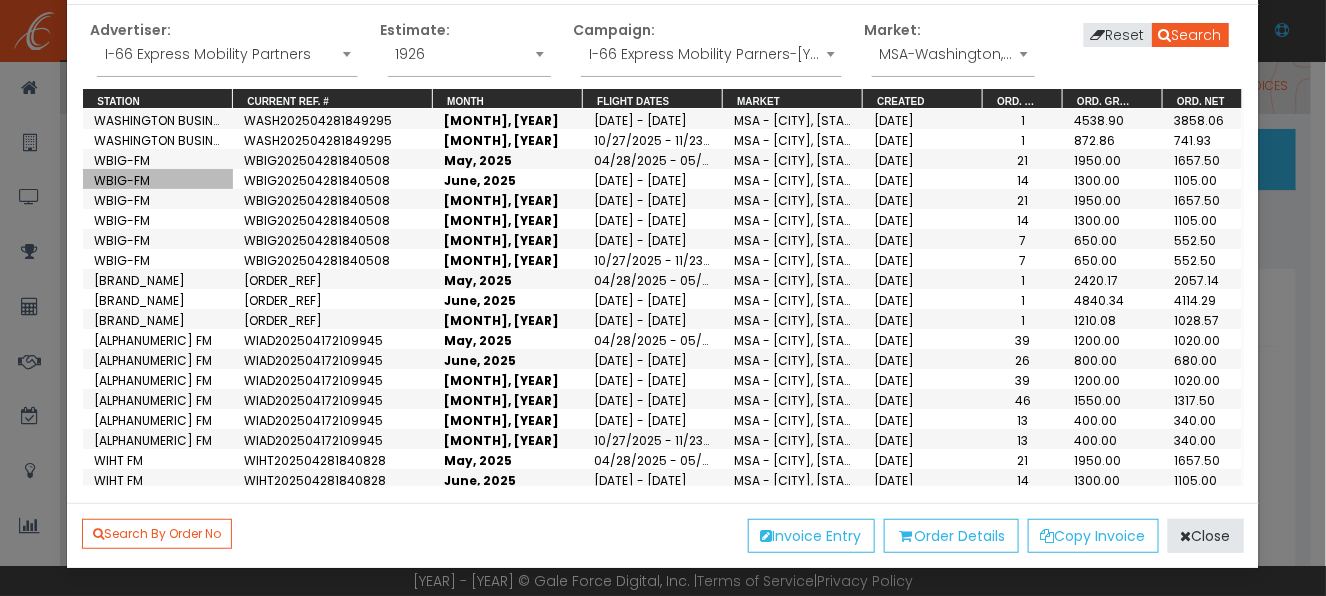 click on "WBIG-FM" at bounding box center [122, 180] 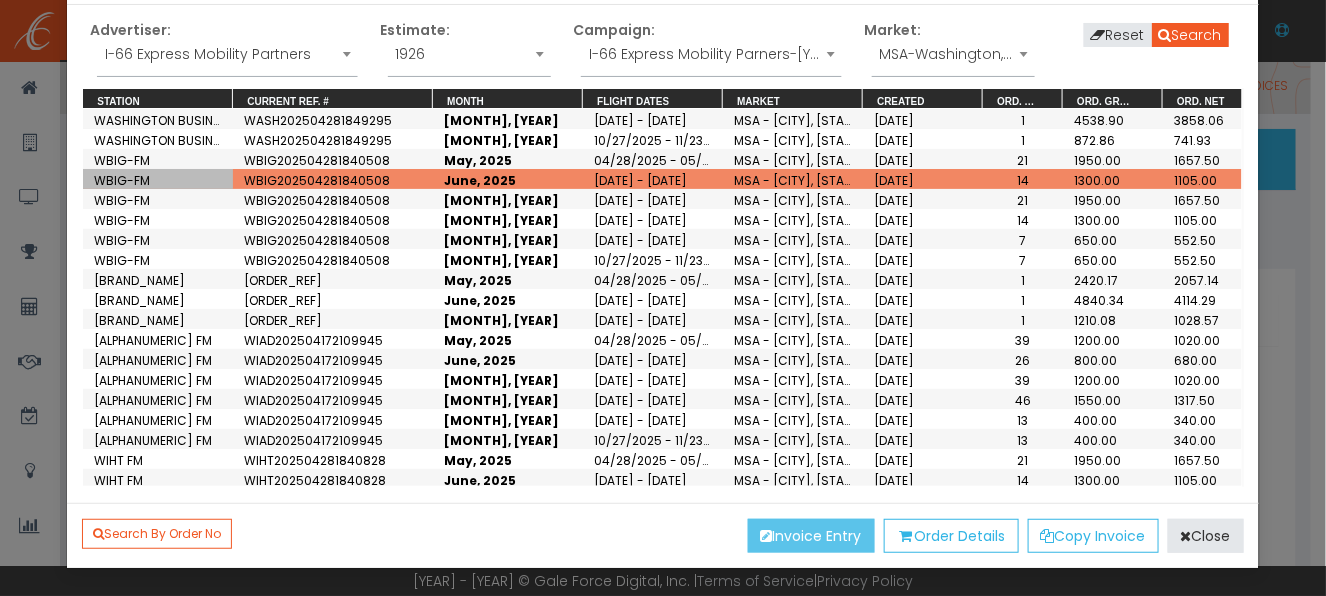 click on "••••••• •••••" at bounding box center (811, 536) 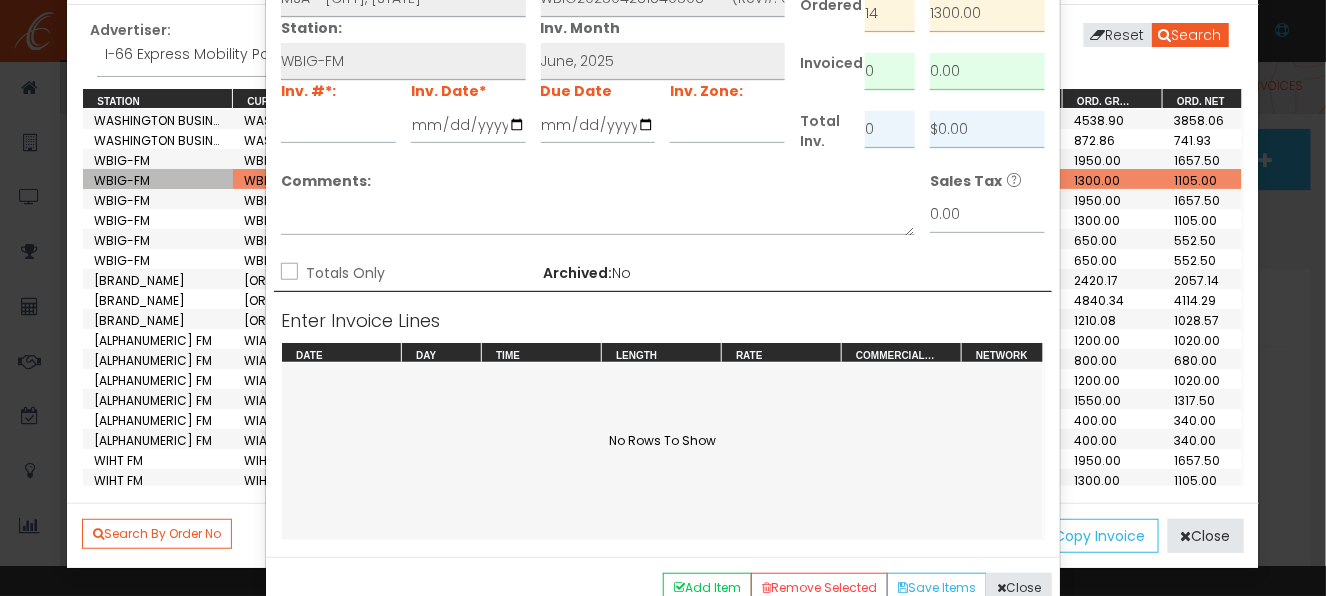 scroll, scrollTop: 0, scrollLeft: 0, axis: both 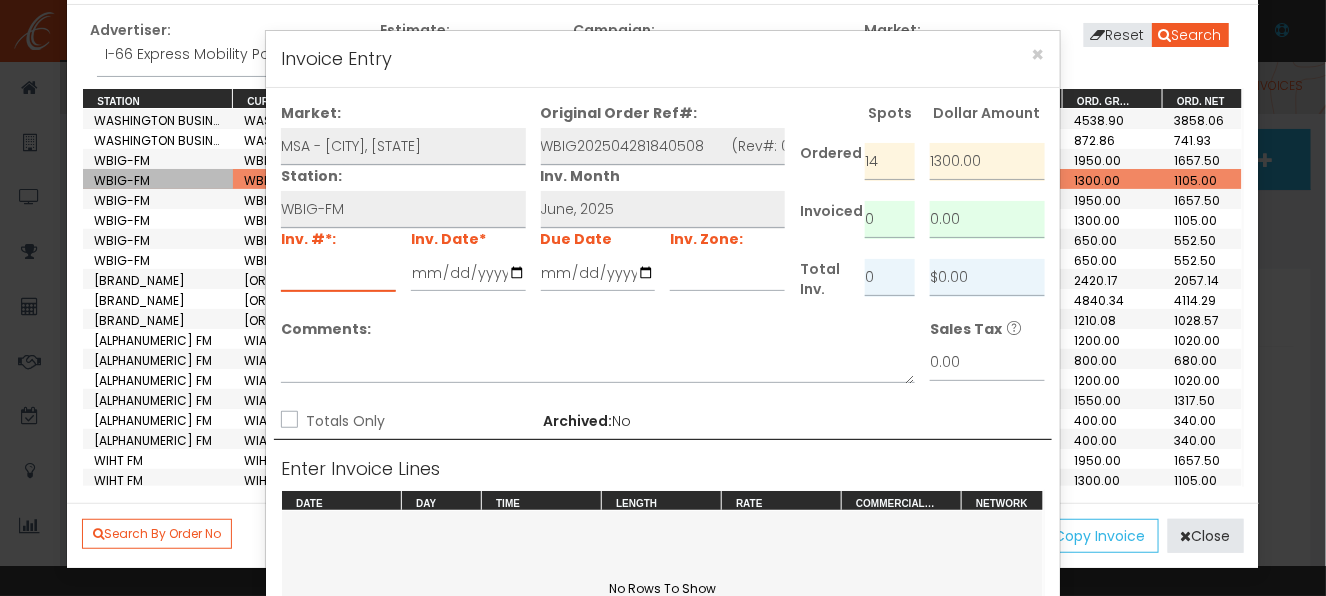 click at bounding box center [338, 273] 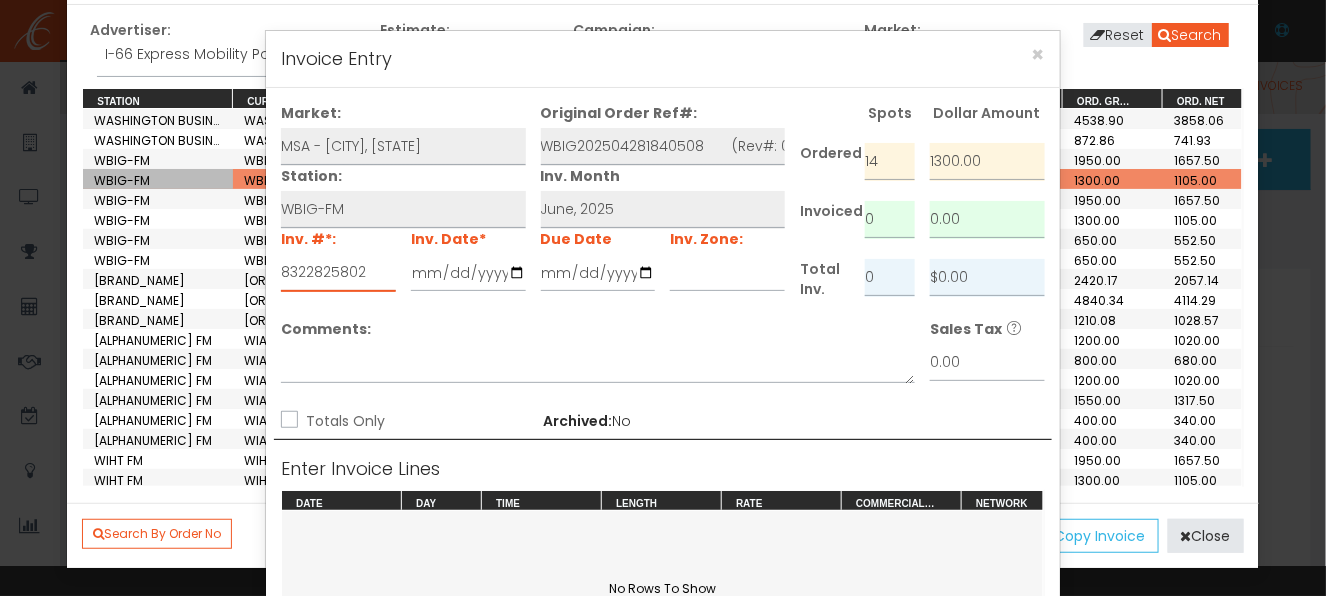 type on "8322825802" 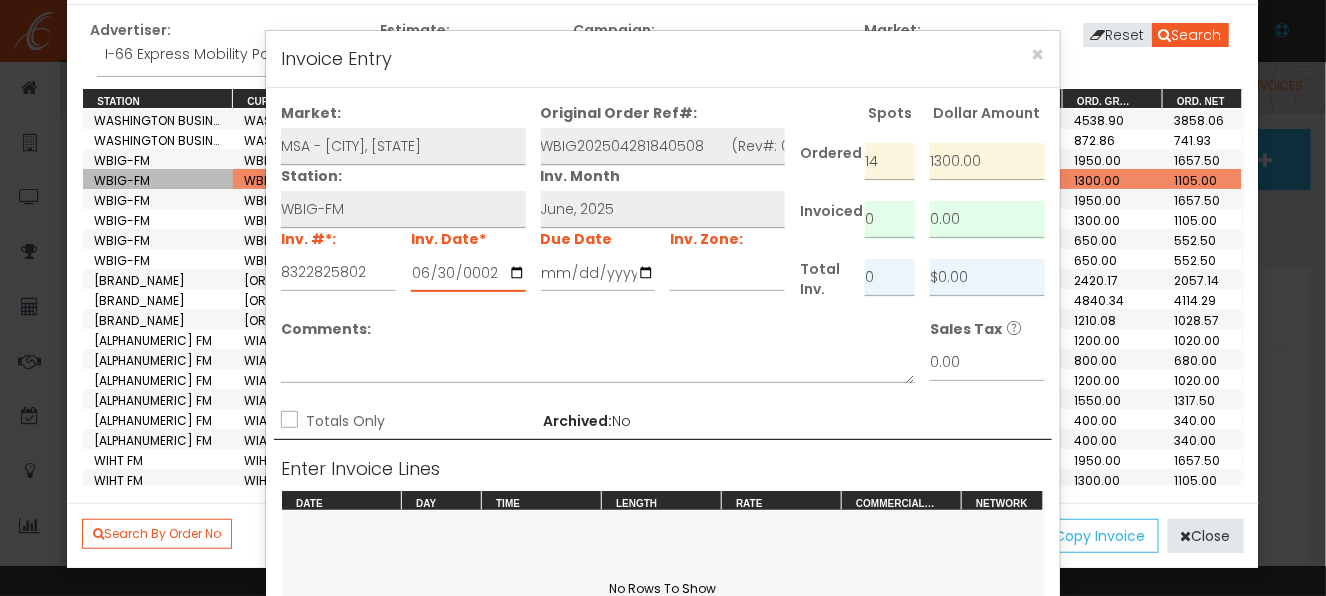type on "0022-06-30" 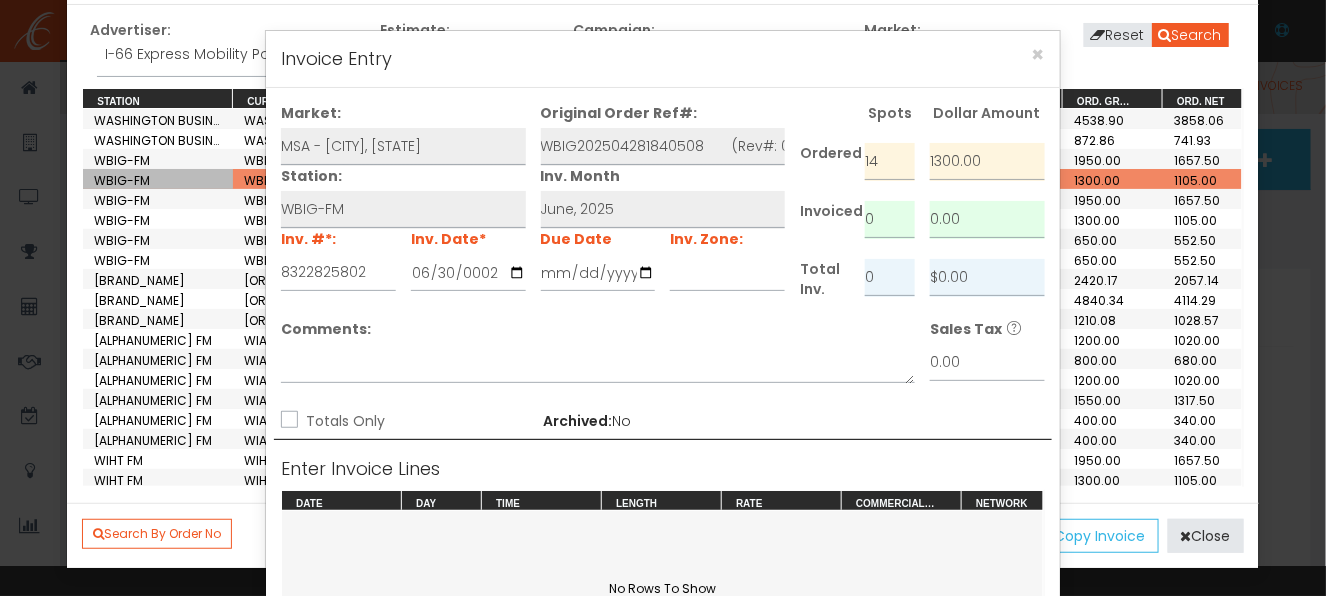 click on "Totals Only" at bounding box center (287, 421) 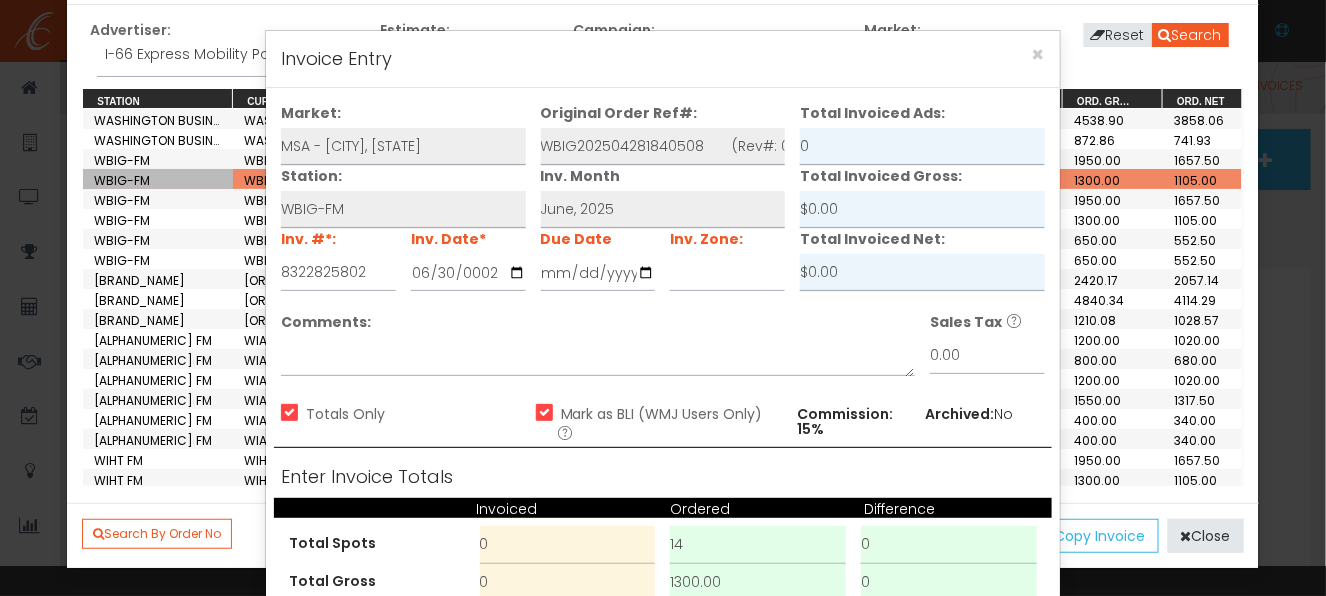 scroll, scrollTop: 148, scrollLeft: 0, axis: vertical 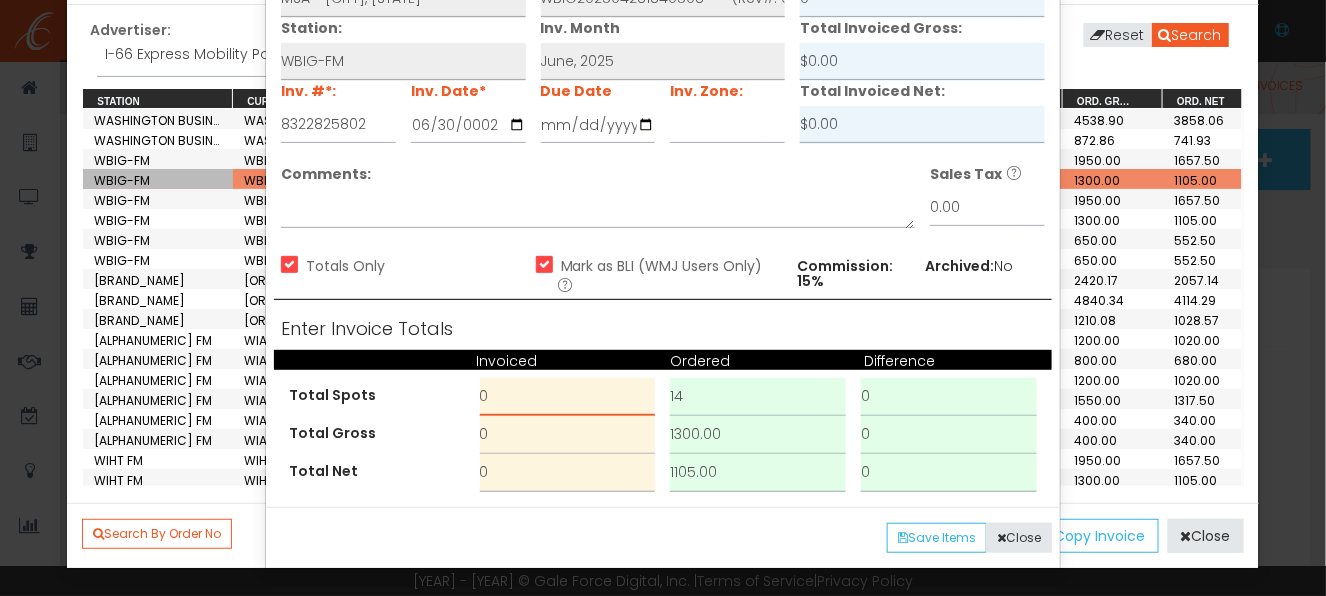 drag, startPoint x: 497, startPoint y: 394, endPoint x: 466, endPoint y: 394, distance: 31 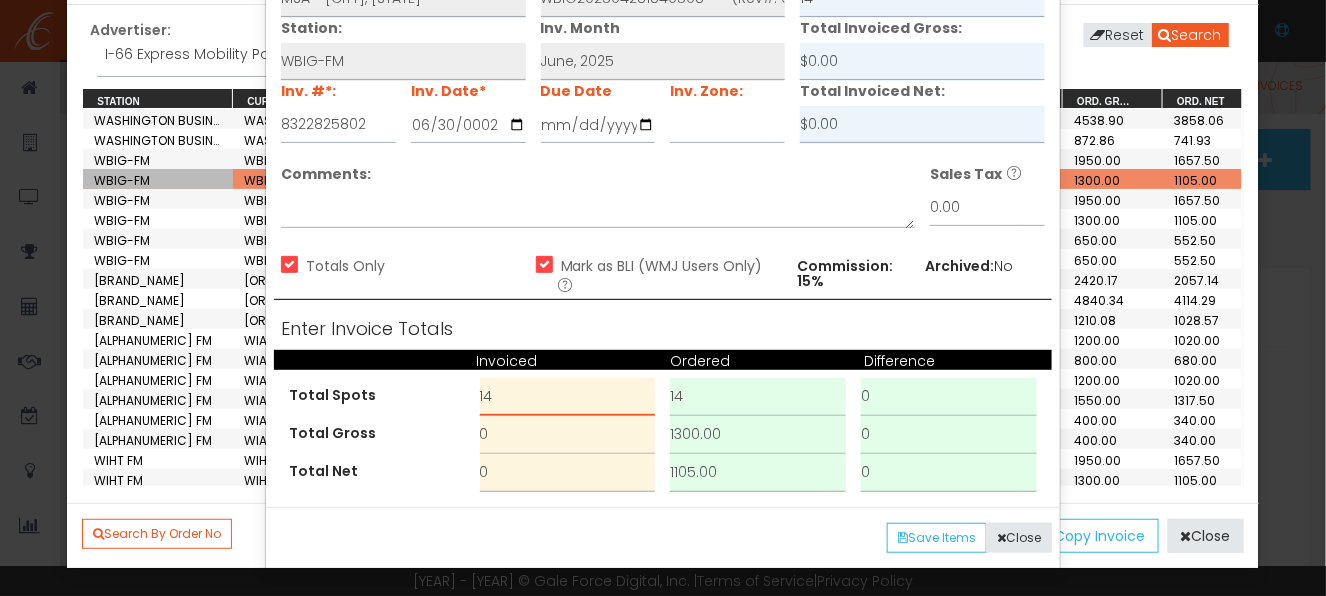 type on "14" 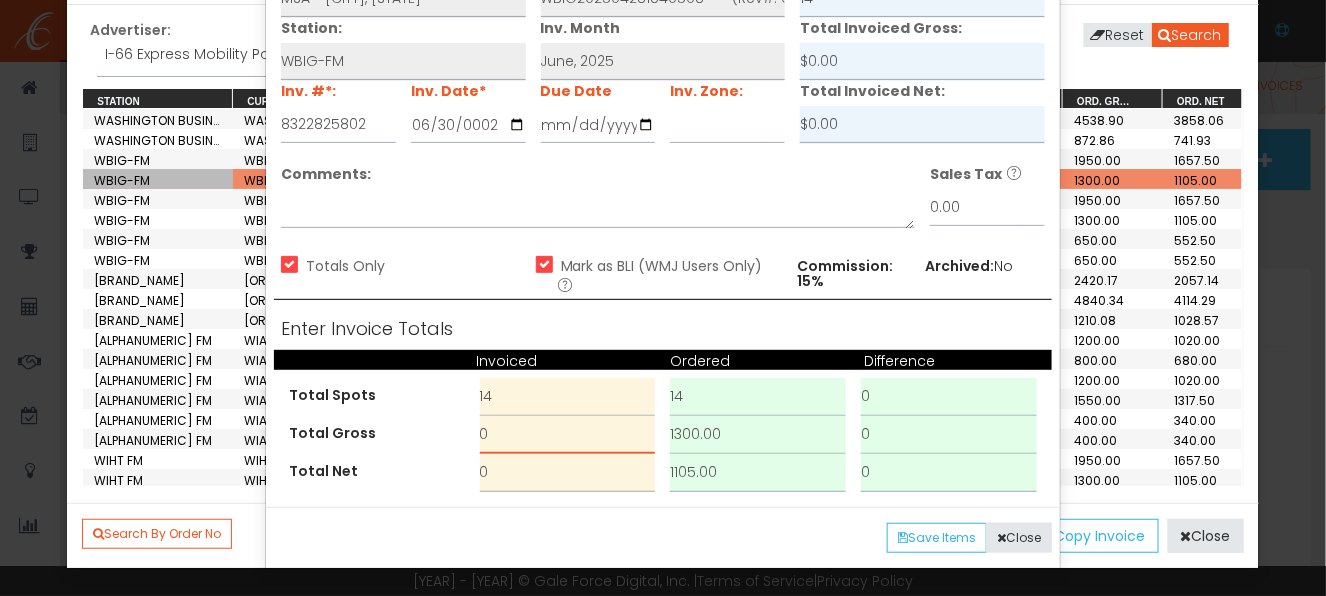click on "Total Gross
0
1300.00
0" at bounding box center [663, 435] 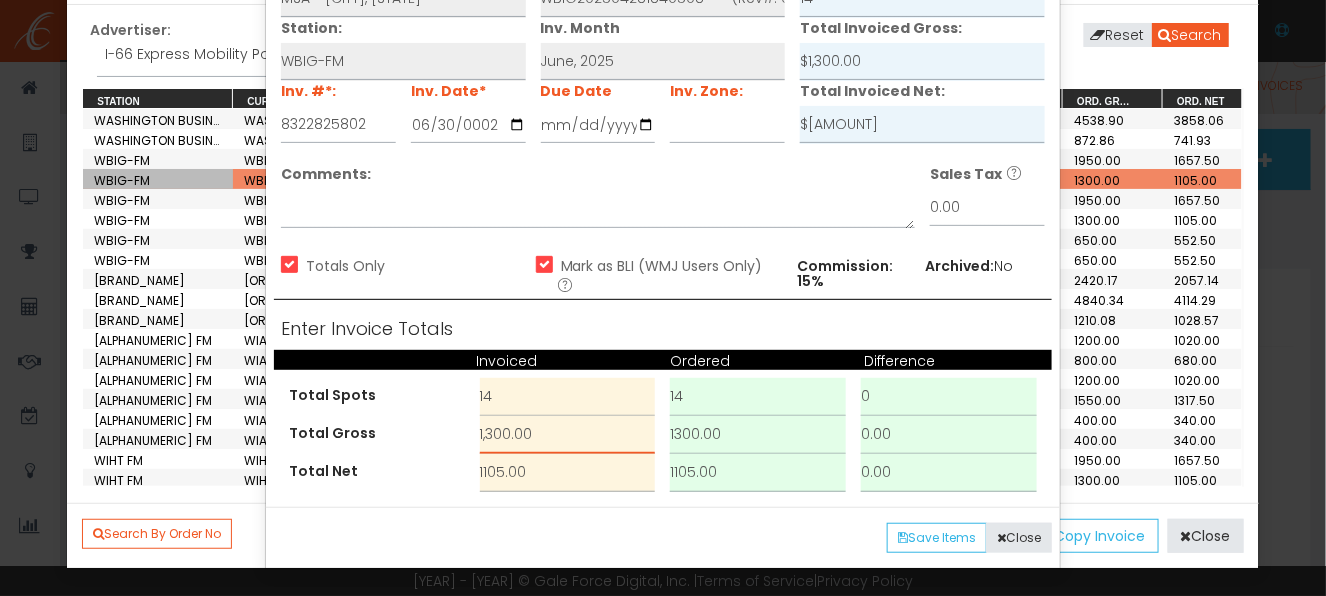 type on "1,300.00" 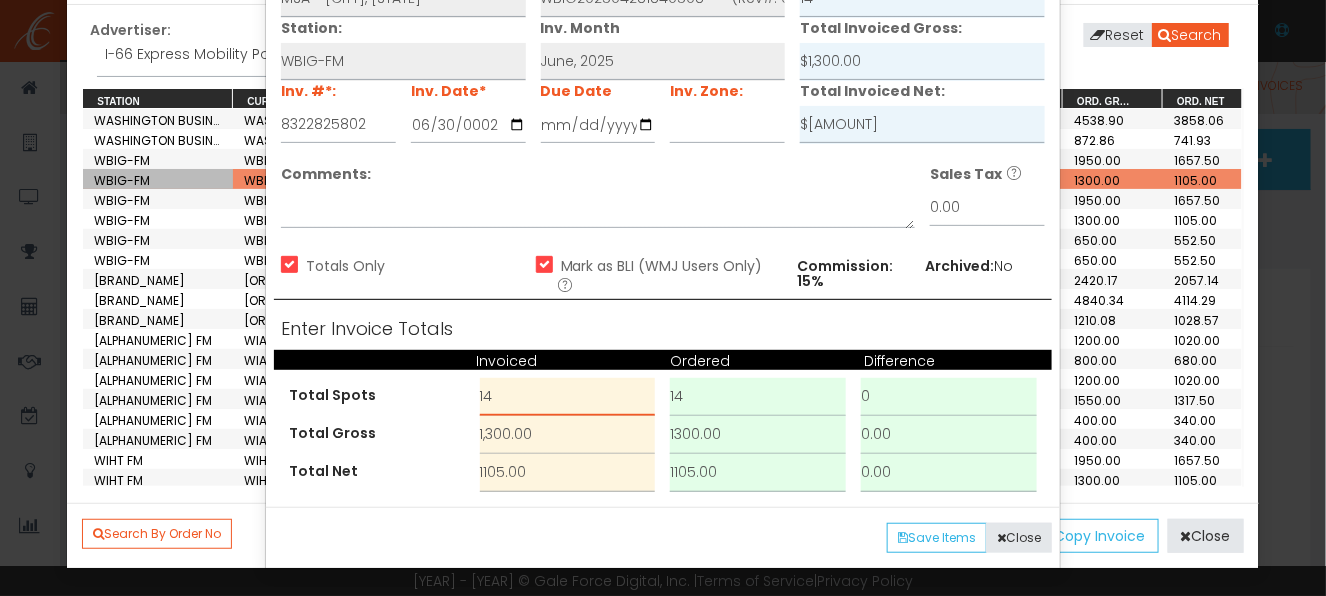 drag, startPoint x: 485, startPoint y: 392, endPoint x: 470, endPoint y: 394, distance: 15.132746 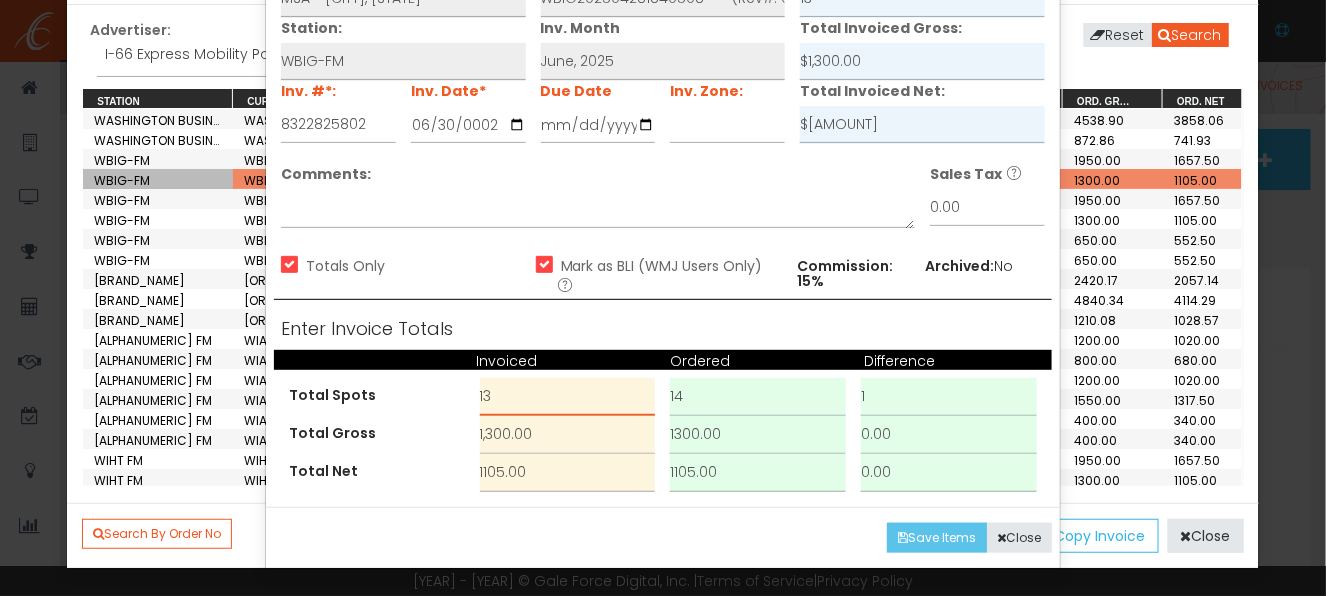 type on "••" 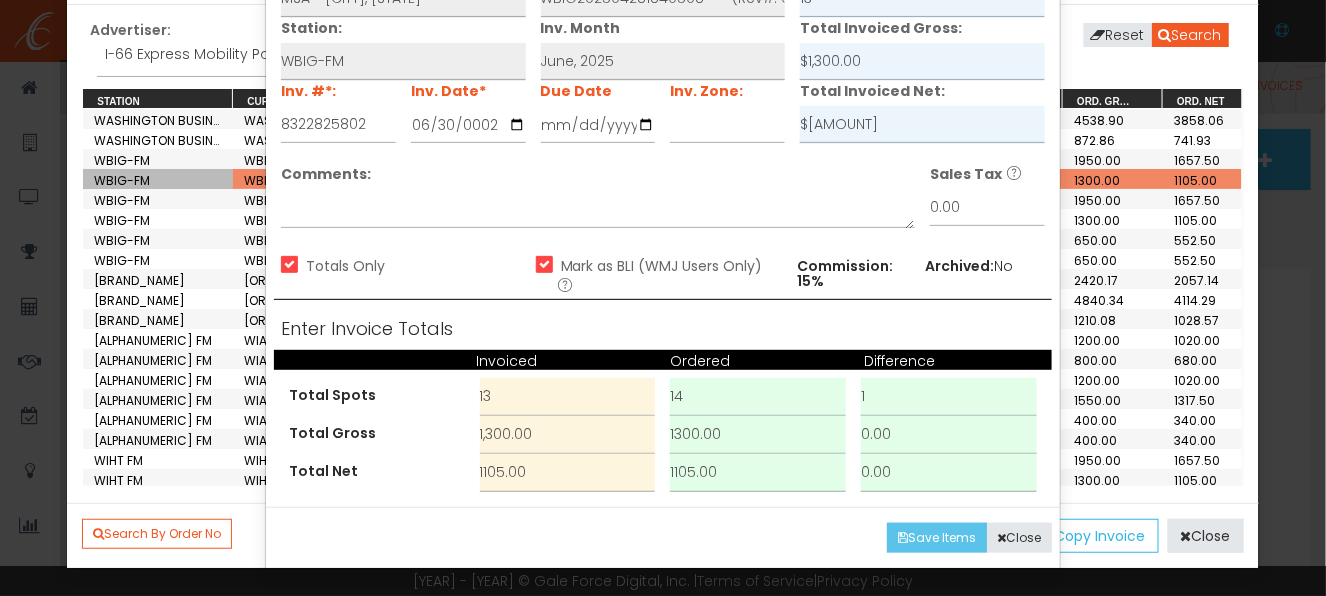 click on "•••• •••••" at bounding box center (937, 538) 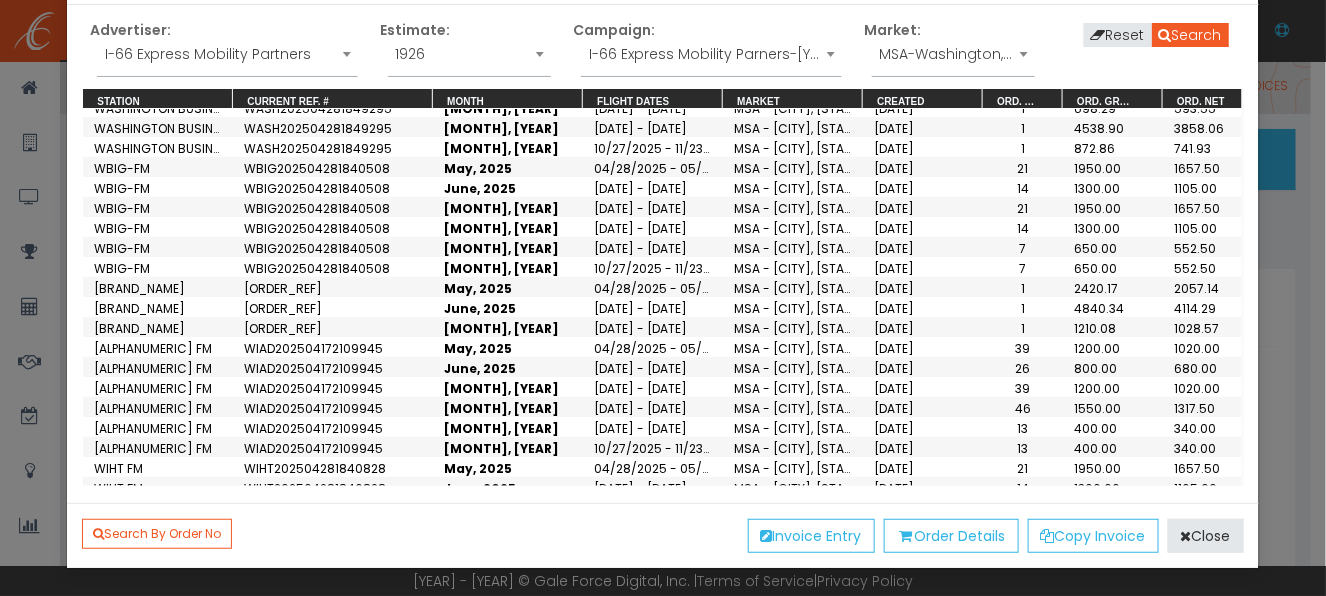 scroll, scrollTop: 2199, scrollLeft: 0, axis: vertical 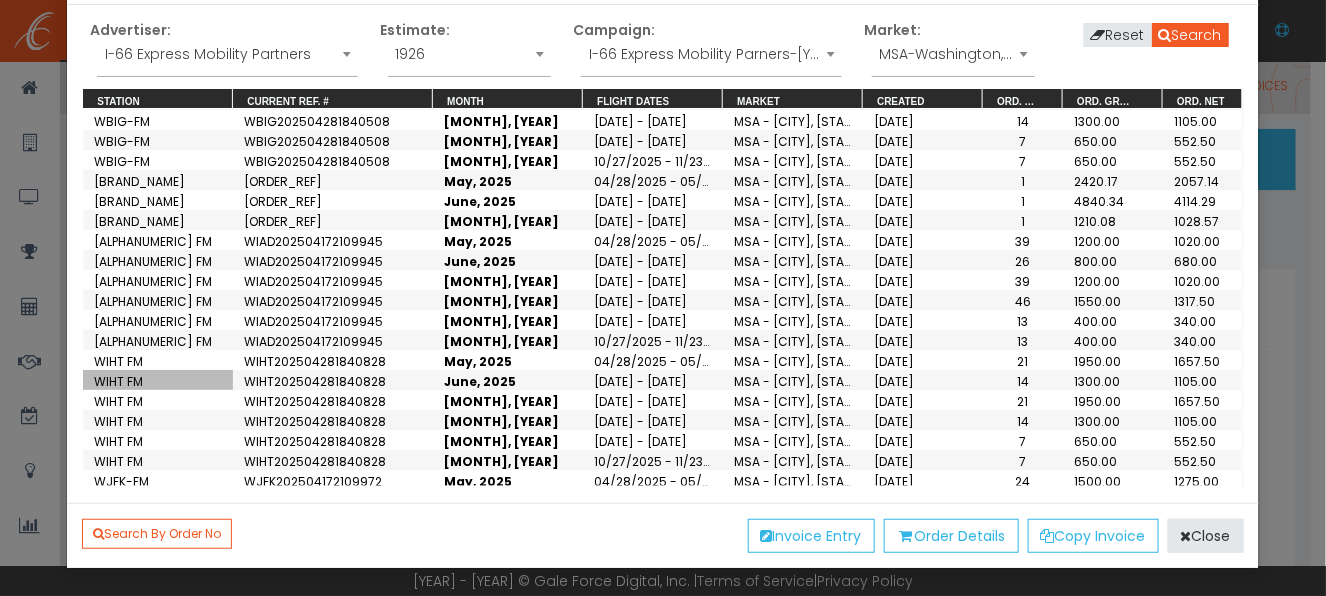 click on "•••• ••" at bounding box center (118, 381) 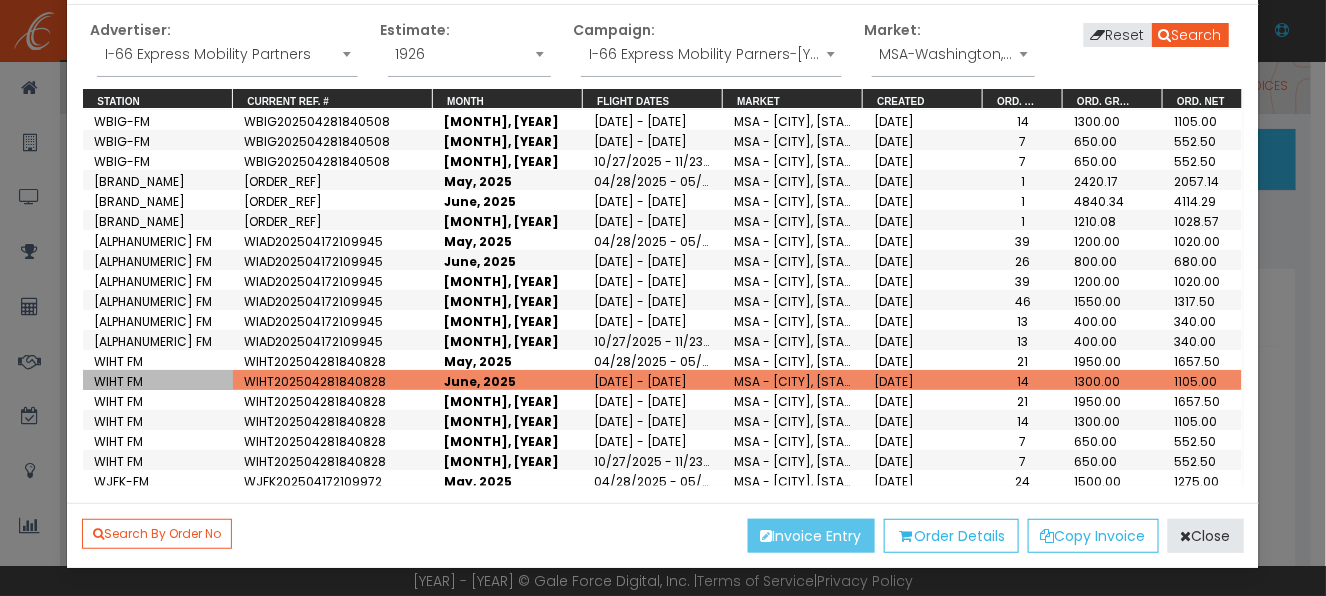 click on "••••••• •••••" at bounding box center [811, 536] 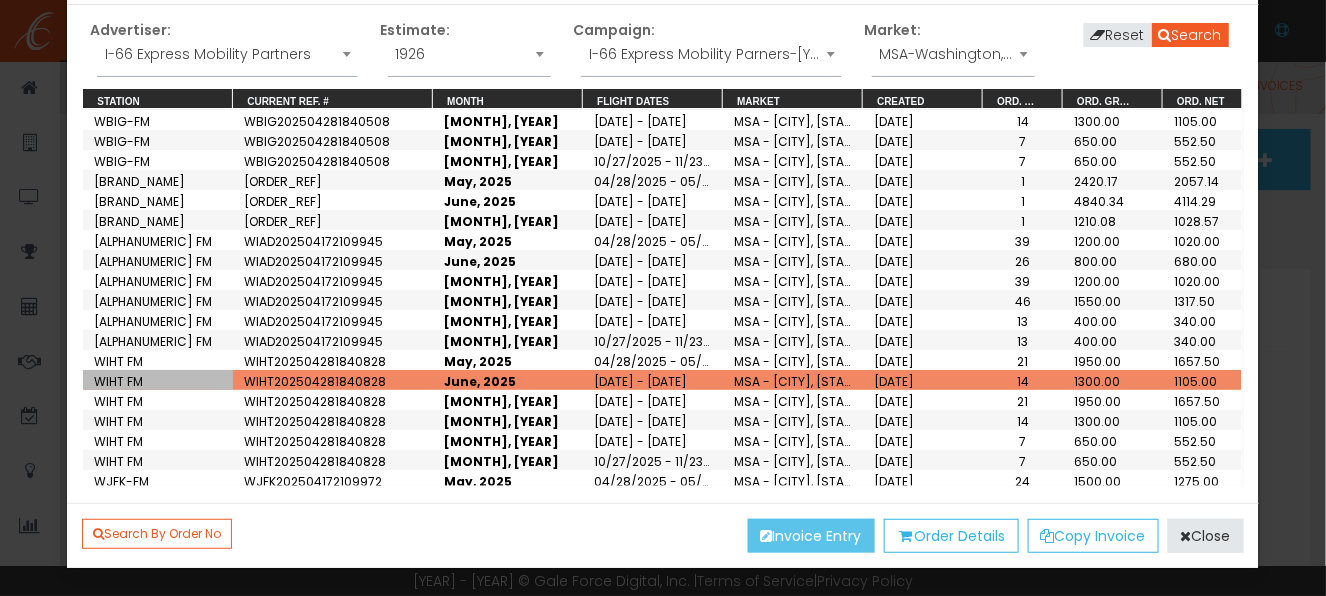 scroll, scrollTop: 0, scrollLeft: 0, axis: both 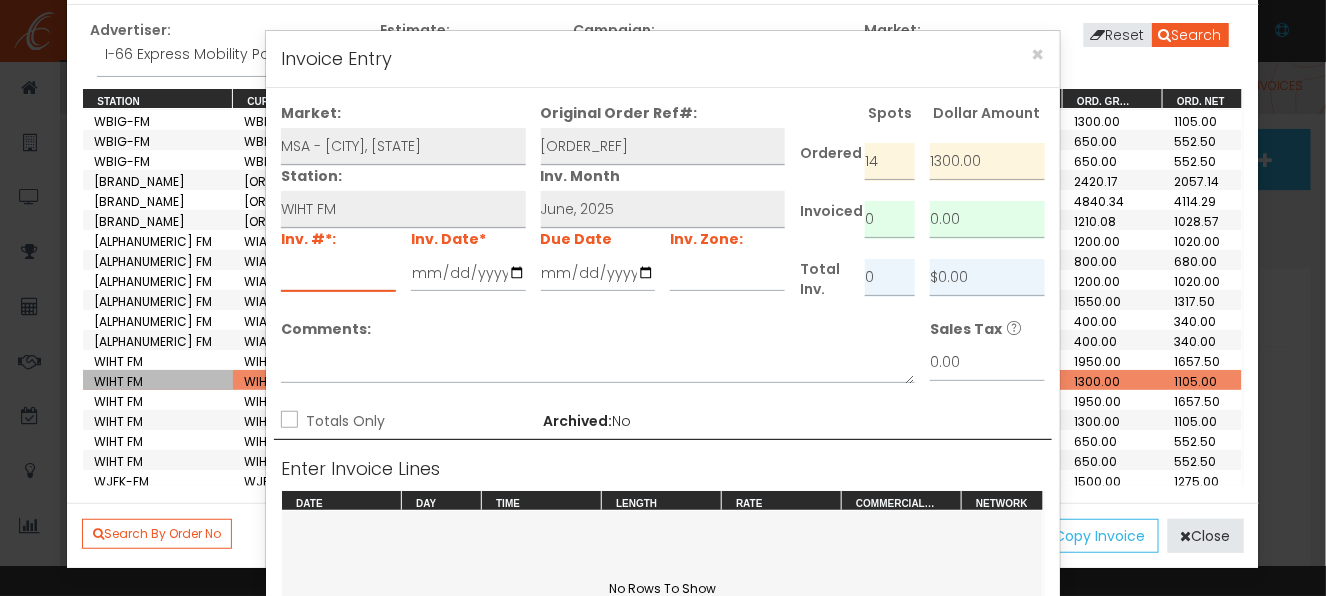 click at bounding box center [338, 273] 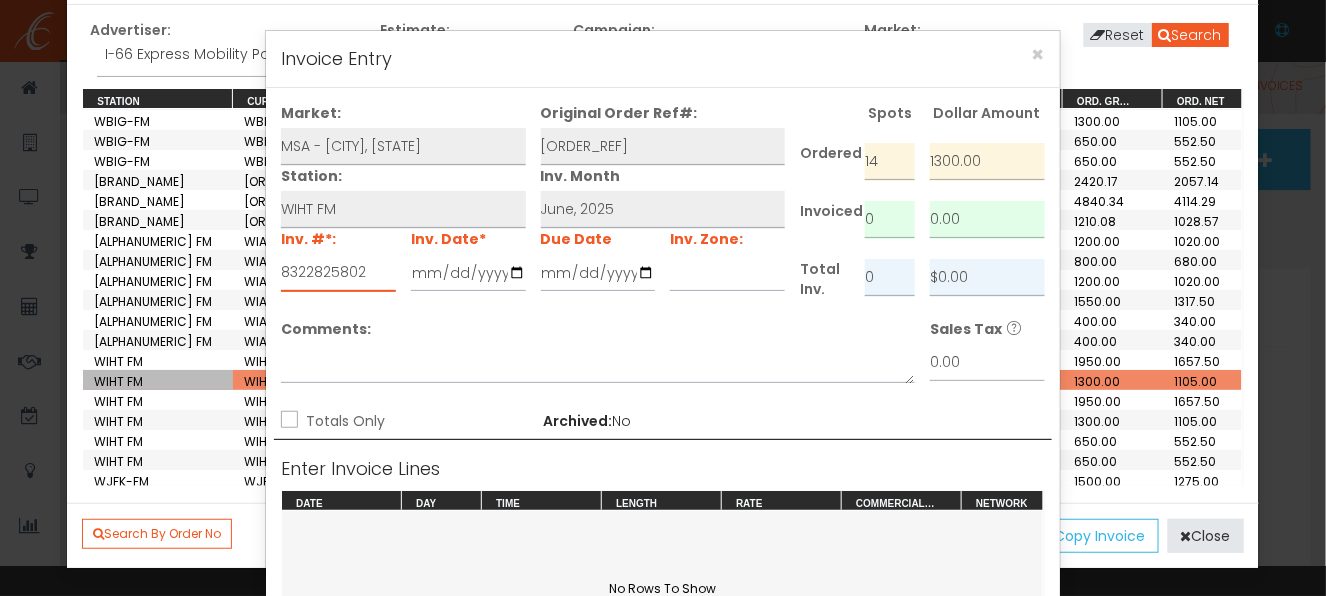 type on "8322825802" 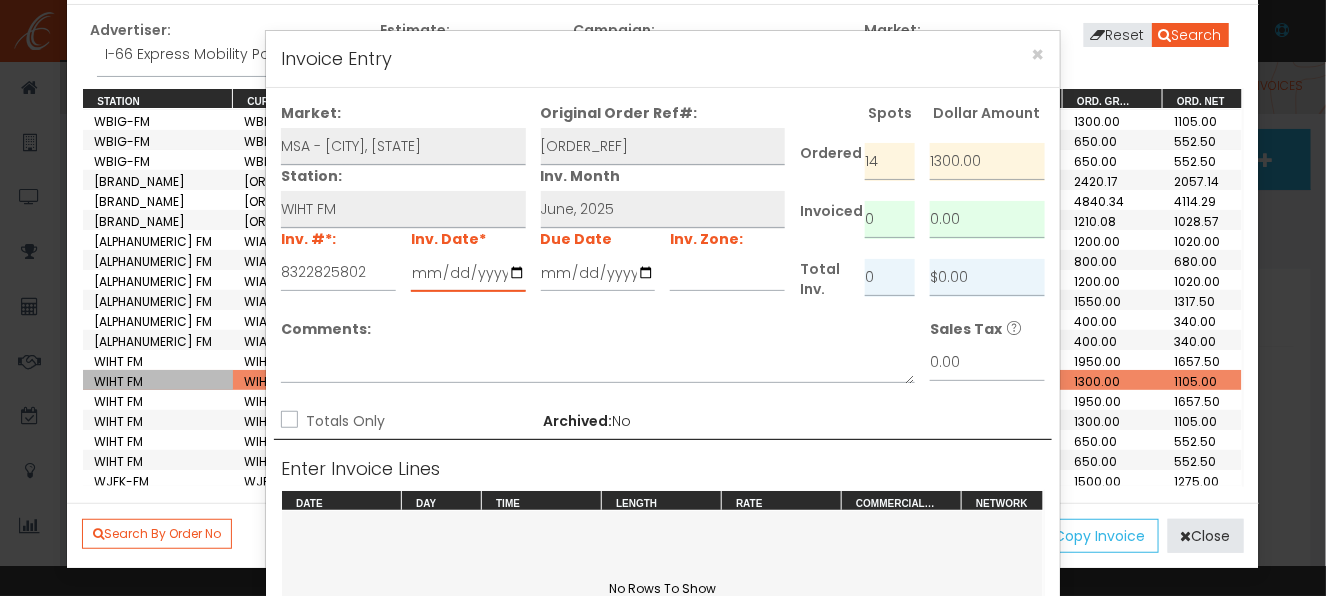 type on "[YYYY]-[MM]-[DD]" 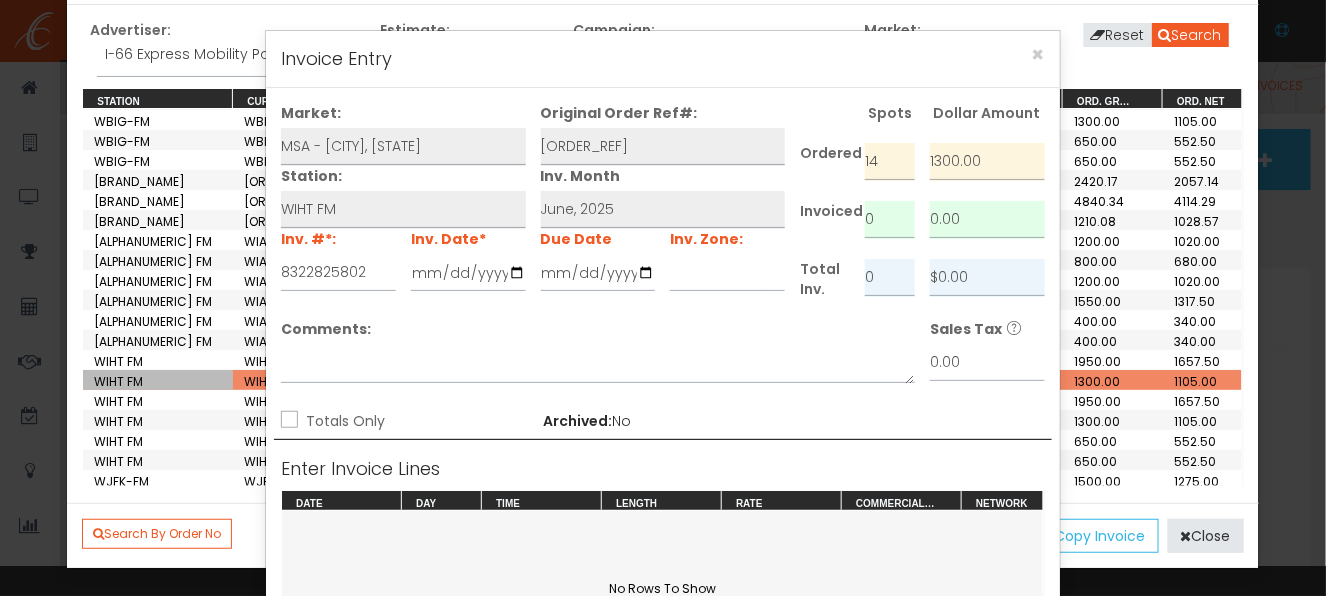 click on "Totals Only" at bounding box center (287, 421) 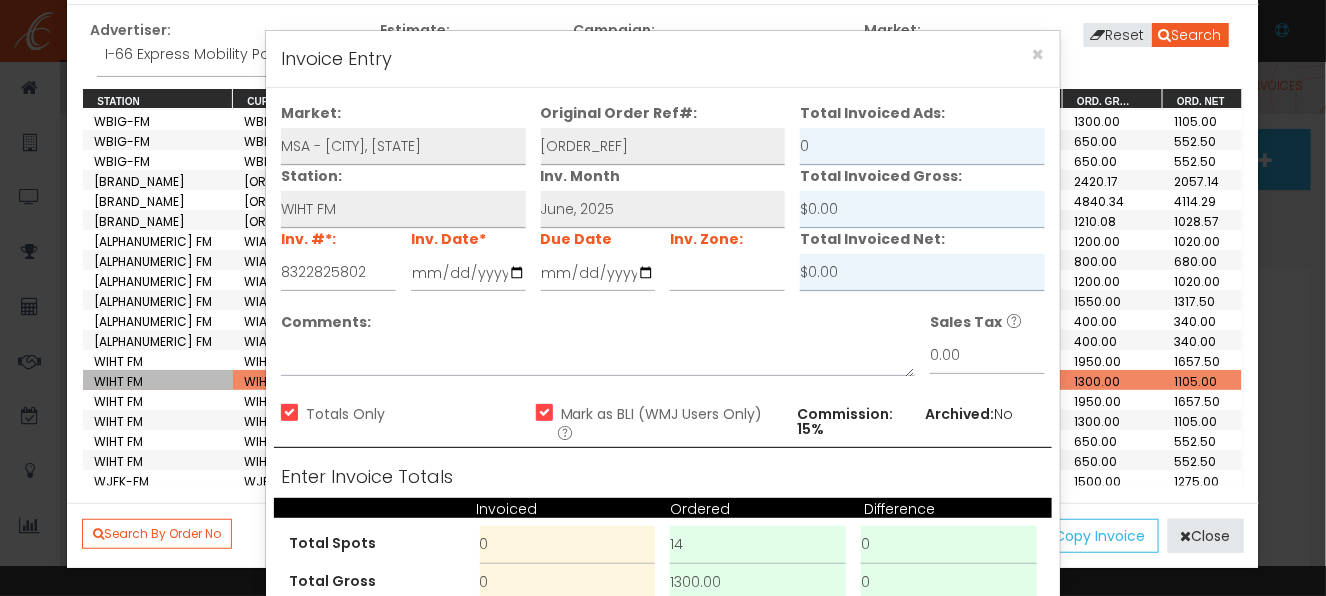 scroll, scrollTop: 148, scrollLeft: 0, axis: vertical 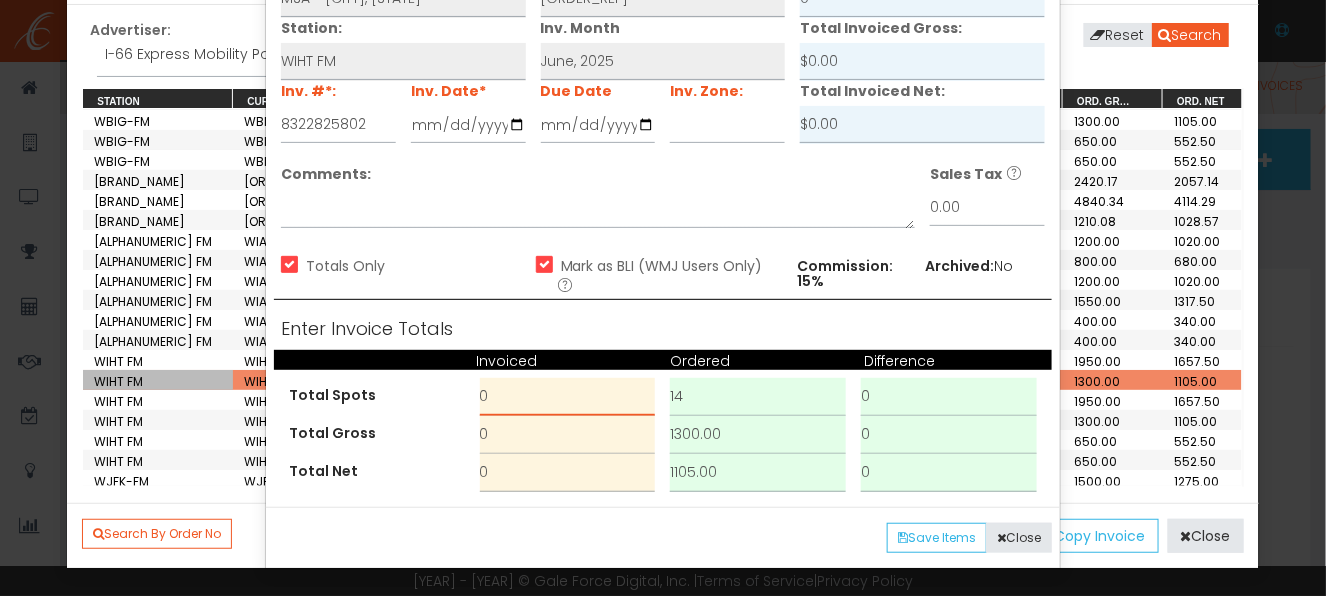 drag, startPoint x: 503, startPoint y: 392, endPoint x: 473, endPoint y: 397, distance: 30.413813 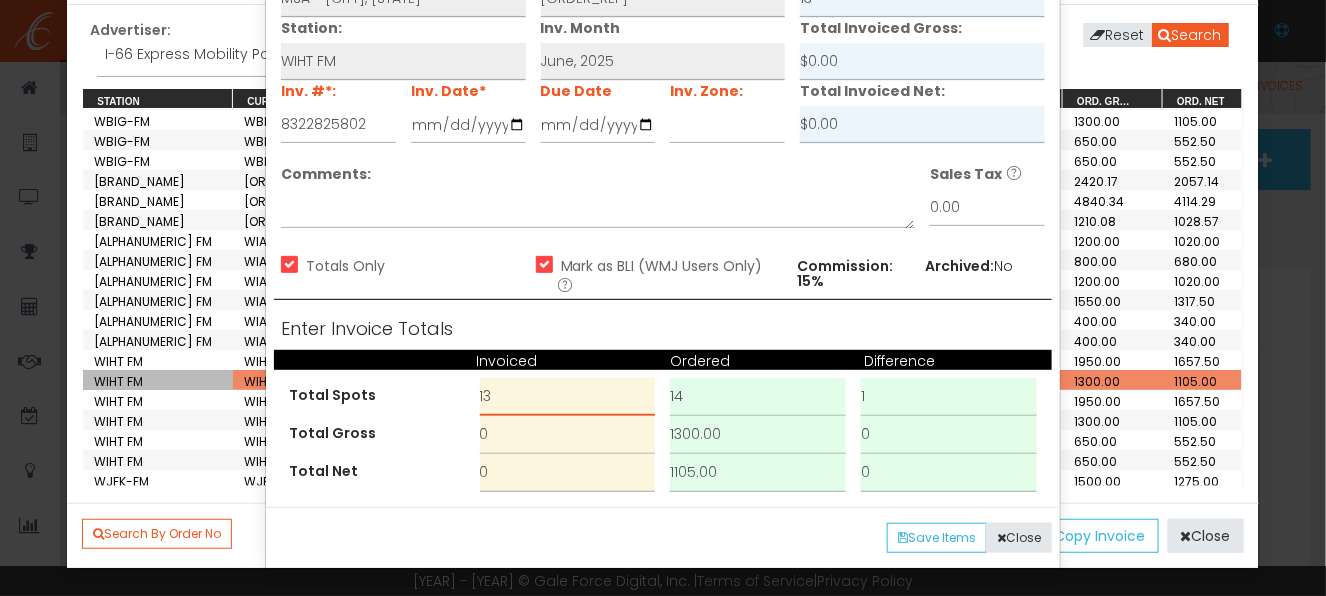 type on "••" 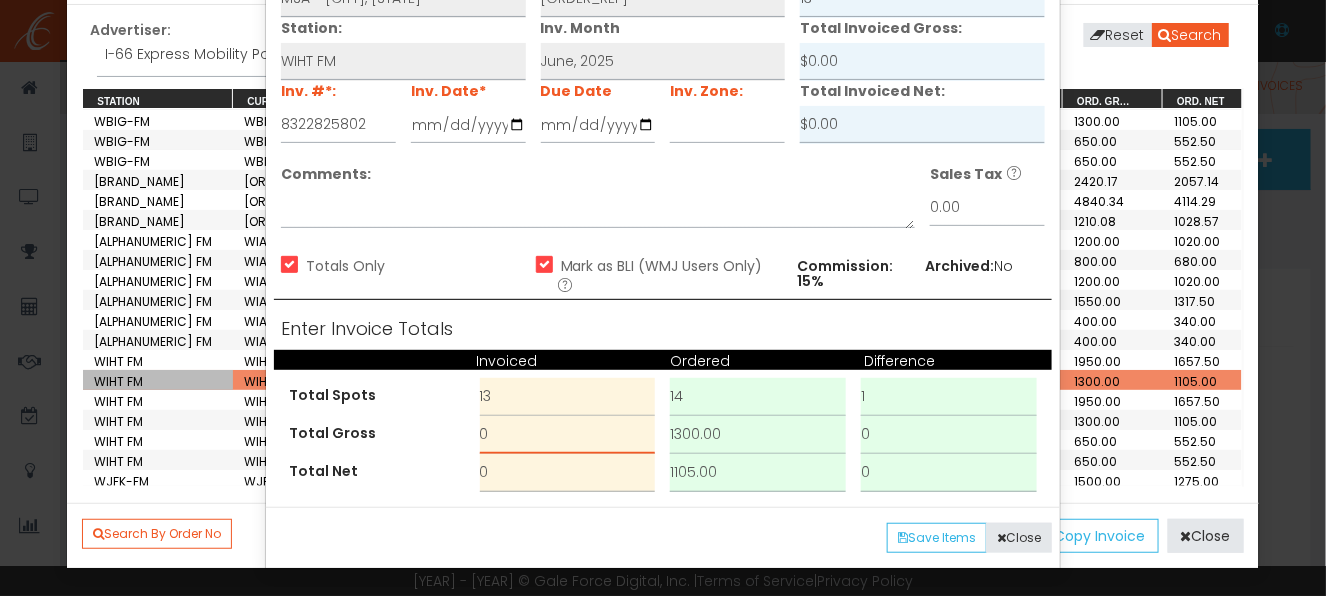 drag, startPoint x: 485, startPoint y: 427, endPoint x: 464, endPoint y: 429, distance: 21.095022 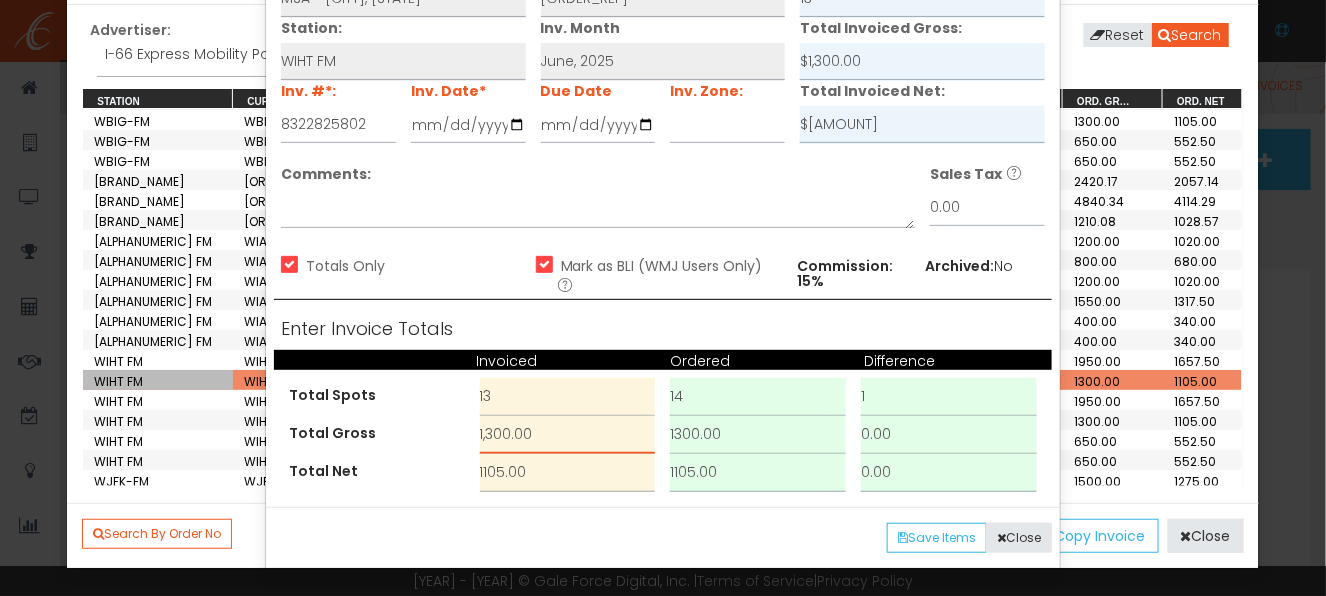 type on "1,300.00" 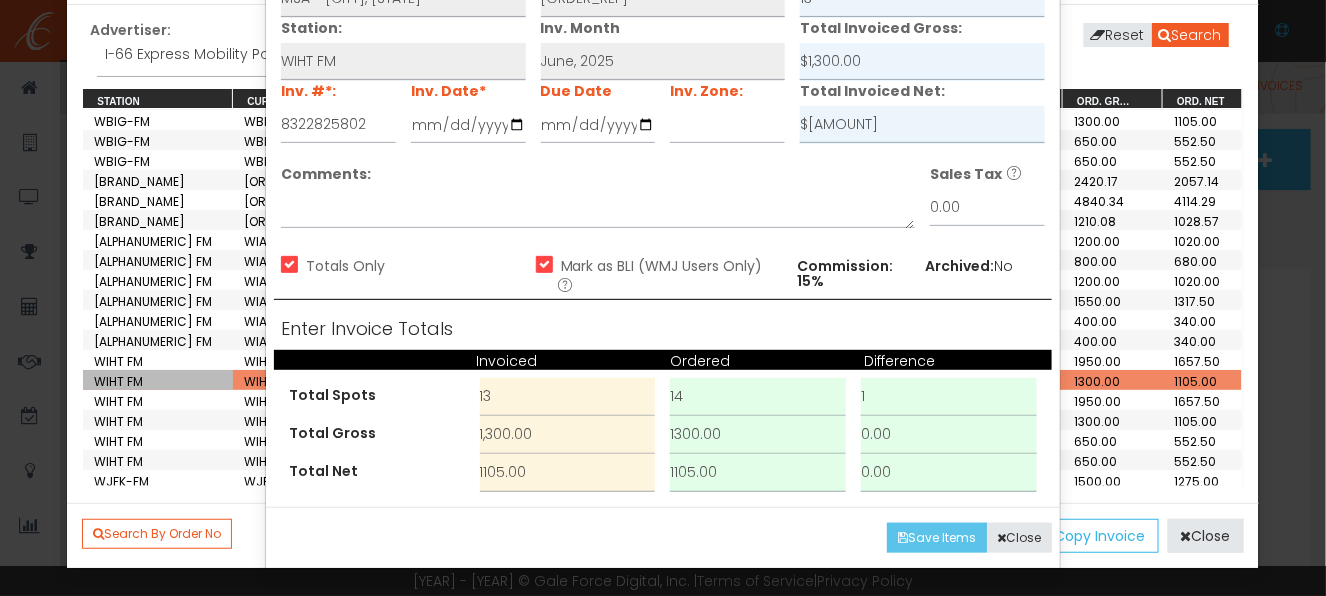 click on "•••• •••••" at bounding box center (937, 538) 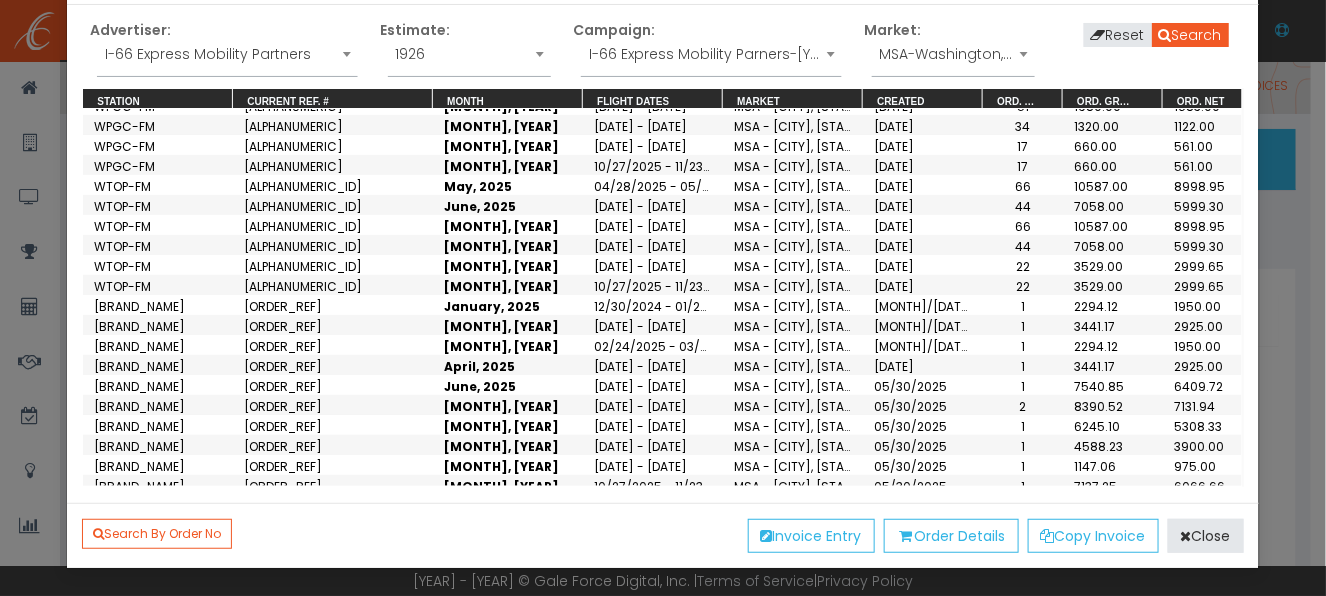 scroll, scrollTop: 3099, scrollLeft: 0, axis: vertical 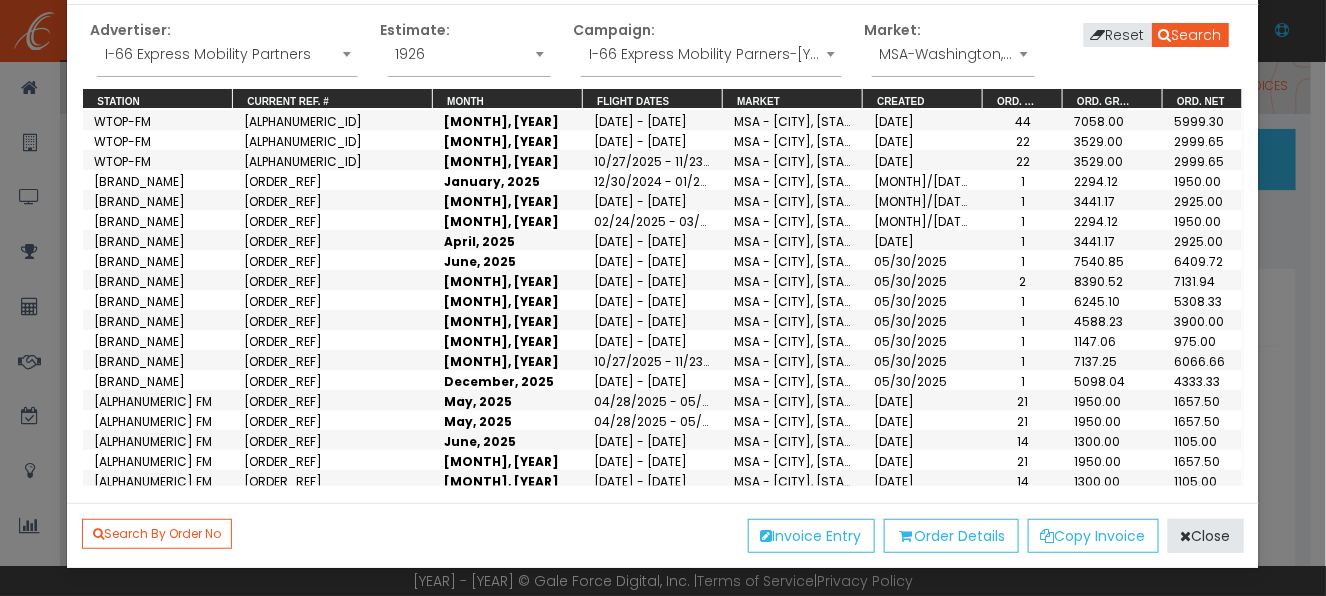 click on "[MONTH], [YEAR]" at bounding box center (508, 640) 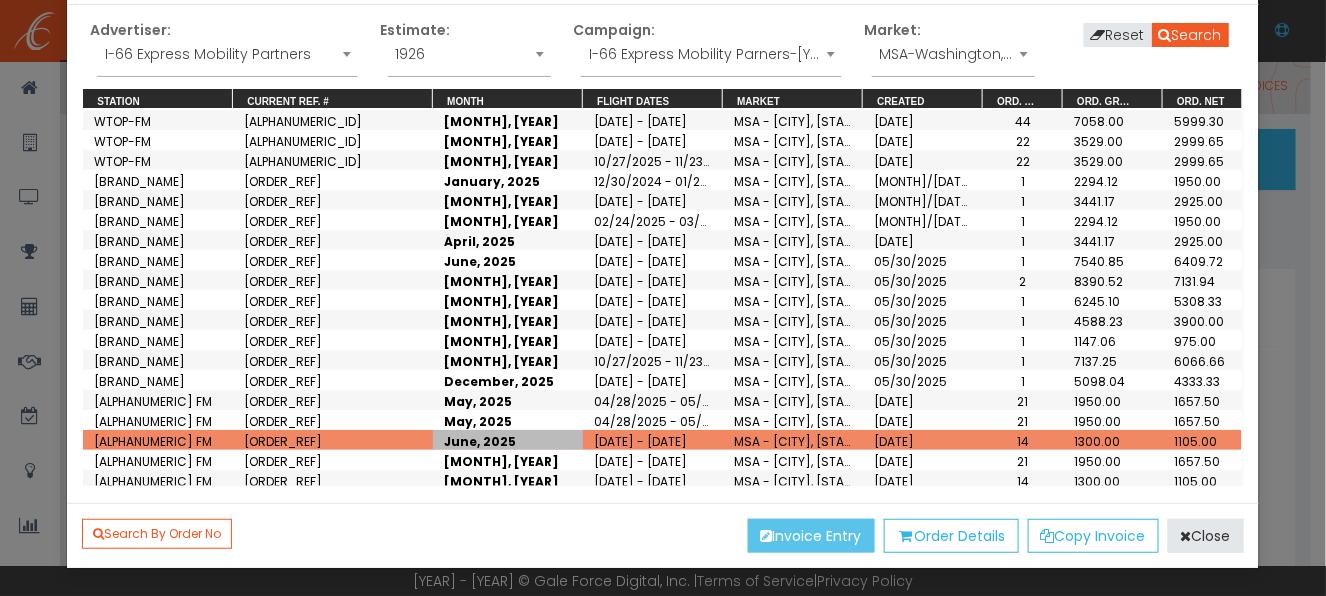 click on "••••••• •••••" at bounding box center (811, 536) 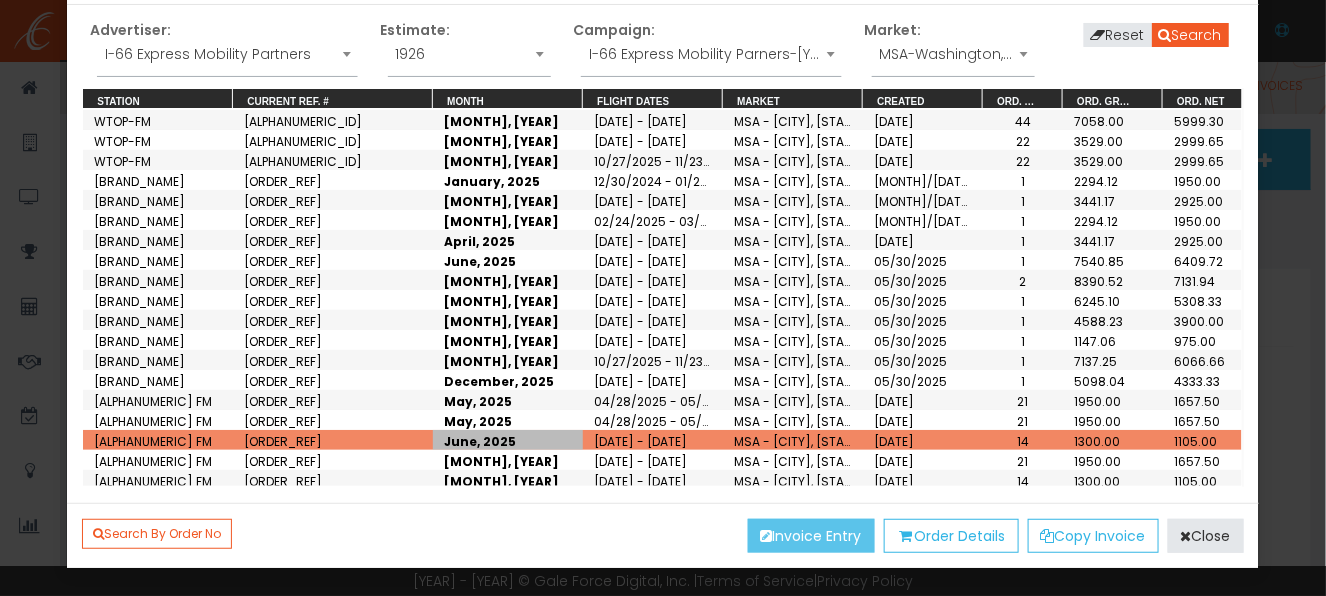 scroll, scrollTop: 0, scrollLeft: 0, axis: both 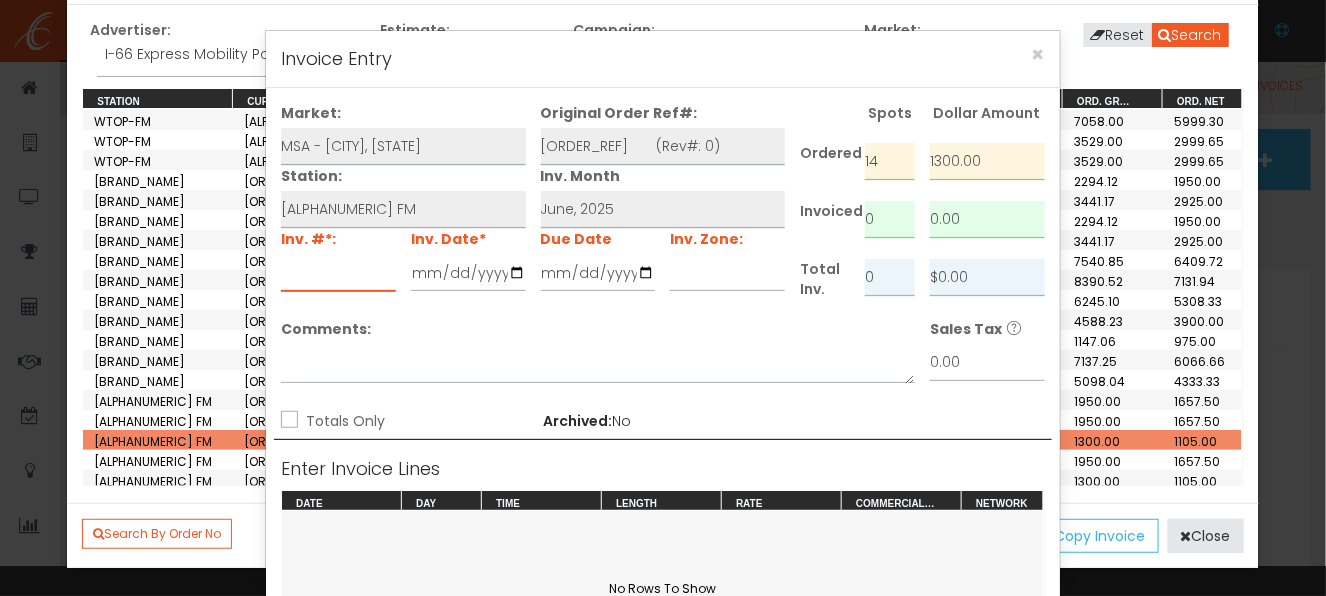 click at bounding box center [338, 273] 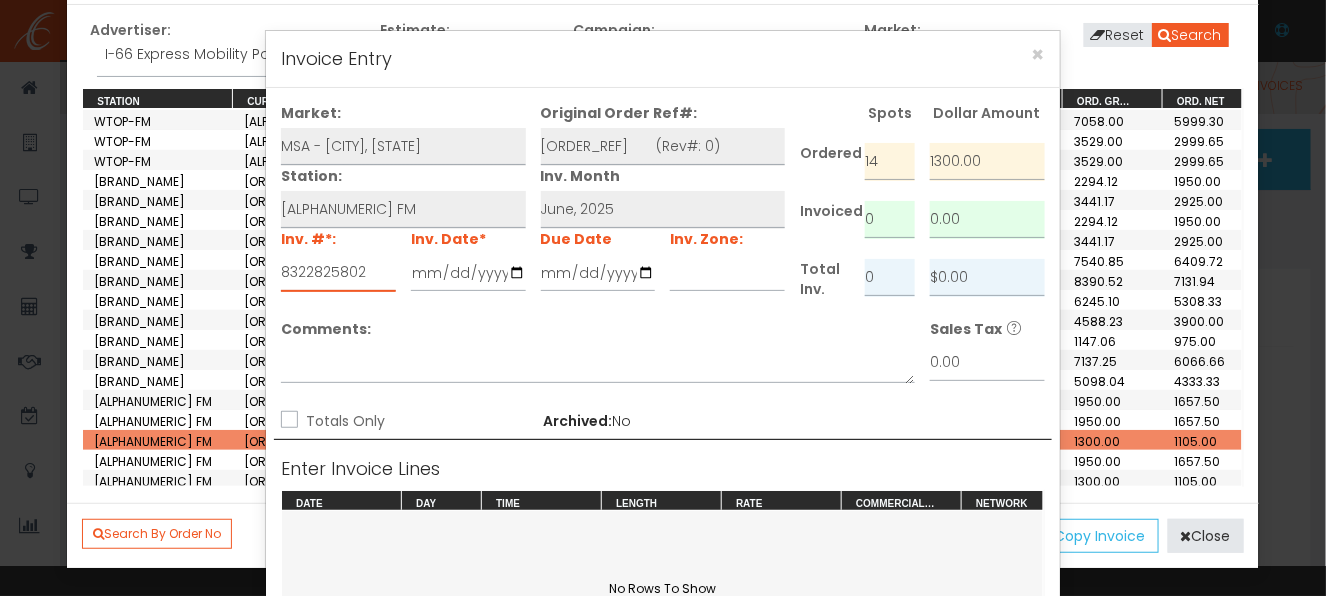 type on "8322825802" 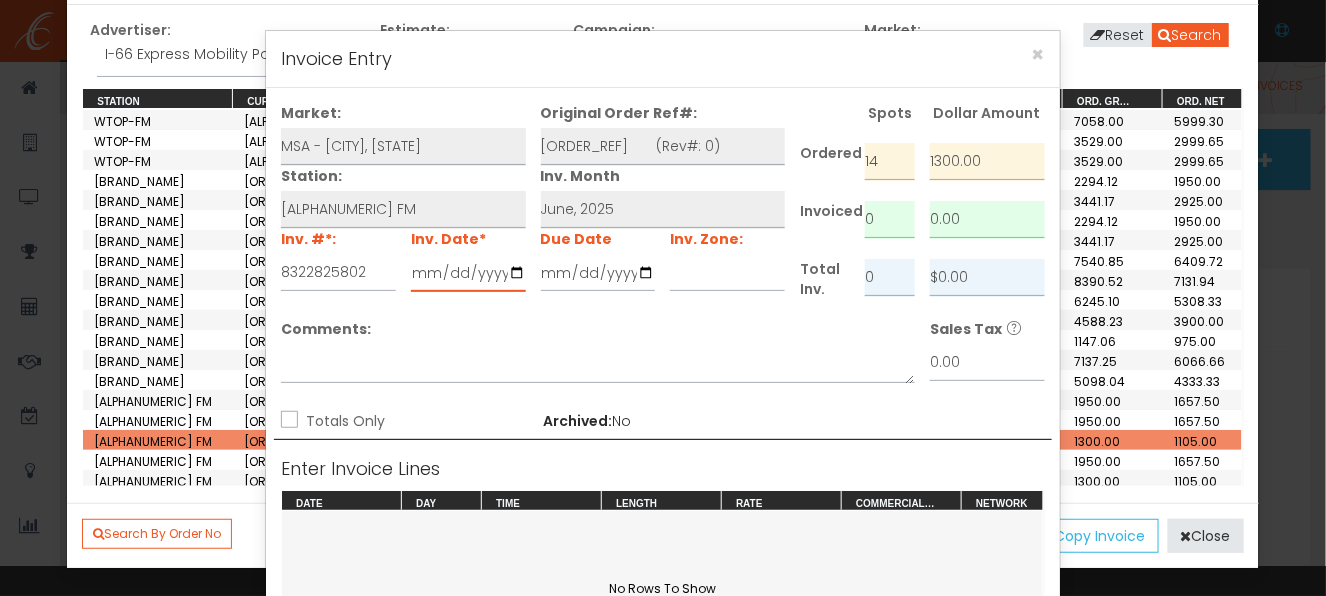 type on "[YYYY]-[MM]-[DD]" 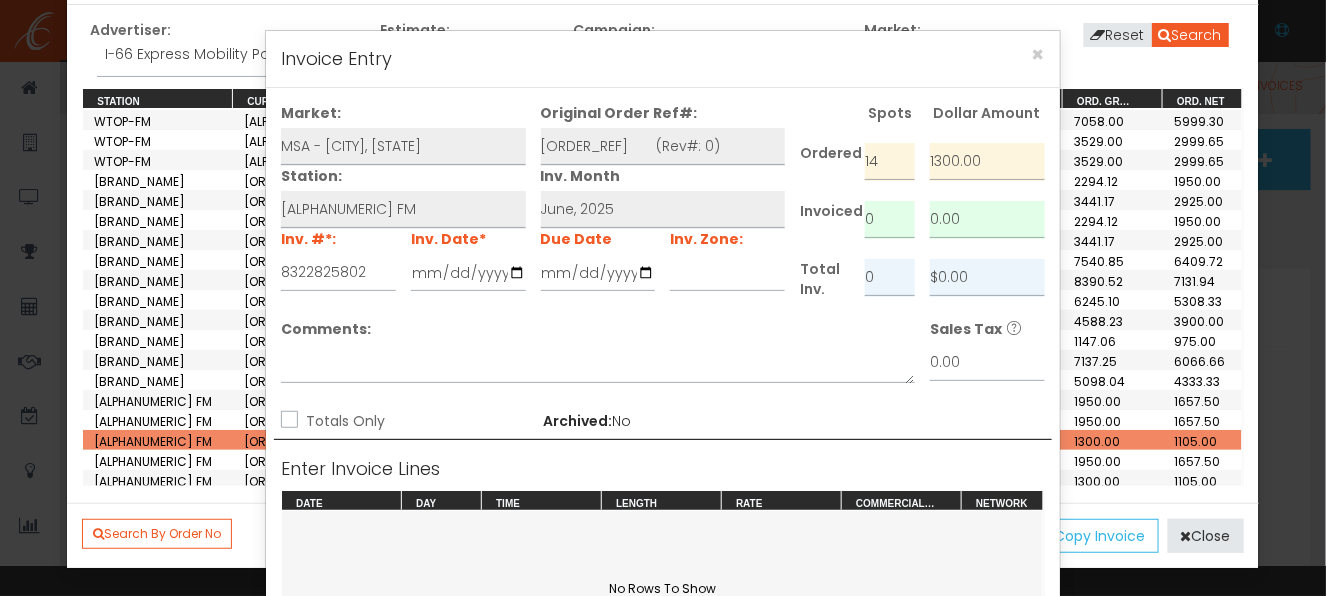 click on "Totals Only" at bounding box center [287, 421] 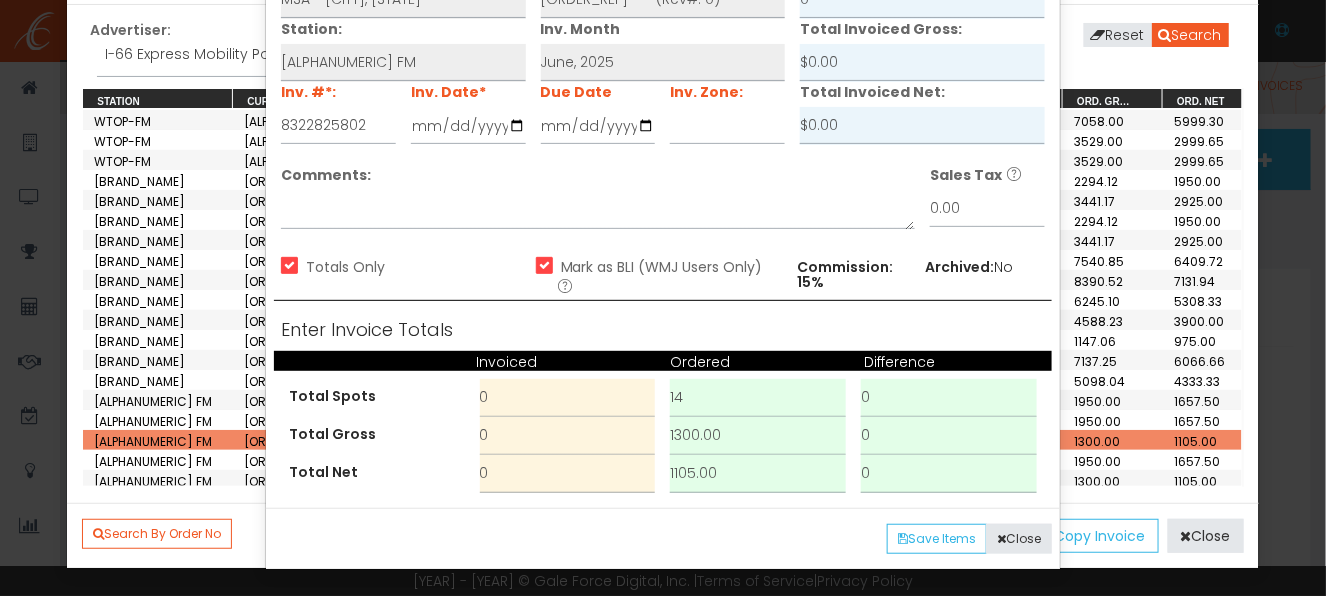 scroll, scrollTop: 148, scrollLeft: 0, axis: vertical 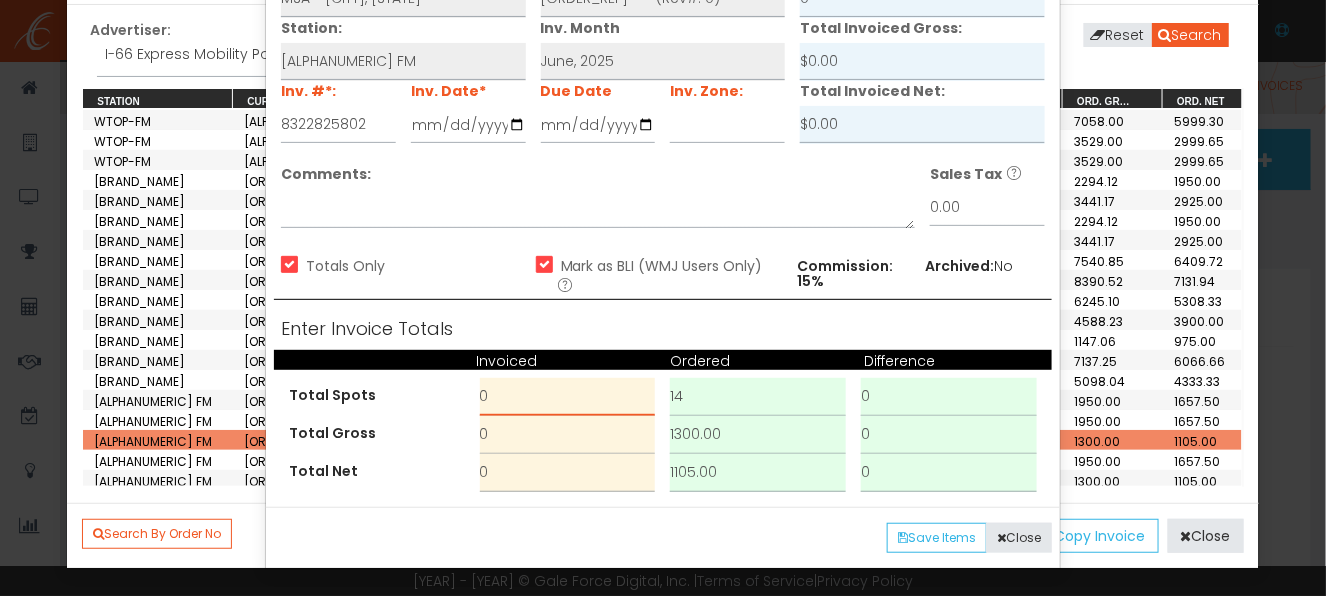 drag, startPoint x: 490, startPoint y: 394, endPoint x: 457, endPoint y: 402, distance: 33.955853 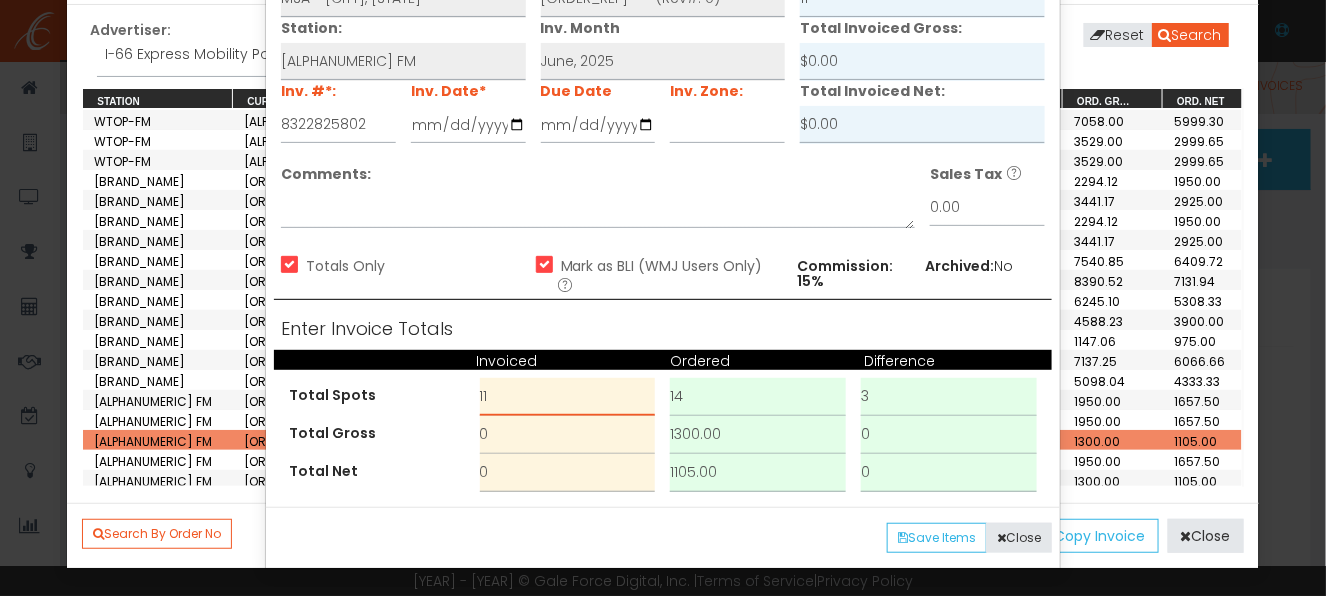 type on "11" 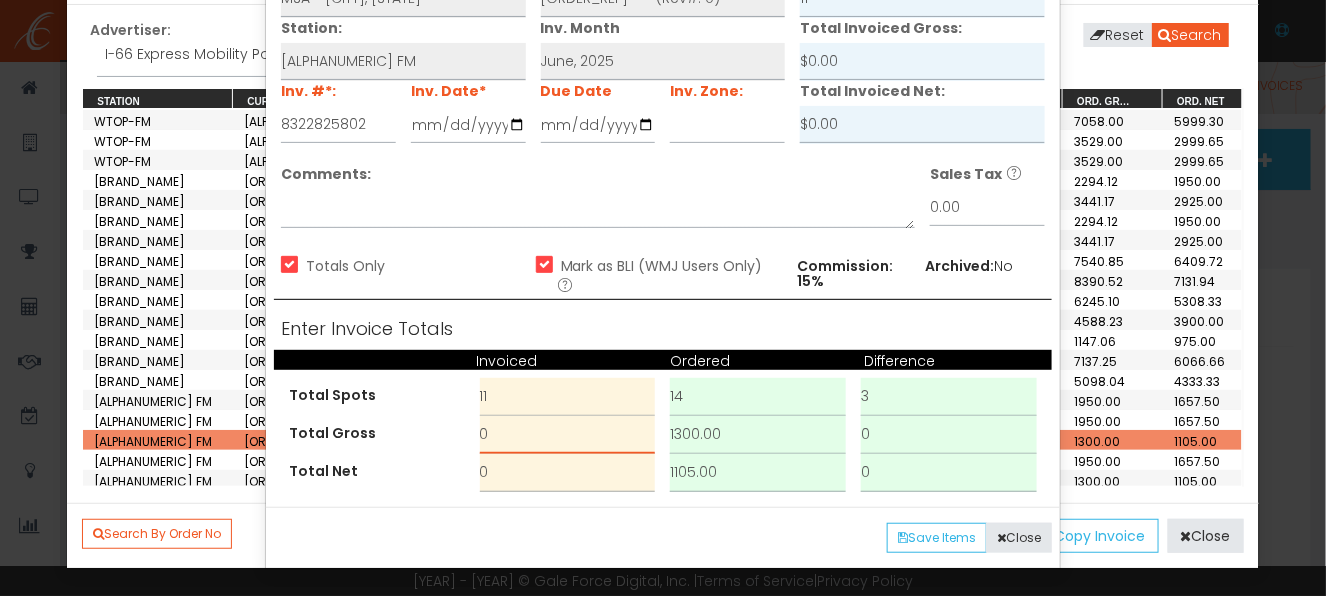 click on "Total Gross
0
1300.00
0" at bounding box center [663, 435] 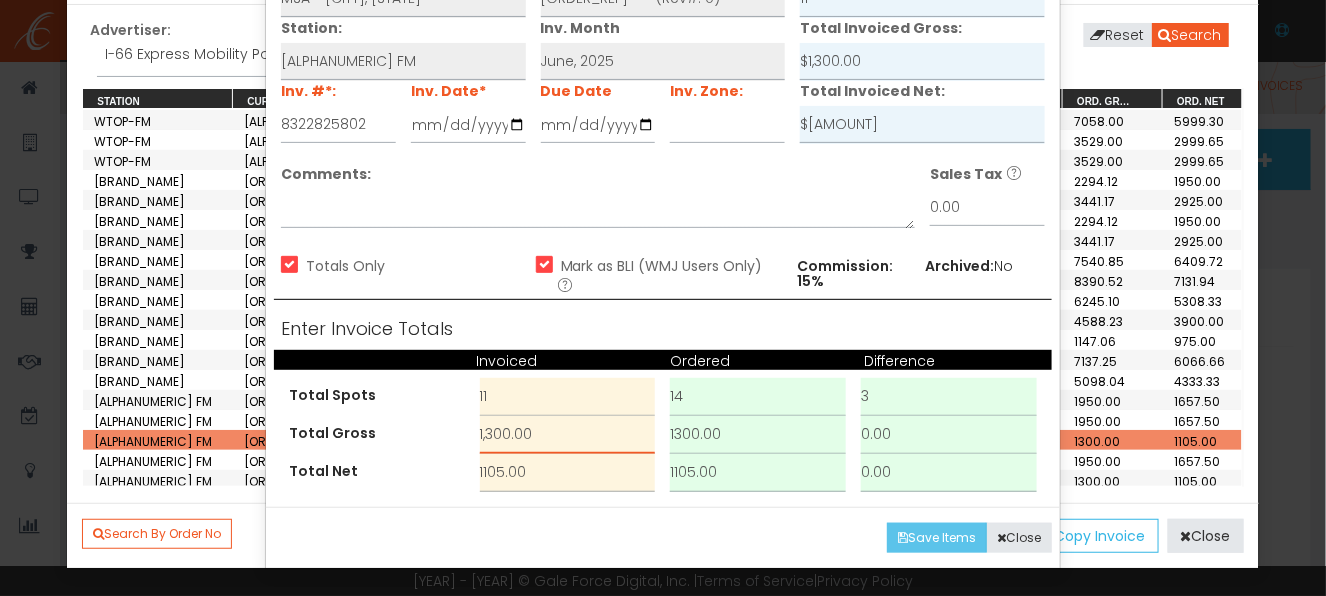 type on "1,300.00" 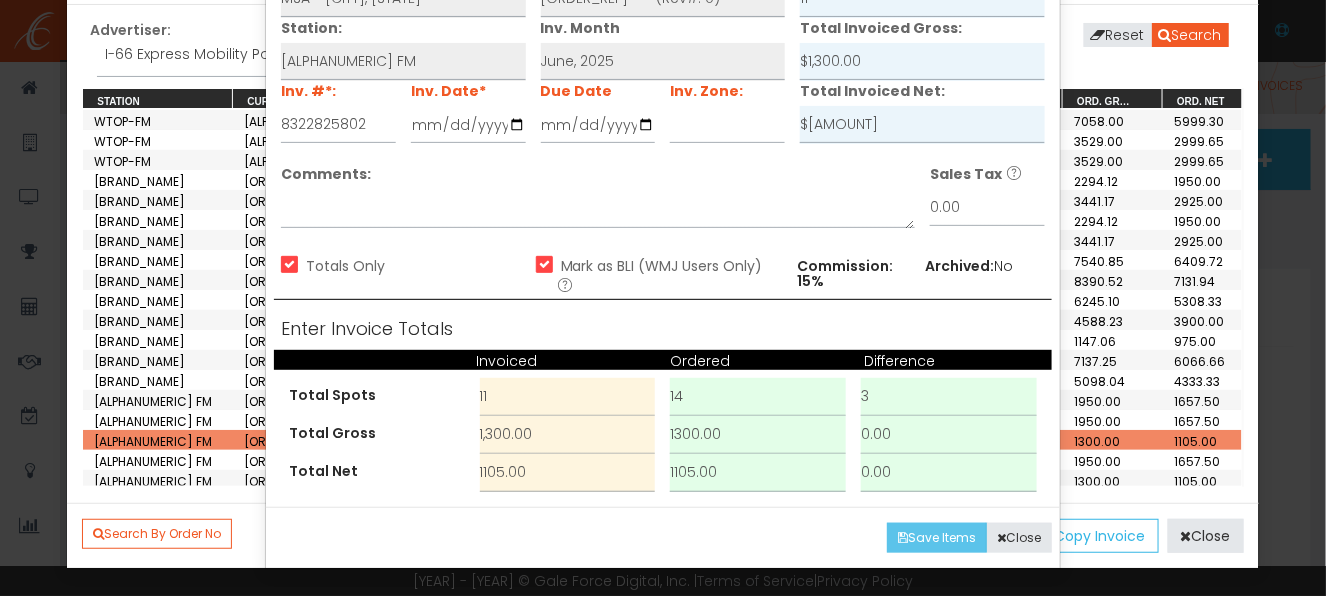 click on "•••• •••••" at bounding box center (937, 538) 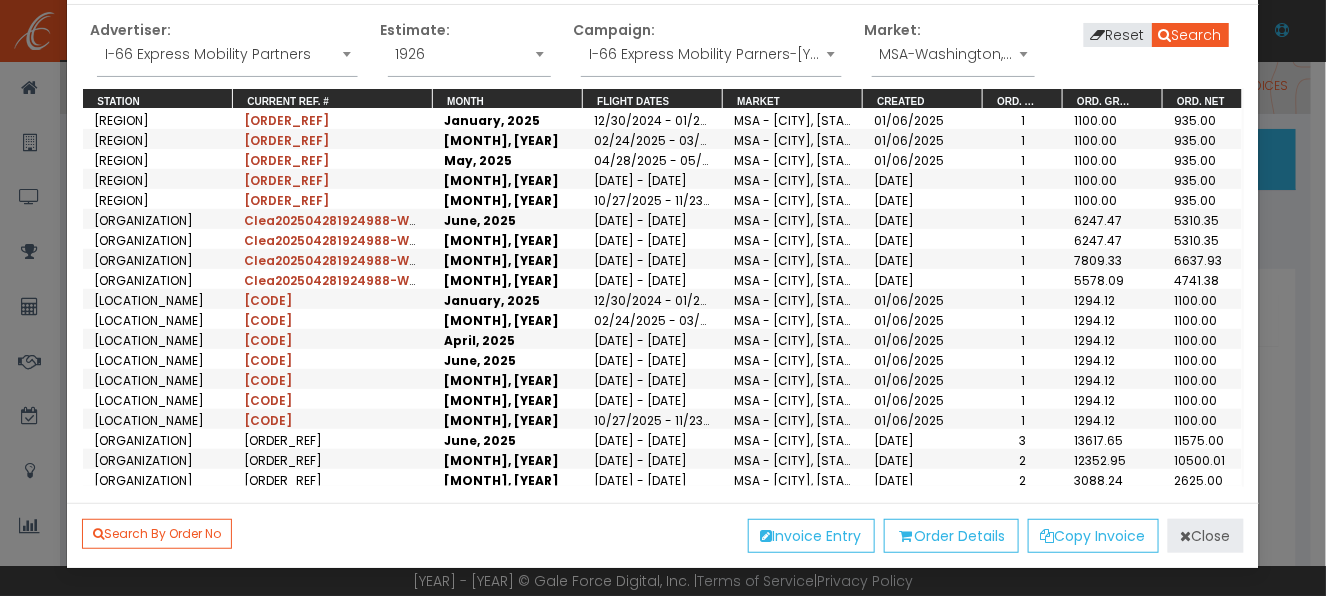 click on "•••••" at bounding box center [1206, 536] 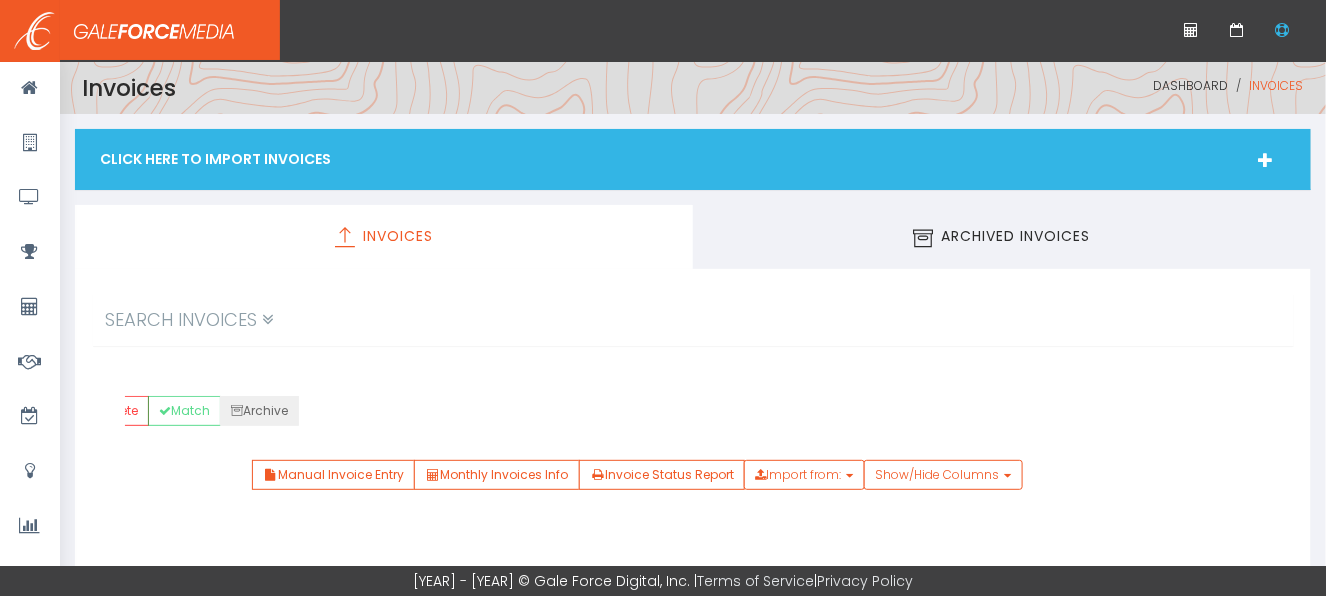 click on "Click Here To Import Invoices" at bounding box center (693, 159) 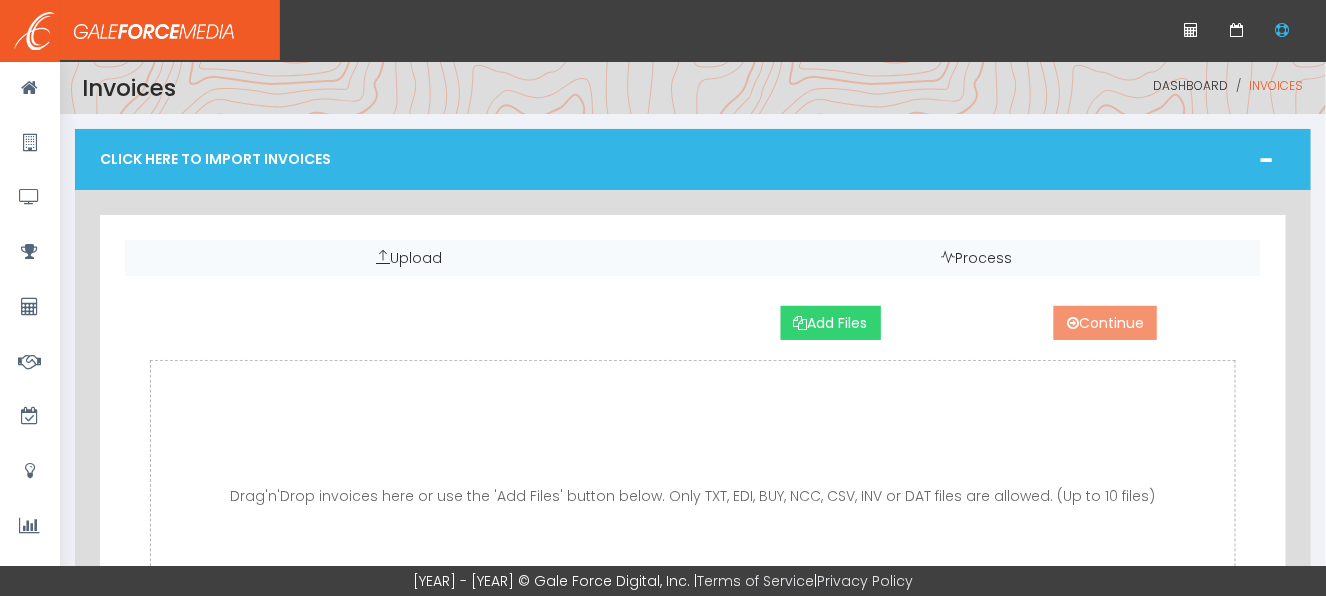 click on "Add Files" at bounding box center (831, 323) 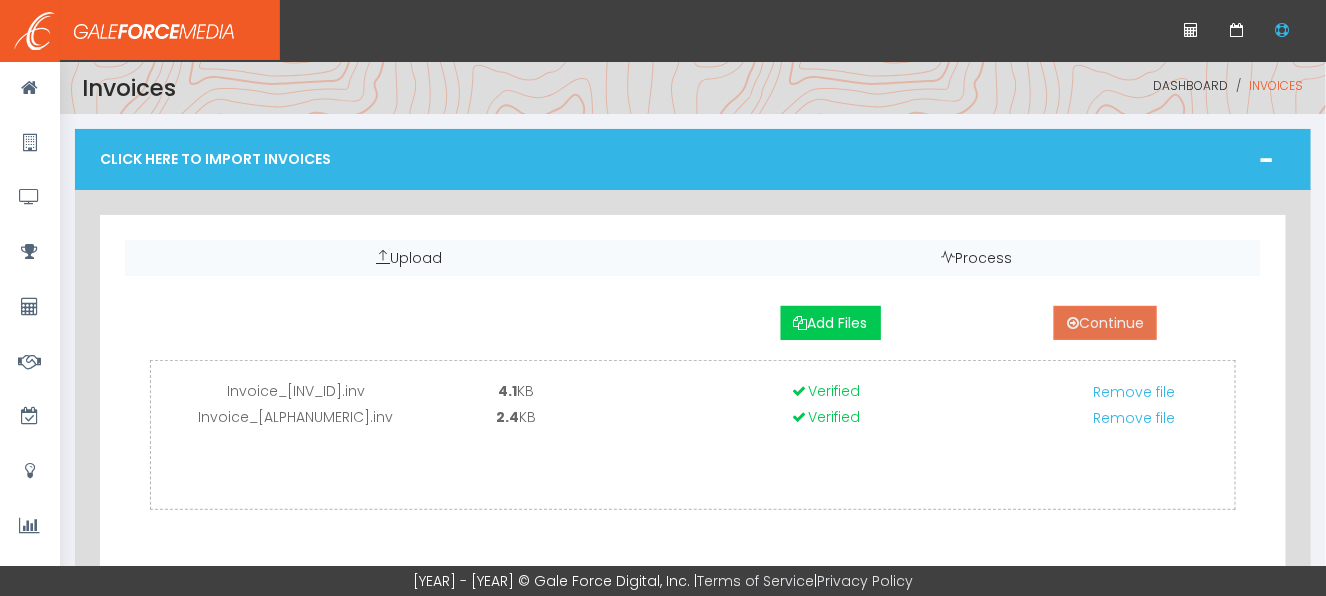 click on "Continue" at bounding box center [1105, 323] 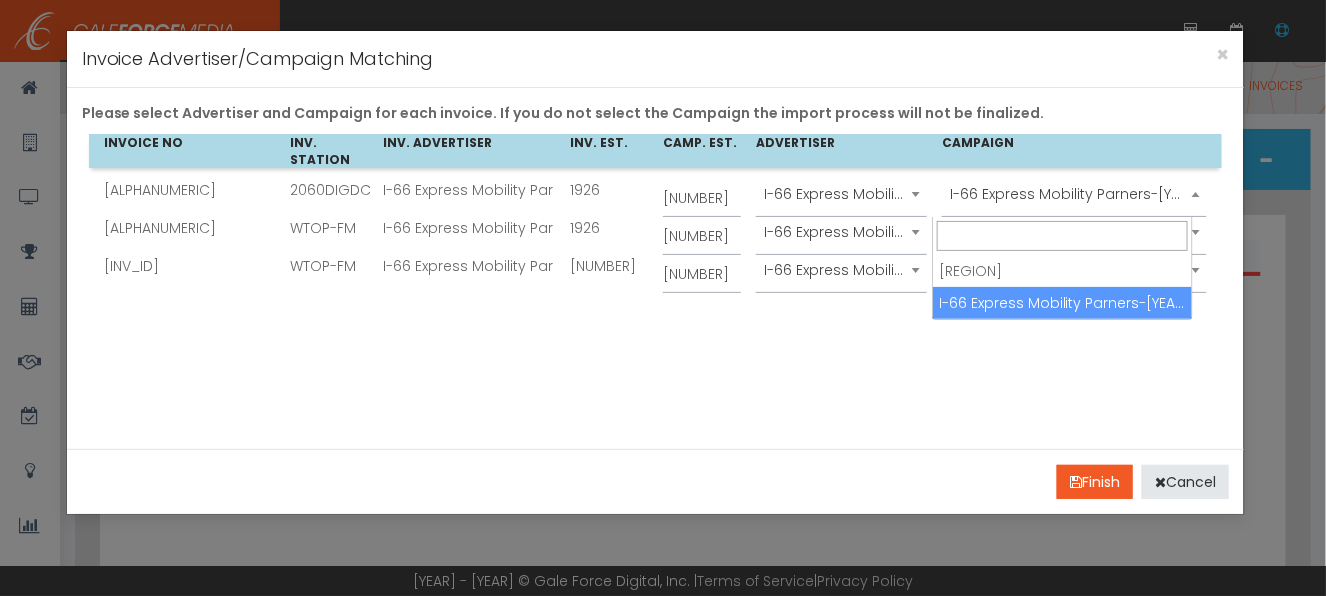click on "[YYYY] [TEXT]" at bounding box center (1074, 194) 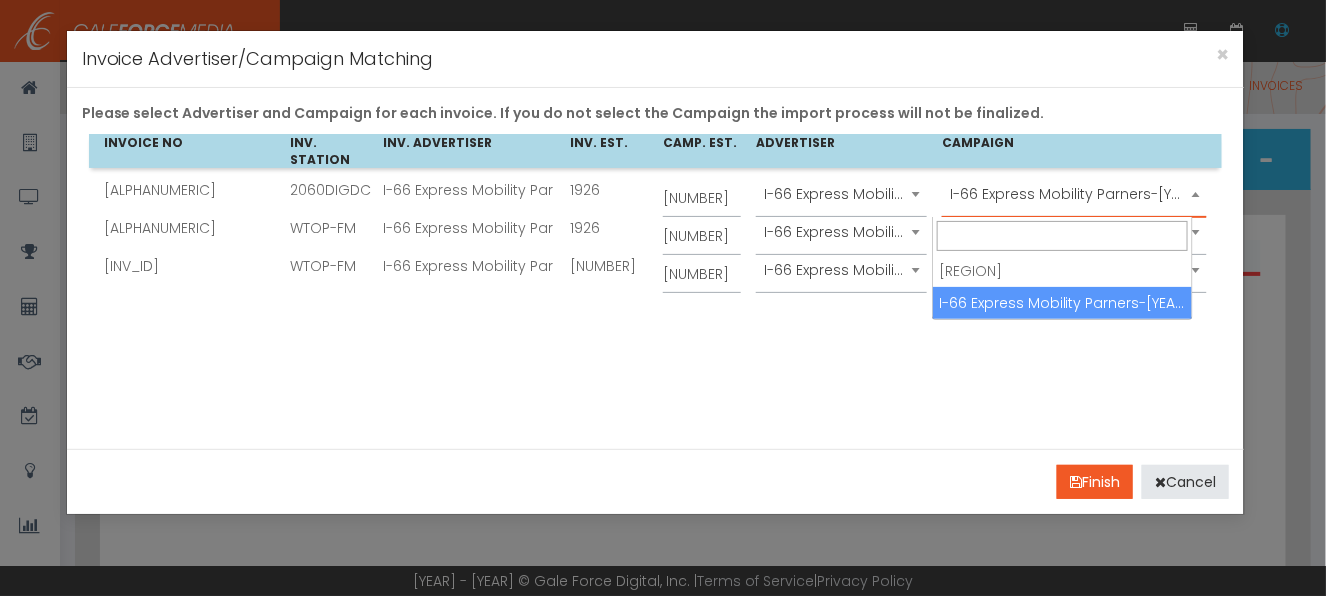 click on "[YYYY] [TEXT]" at bounding box center [1074, 194] 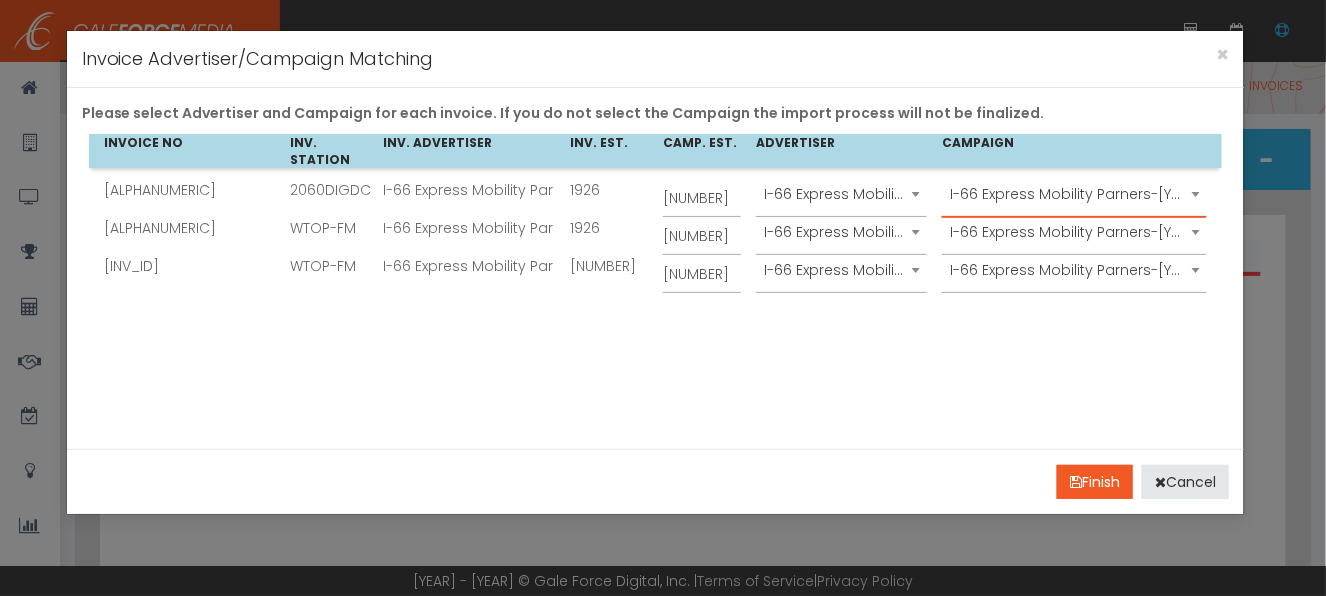click on "[YYYY] [TEXT]" at bounding box center [1074, 232] 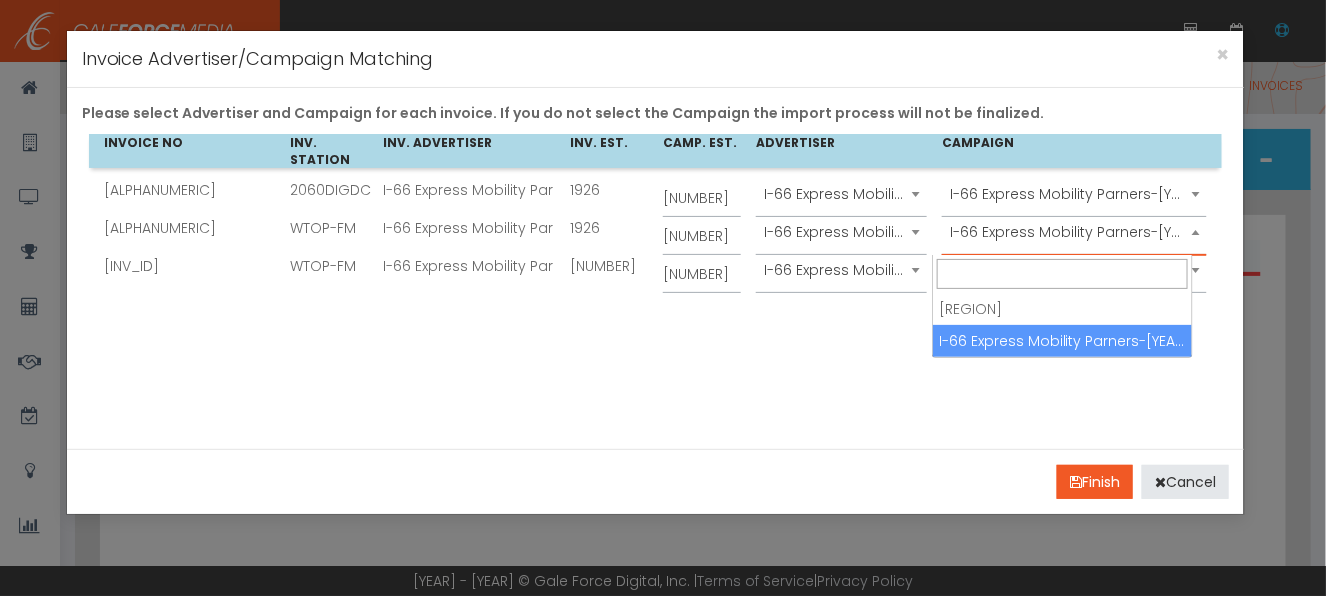 click on "[YYYY] [TEXT]" at bounding box center (1074, 232) 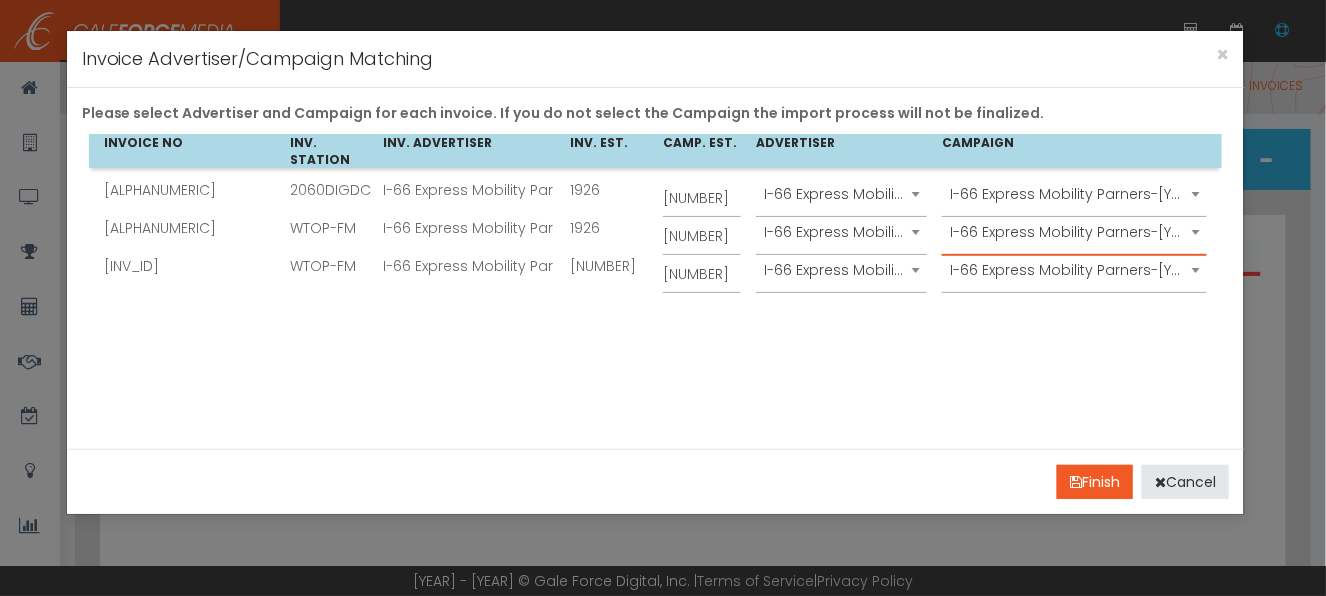 click on "[YYYY] [TEXT]" at bounding box center [1074, 270] 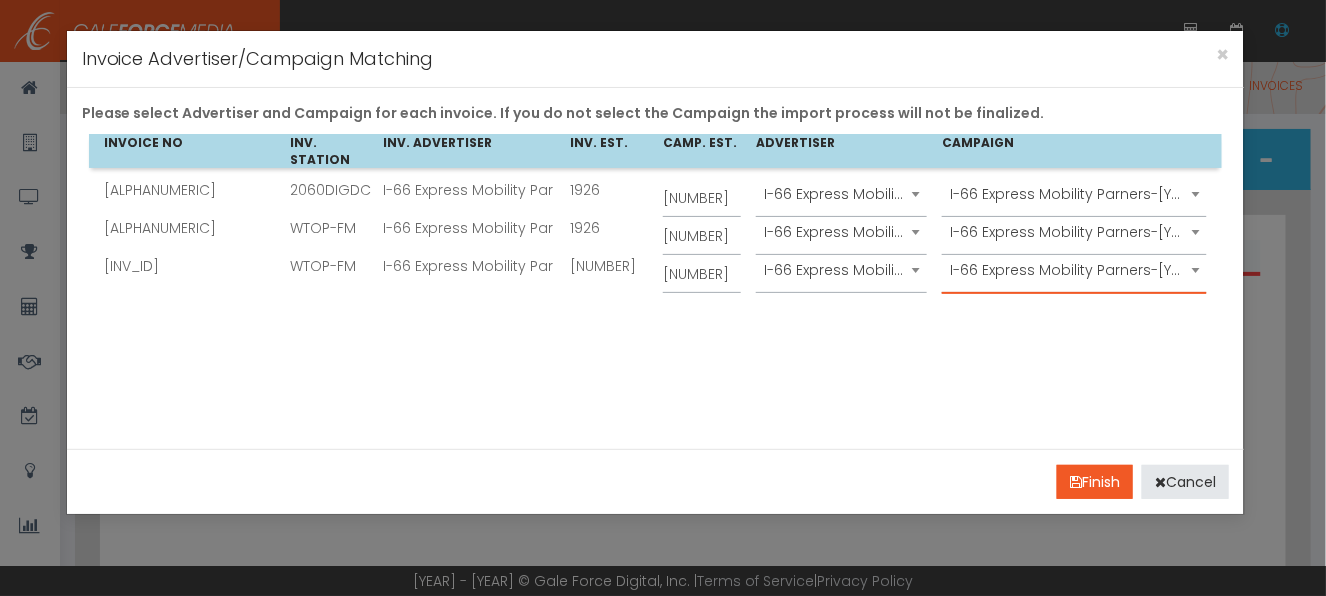 click on "[YYYY] [TEXT]" at bounding box center (1074, 270) 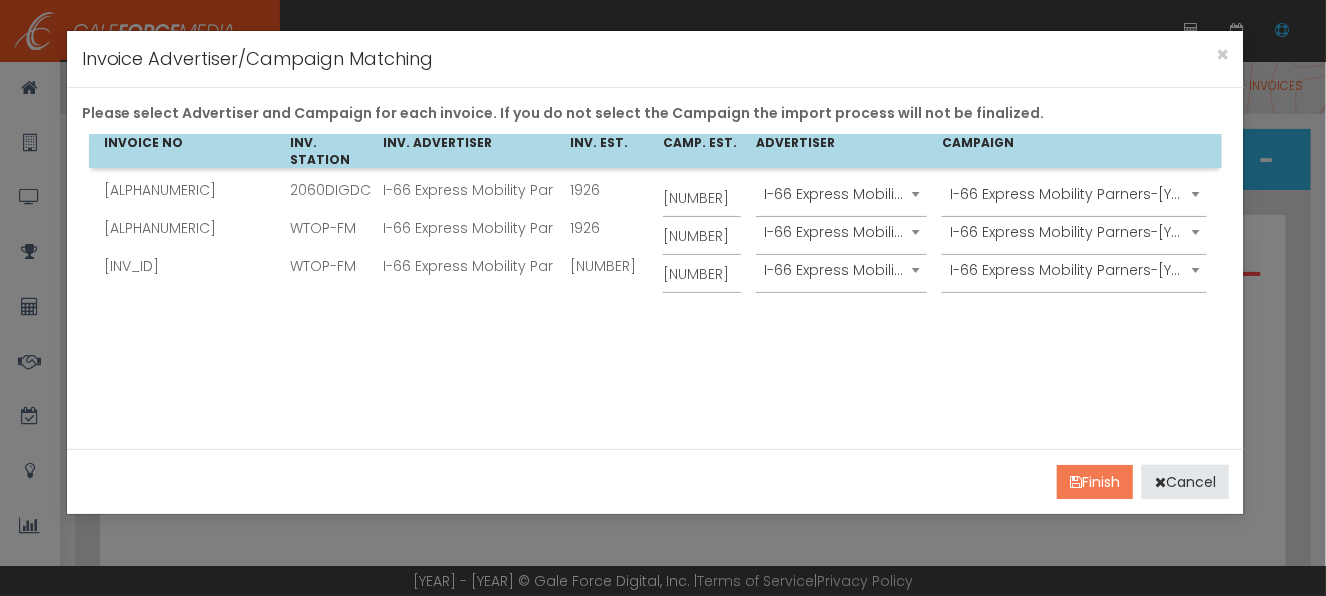 click on "••••••" at bounding box center (1095, 482) 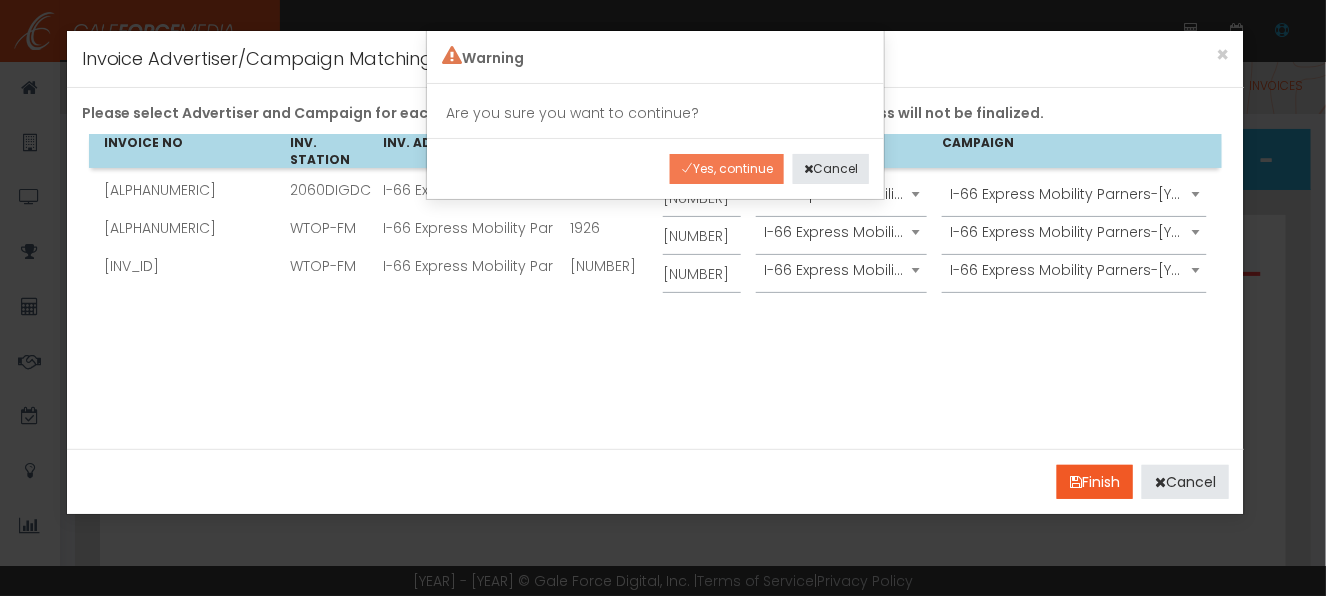 click on "Yes, continue" at bounding box center (727, 169) 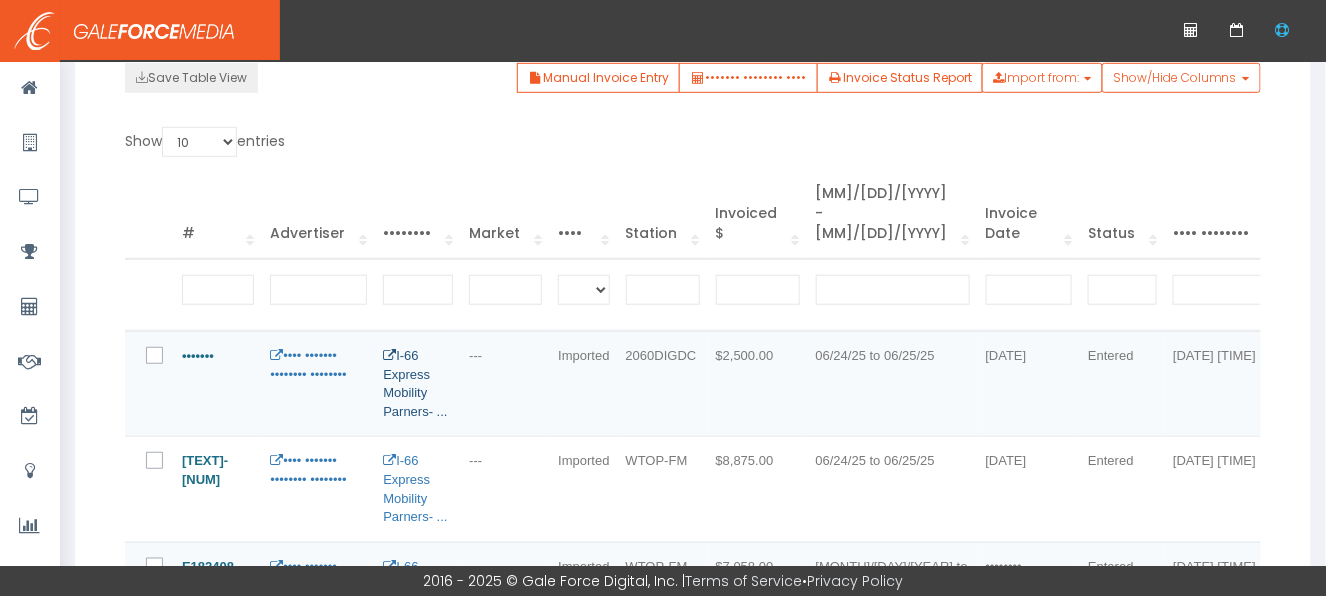 scroll, scrollTop: 0, scrollLeft: 0, axis: both 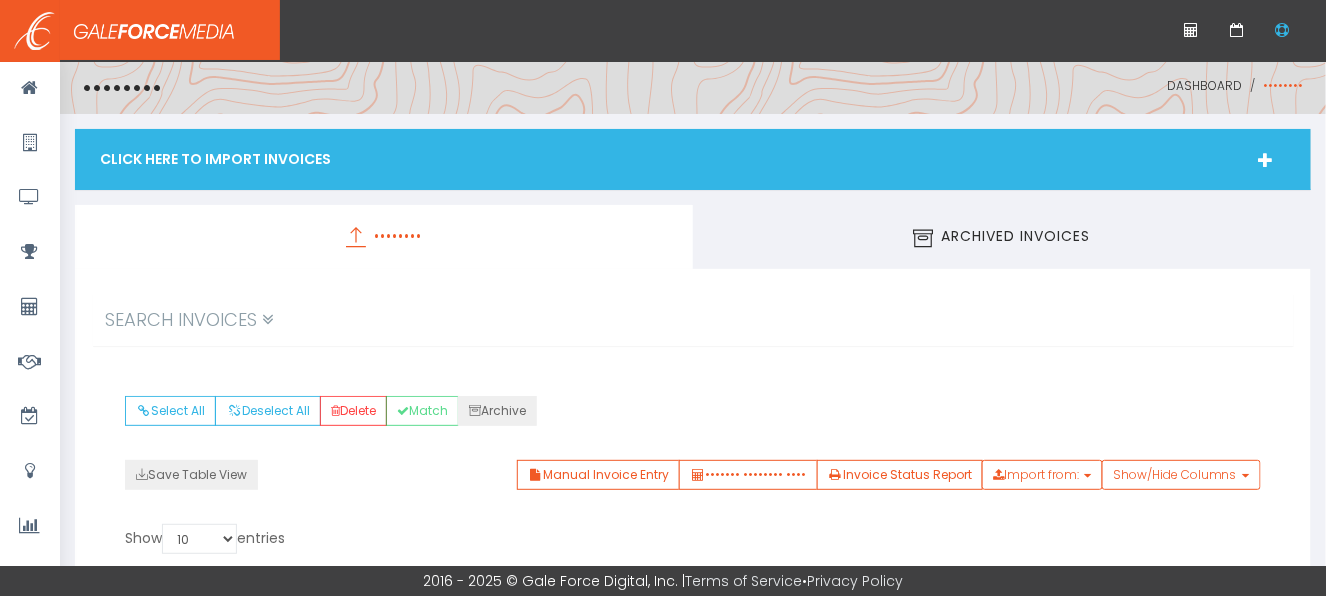 drag, startPoint x: 506, startPoint y: 316, endPoint x: 455, endPoint y: 297, distance: 54.42426 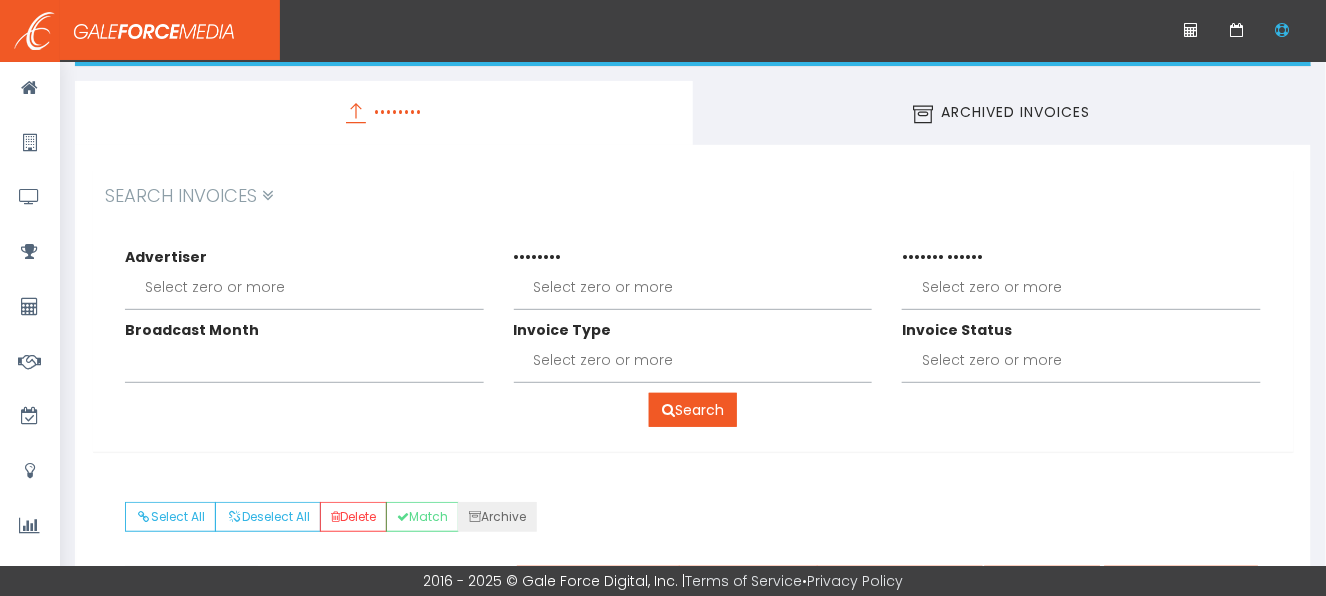 scroll, scrollTop: 400, scrollLeft: 0, axis: vertical 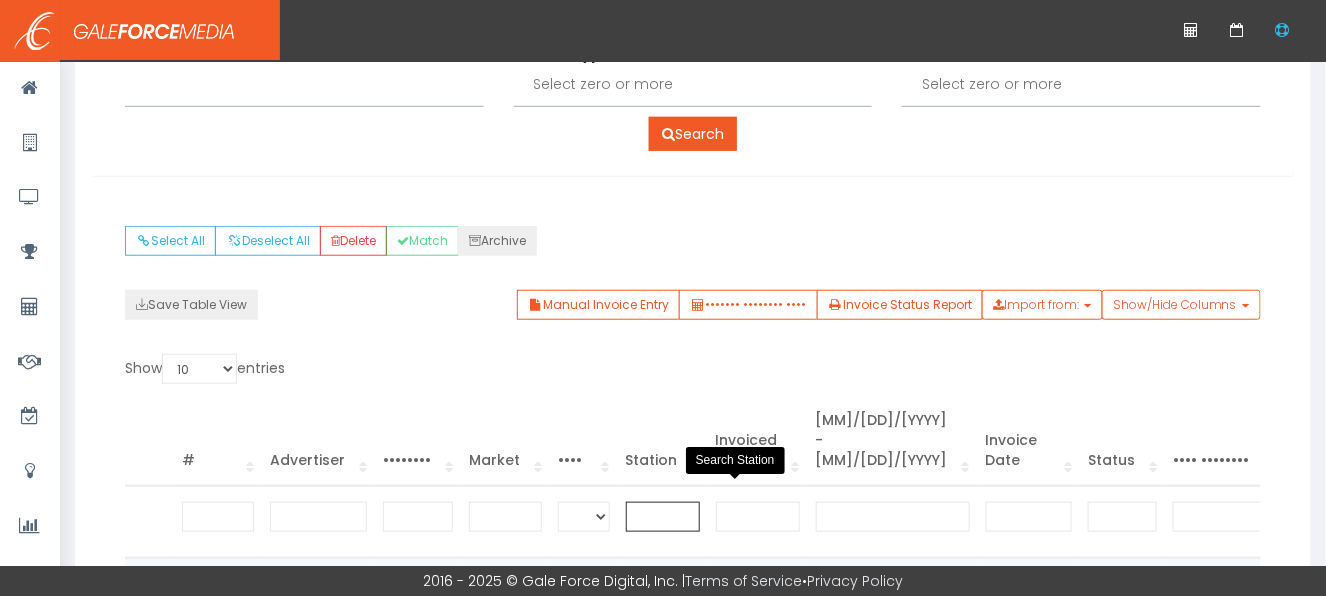 click at bounding box center (663, 517) 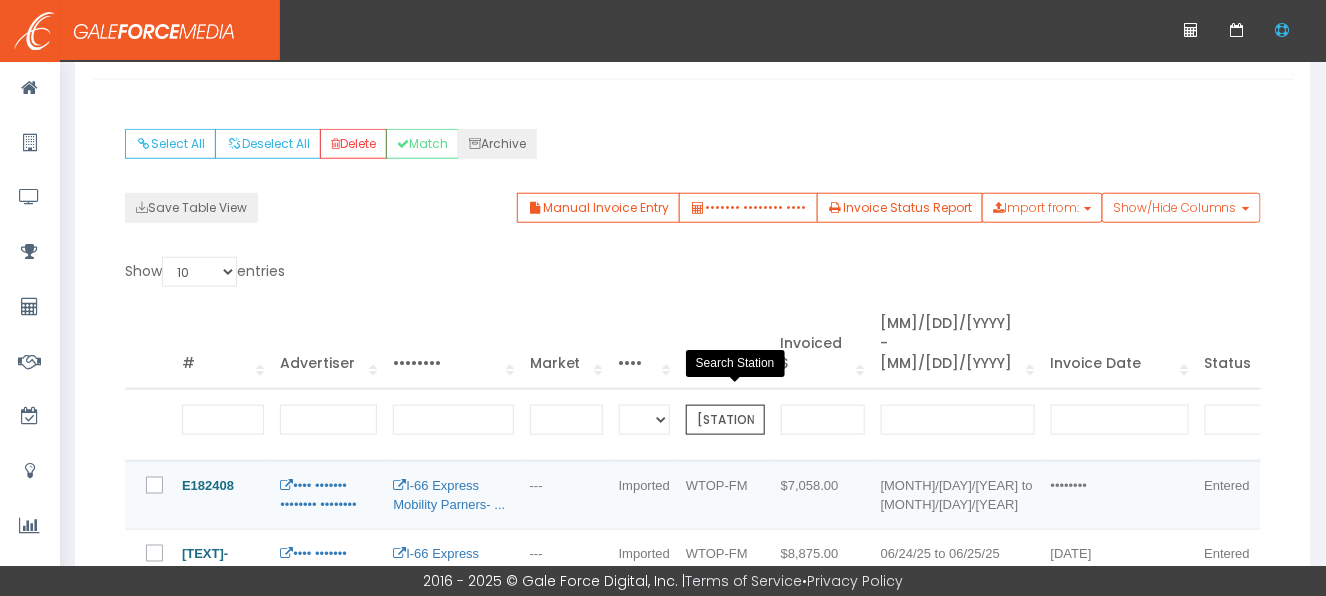 scroll, scrollTop: 700, scrollLeft: 0, axis: vertical 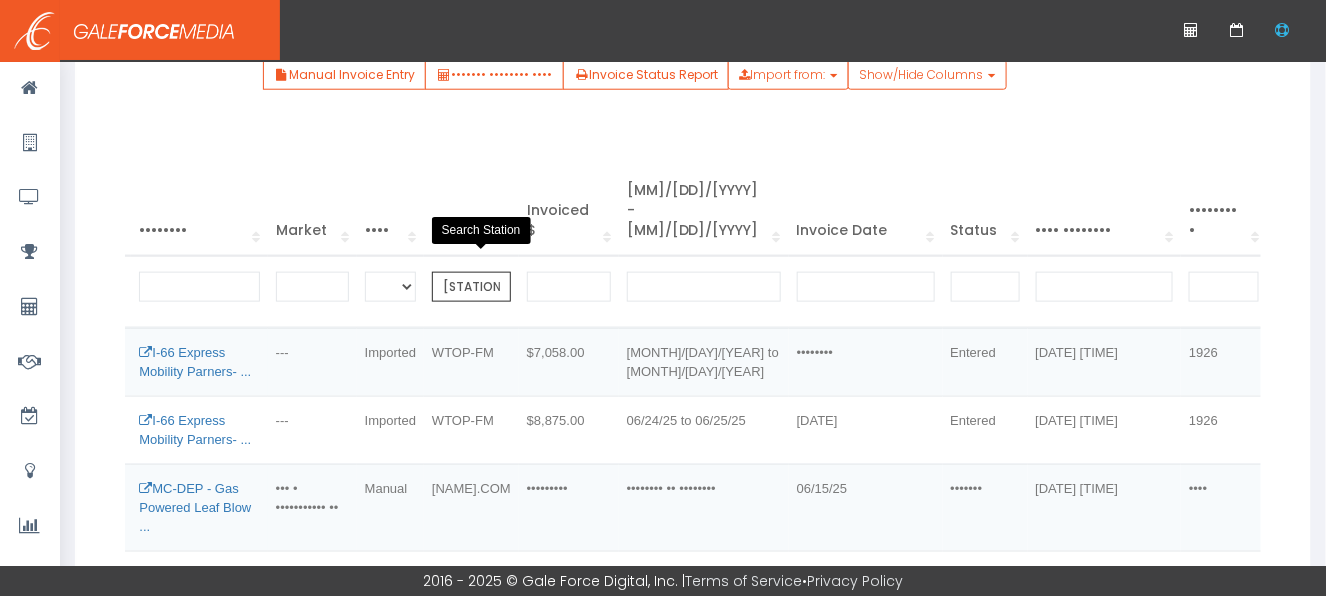 type on "[STATION_NAME]" 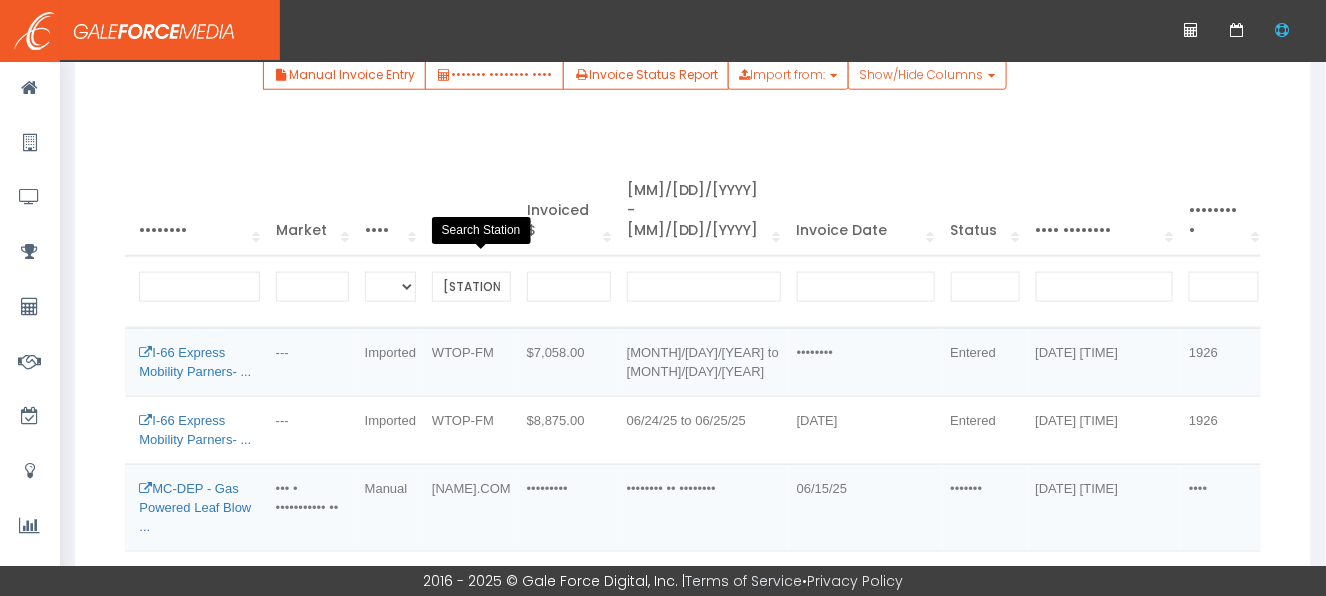 click on "Actions" at bounding box center [1418, 359] 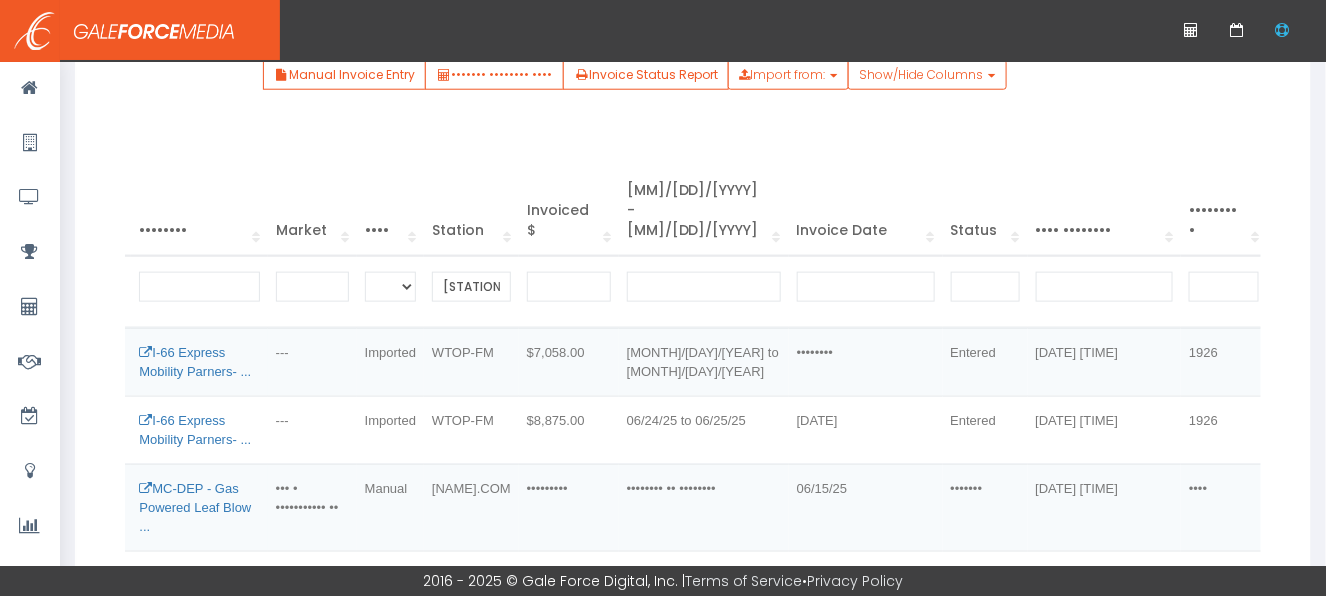 click on "Actions" at bounding box center (1418, 359) 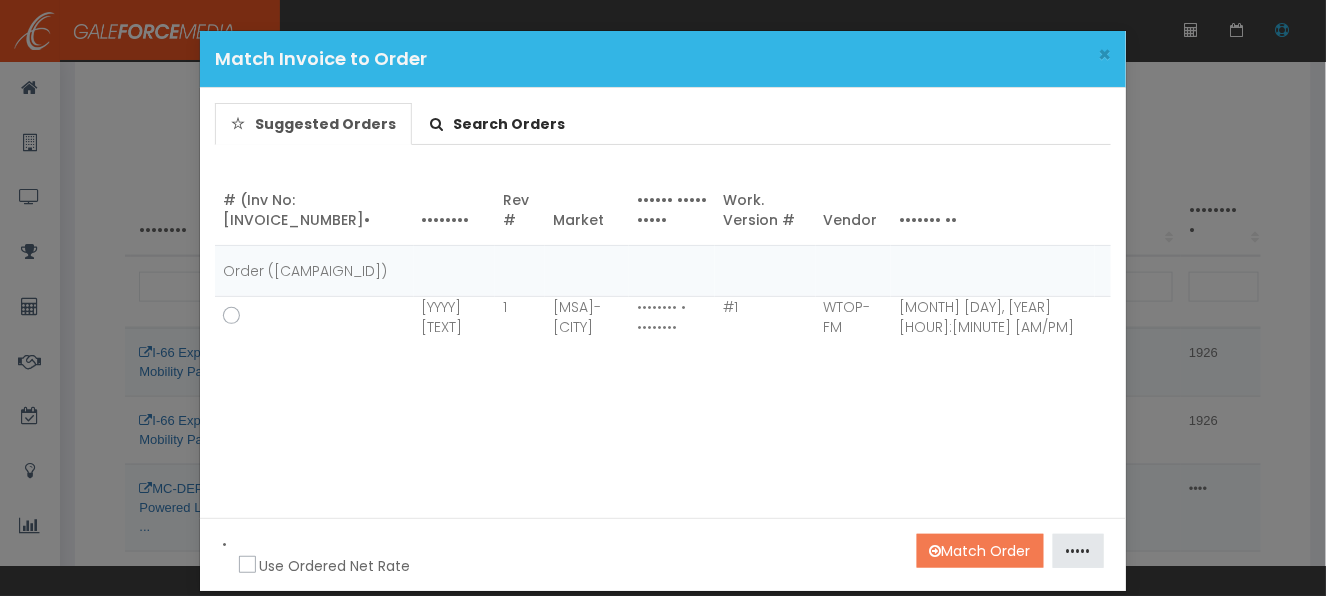 click on "Match Order" at bounding box center [980, 551] 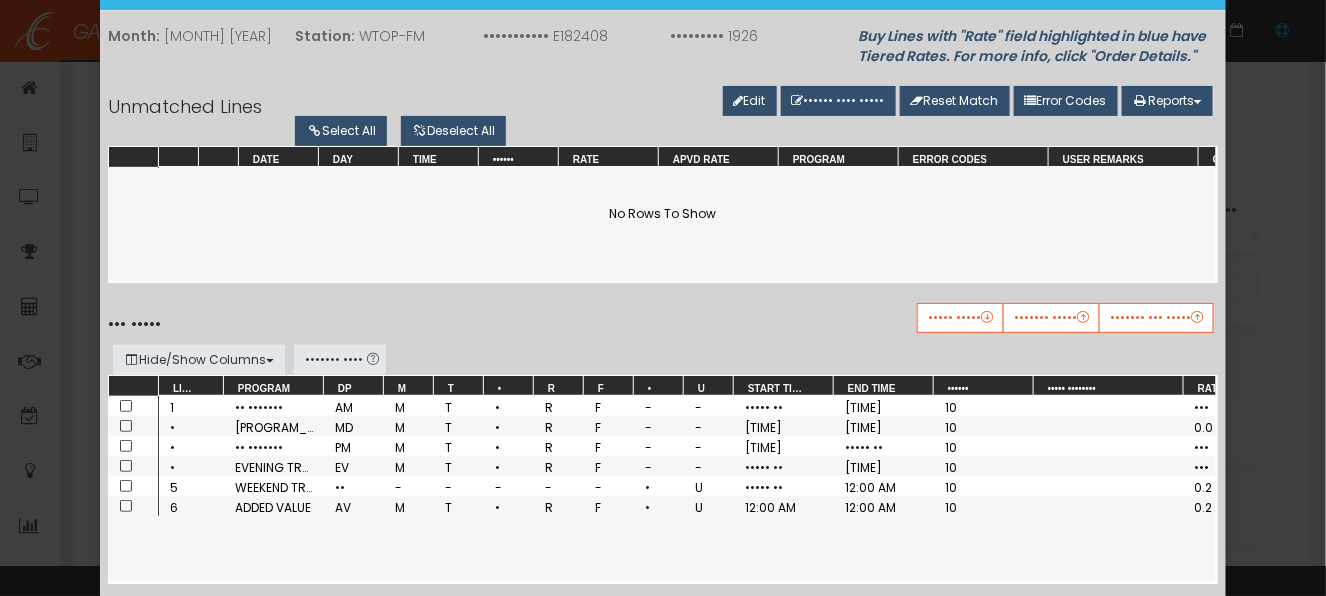 scroll, scrollTop: 164, scrollLeft: 0, axis: vertical 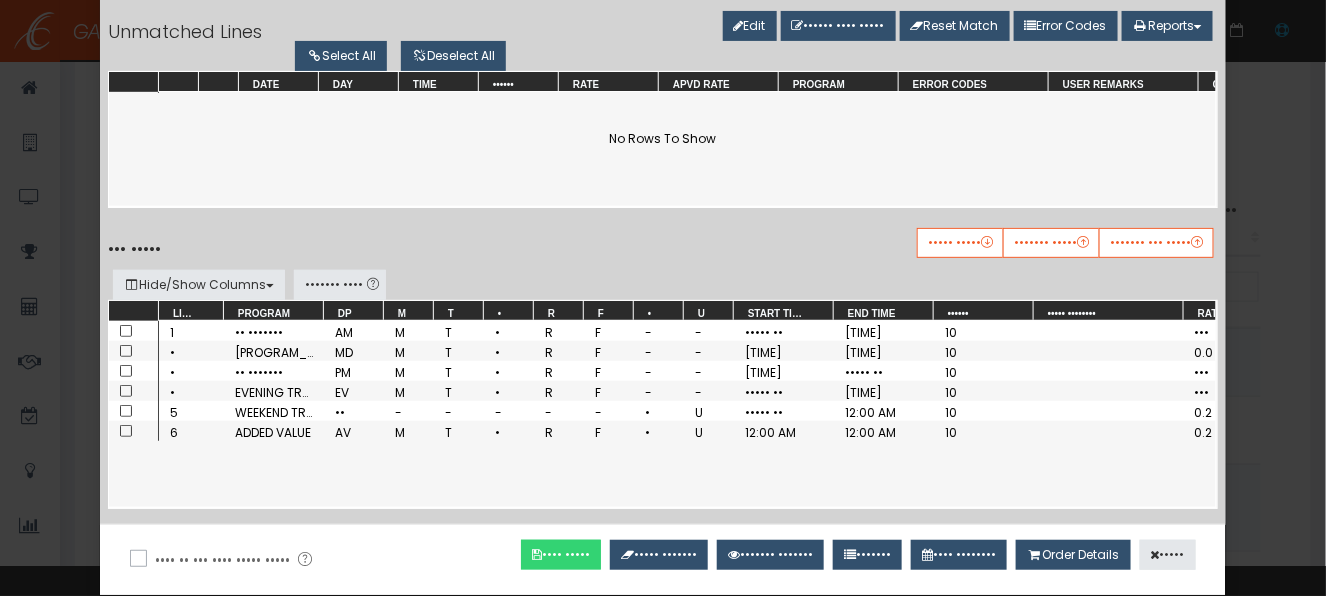 drag, startPoint x: 635, startPoint y: 533, endPoint x: 673, endPoint y: 543, distance: 39.293766 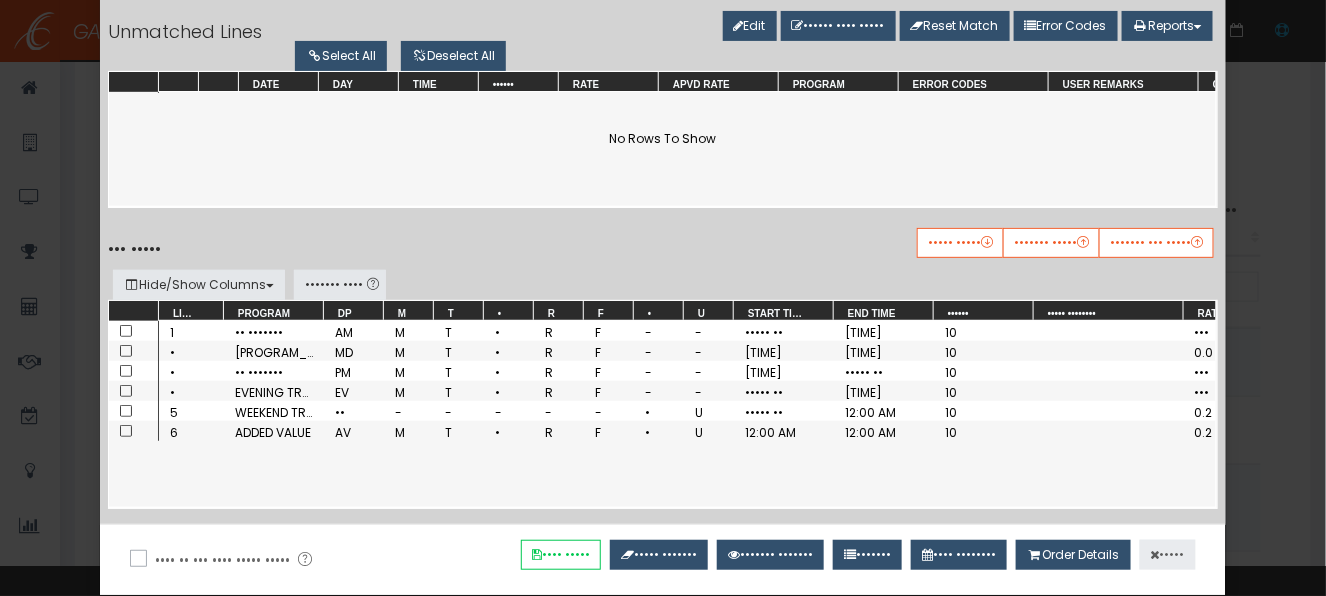 click on "•••••" at bounding box center (1168, 555) 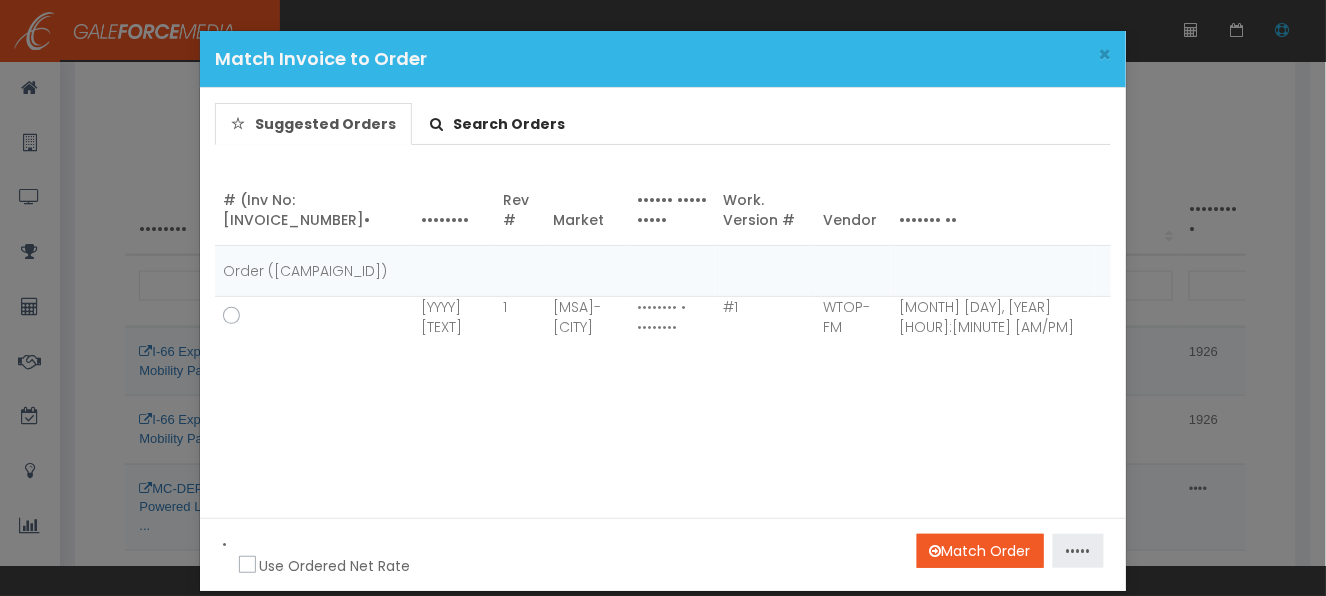 click on "•••••" at bounding box center [1078, 551] 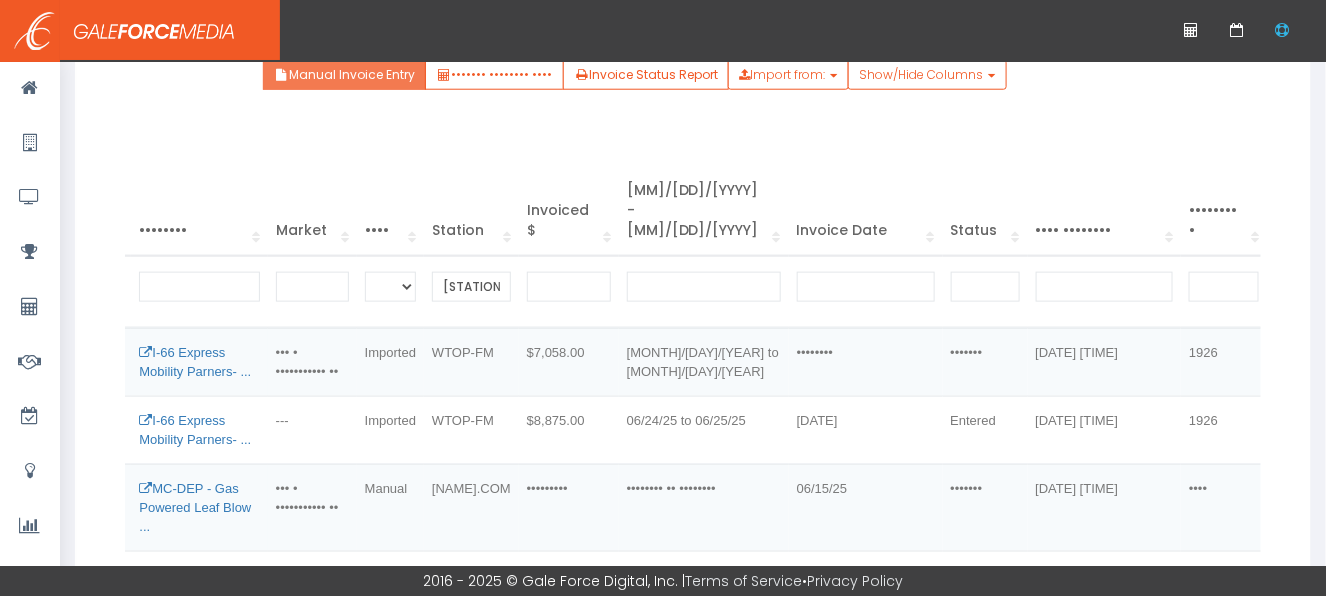click on "Manual Invoice Entry" at bounding box center (344, 75) 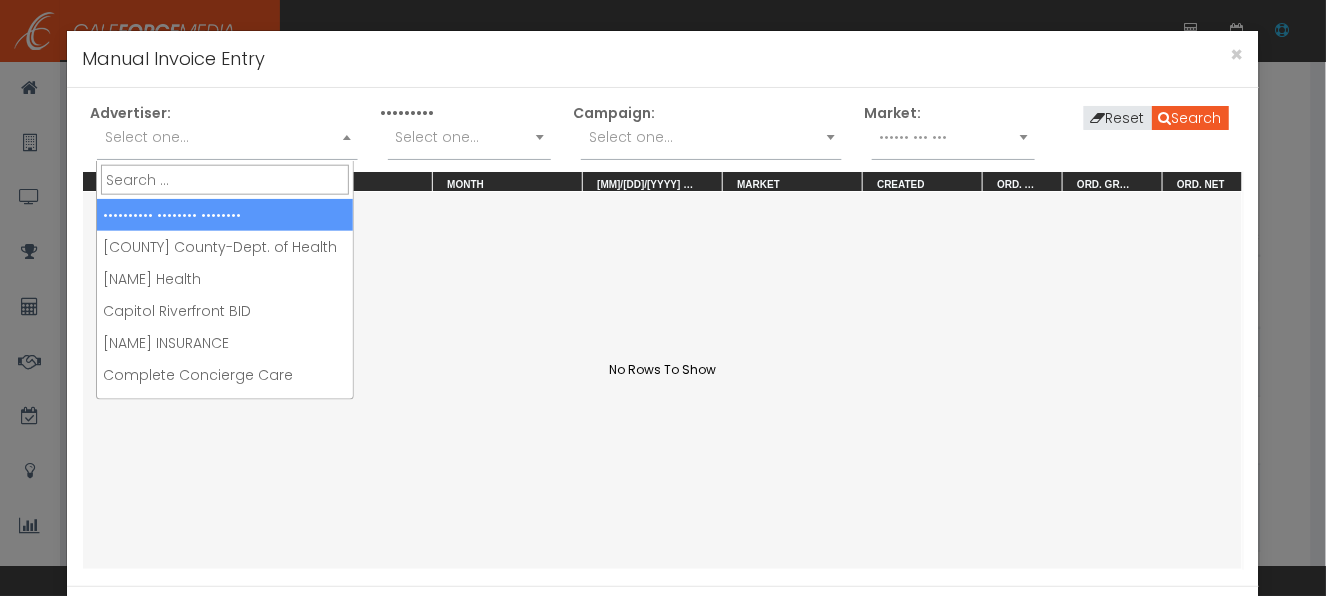 click on "Select one..." at bounding box center [227, 137] 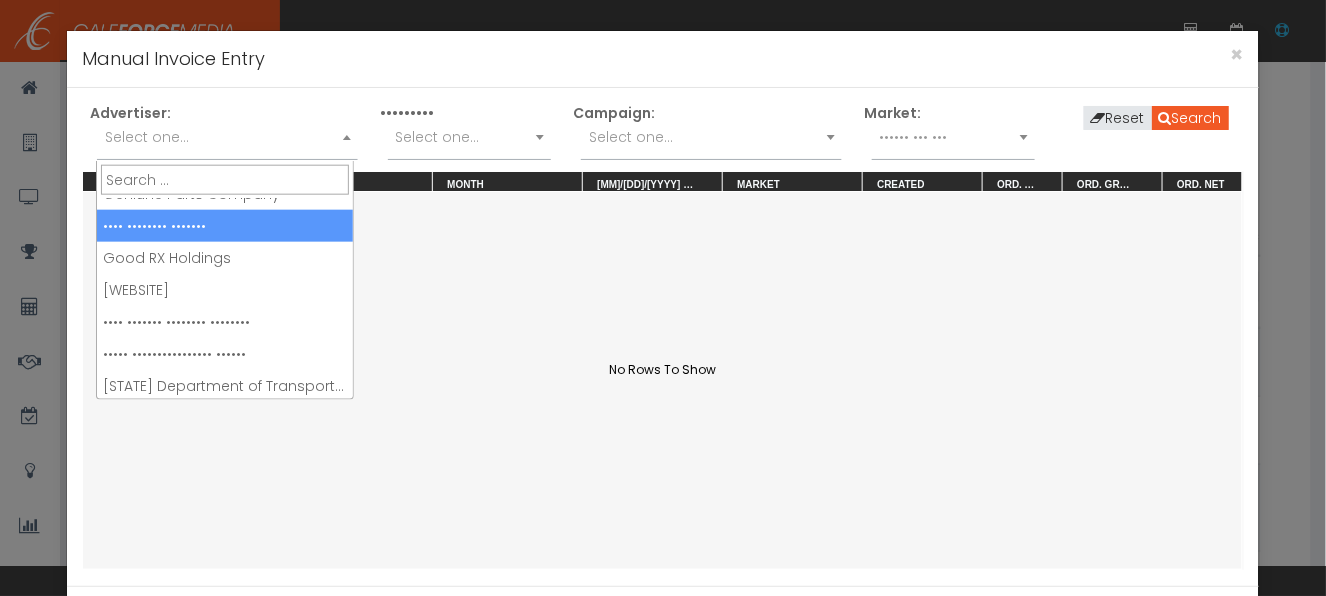 scroll, scrollTop: 499, scrollLeft: 0, axis: vertical 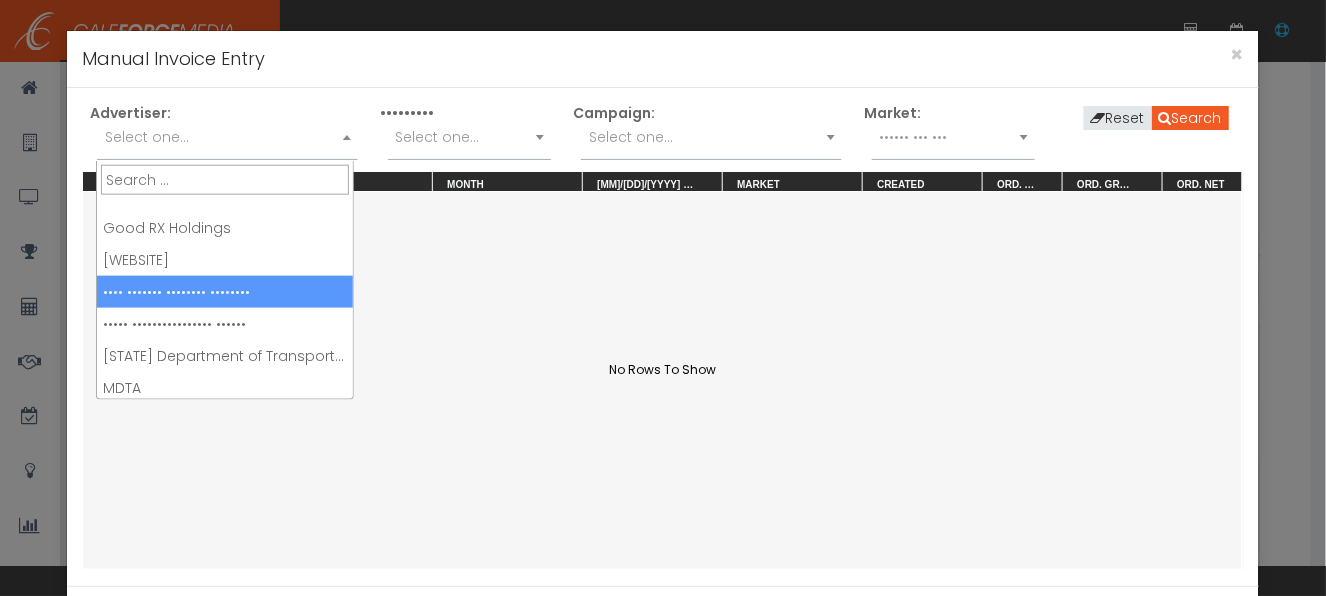 drag, startPoint x: 226, startPoint y: 291, endPoint x: 234, endPoint y: 281, distance: 12.806249 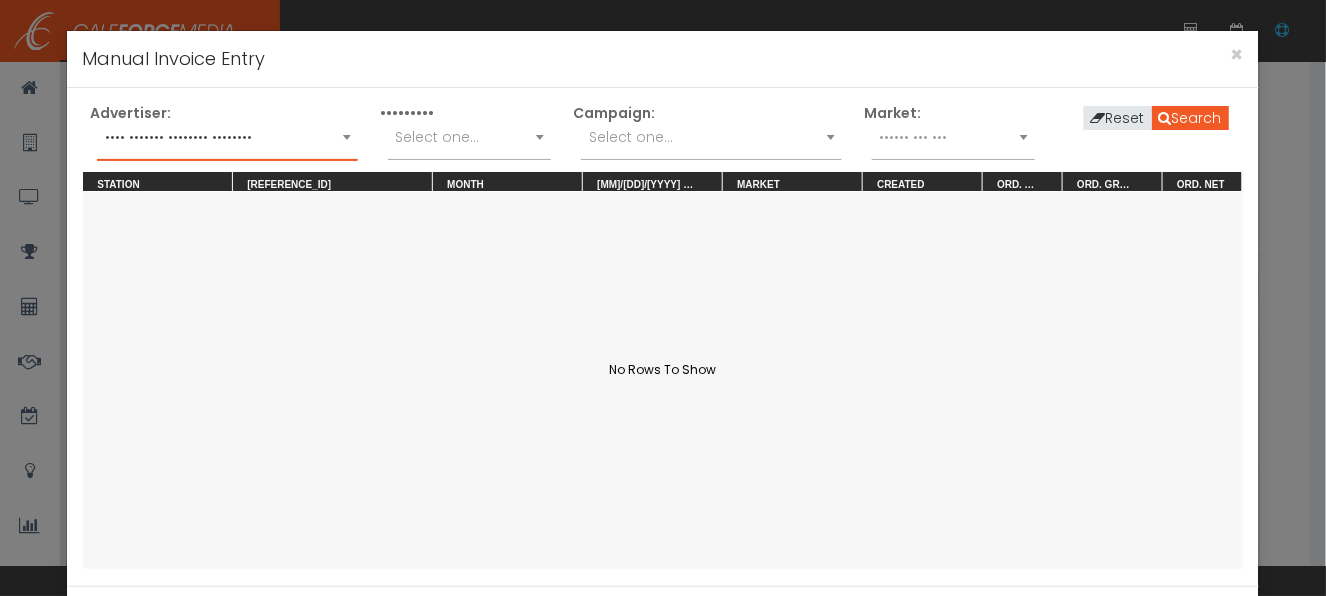 click on "Select one..." at bounding box center [631, 137] 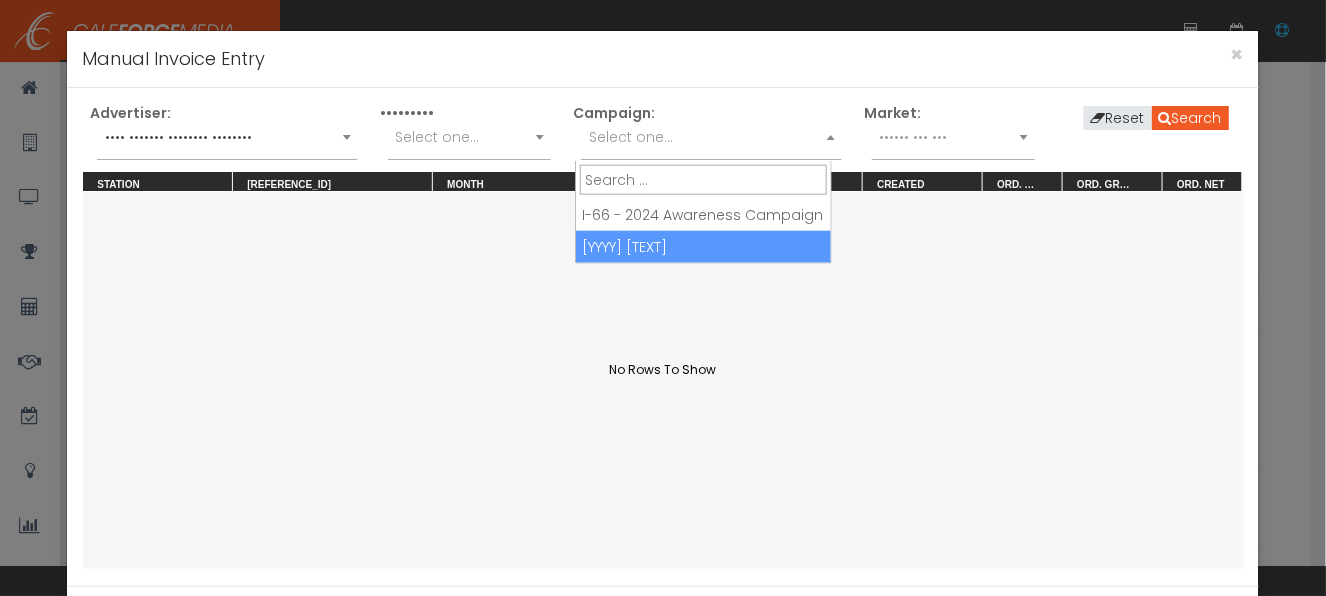 drag, startPoint x: 615, startPoint y: 239, endPoint x: 656, endPoint y: 207, distance: 52.009613 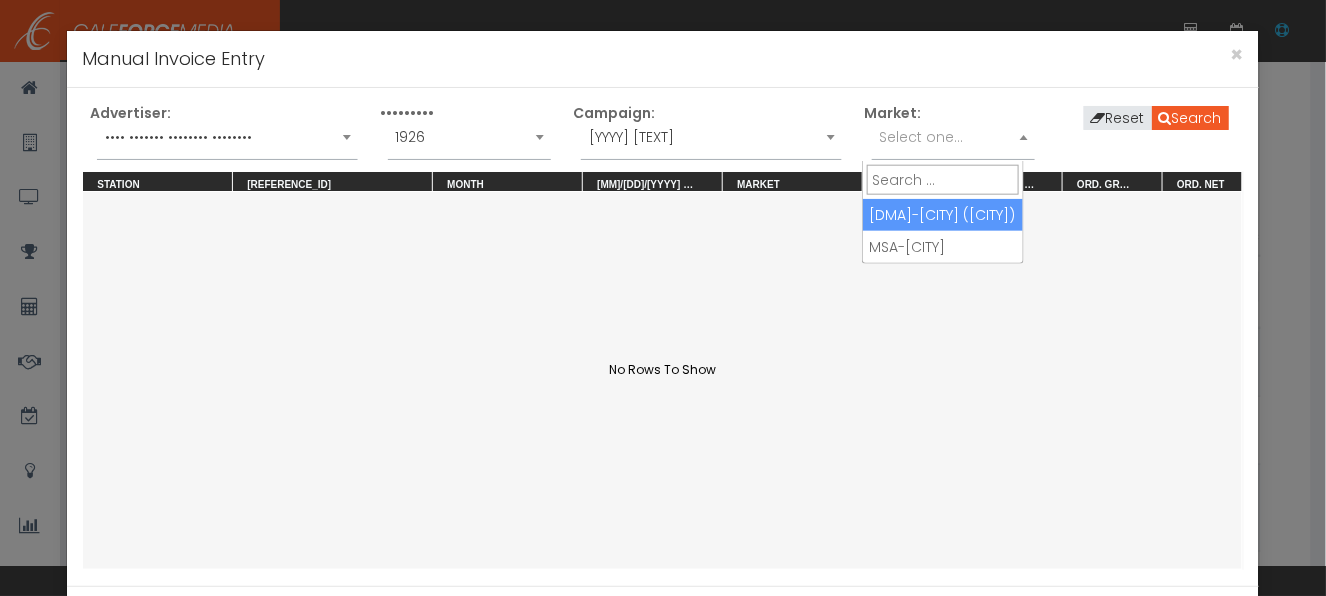 drag, startPoint x: 872, startPoint y: 137, endPoint x: 879, endPoint y: 161, distance: 25 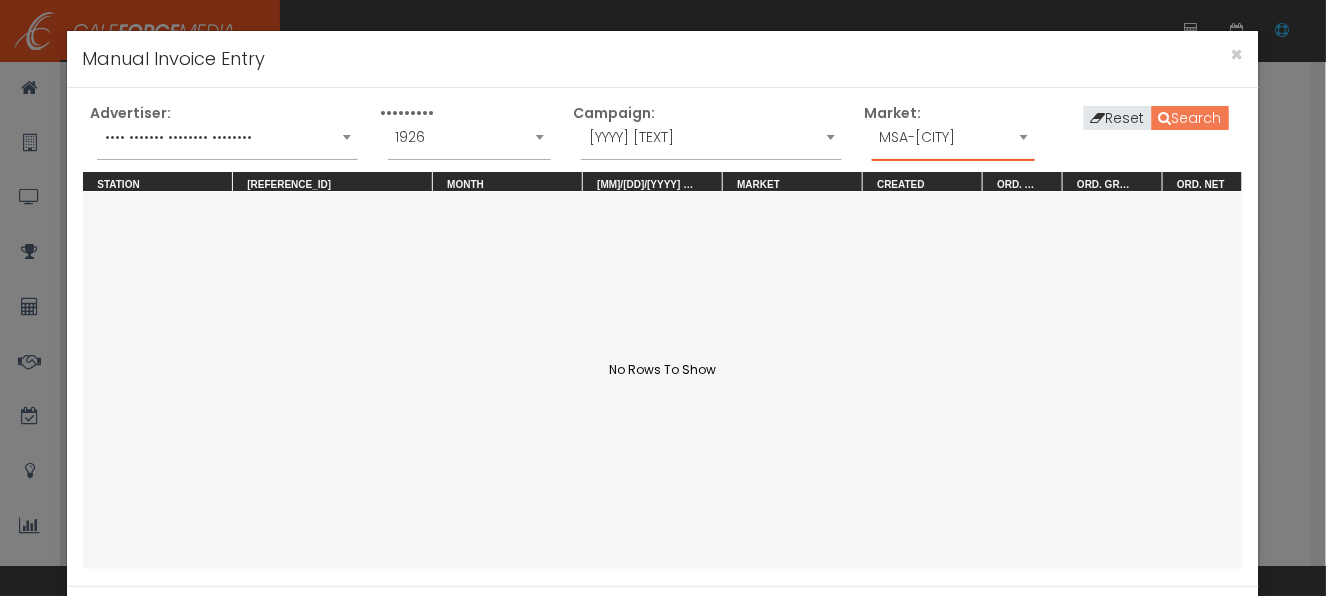 click on "Search" at bounding box center (1190, 118) 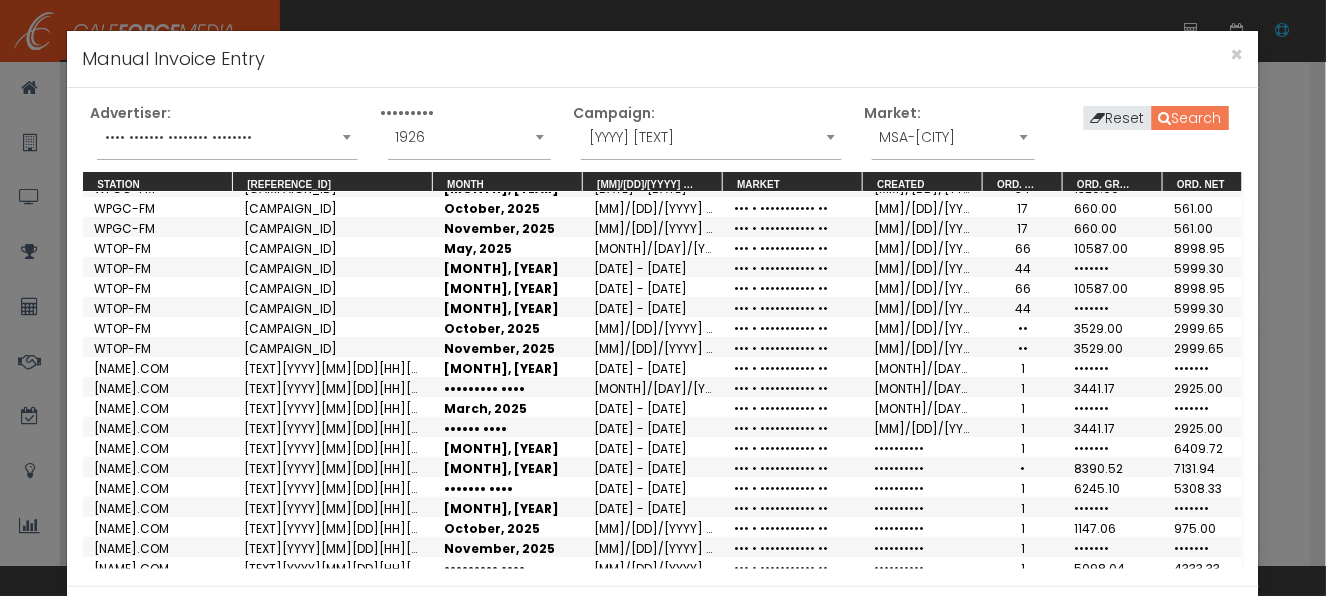 scroll, scrollTop: 3000, scrollLeft: 0, axis: vertical 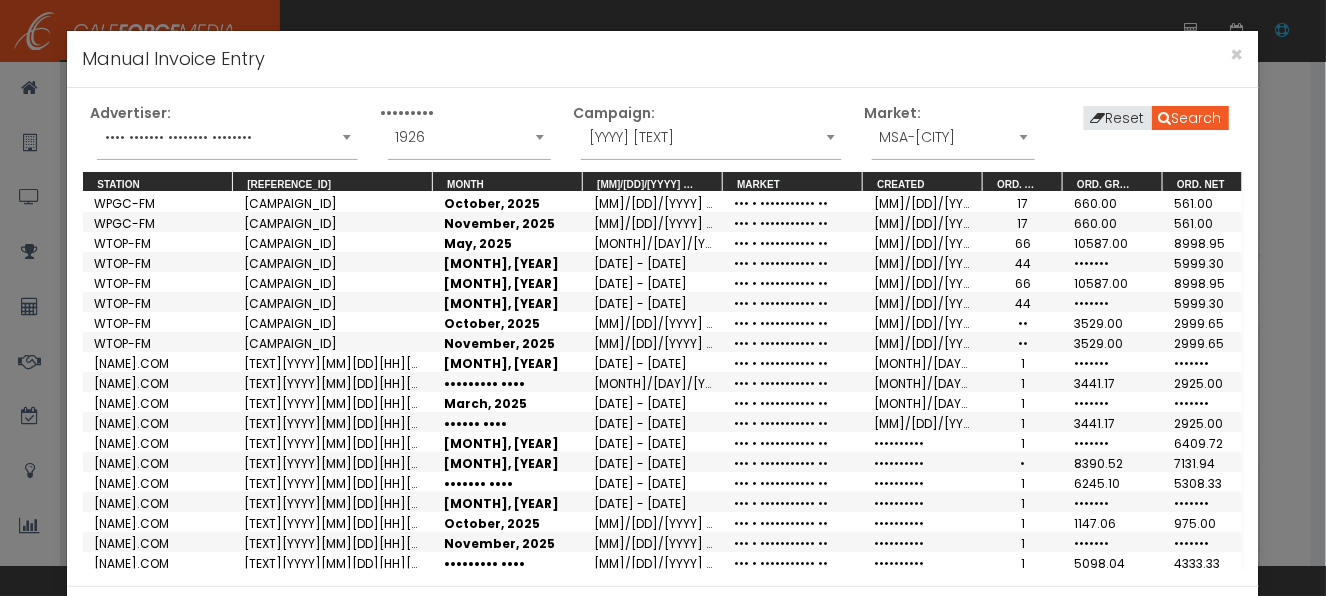 click on "[NAME].COM" at bounding box center [134, 743] 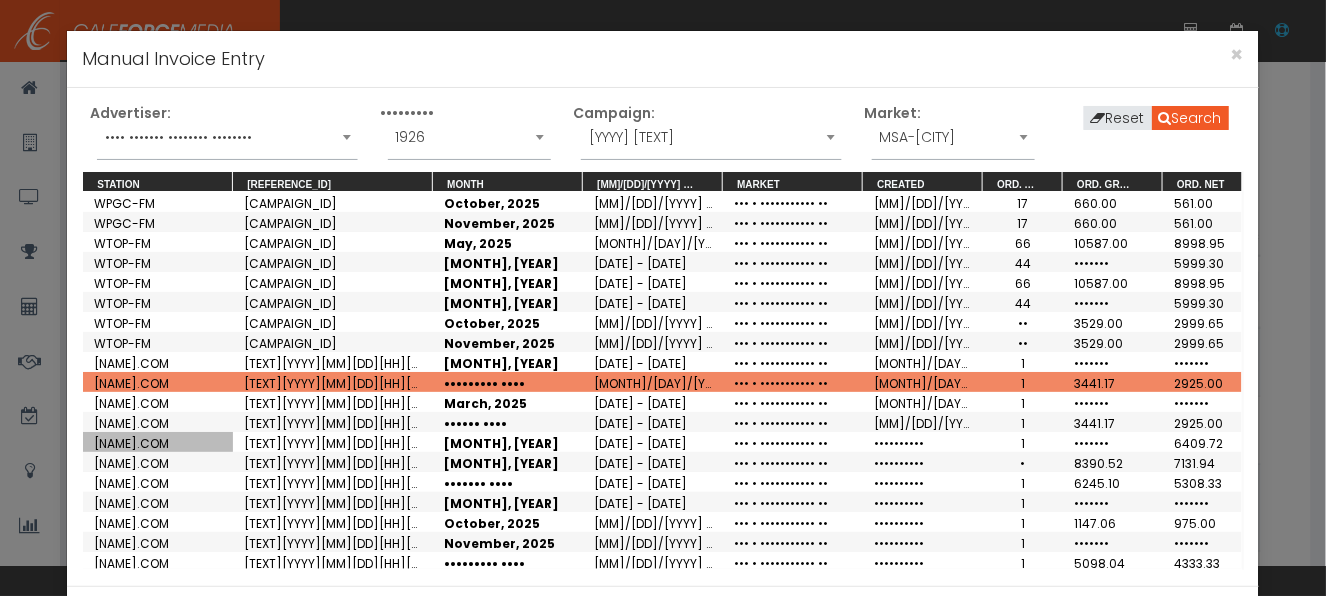 click on "[NAME].COM" at bounding box center (158, 442) 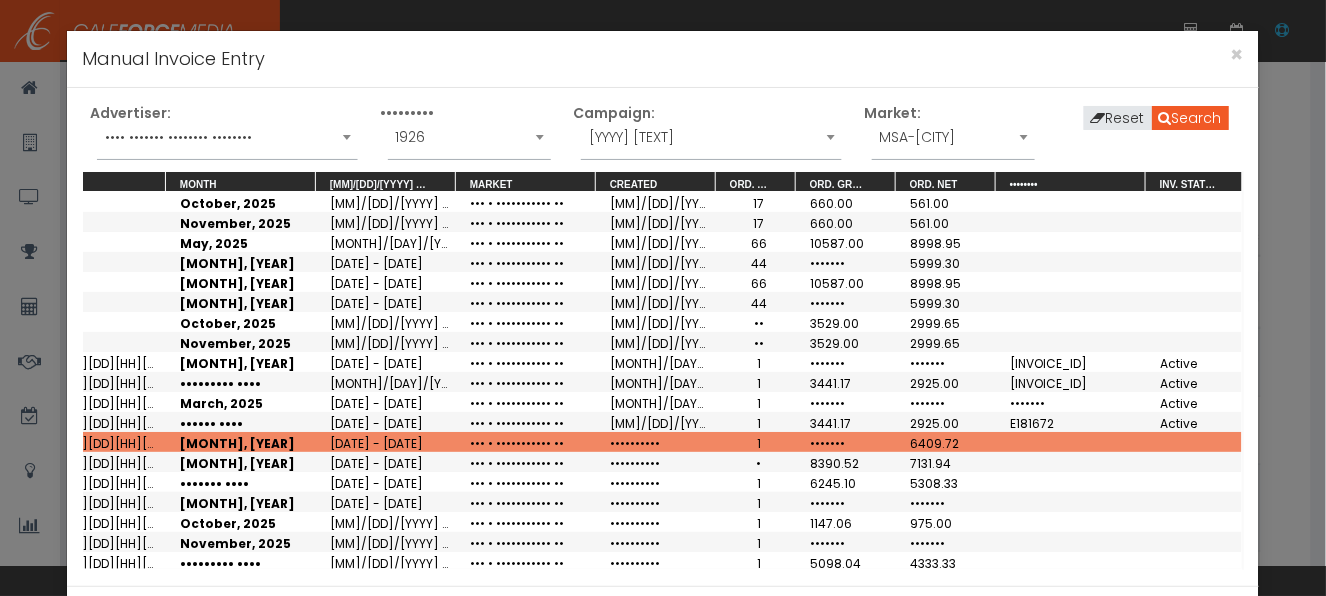 scroll, scrollTop: 3000, scrollLeft: 267, axis: both 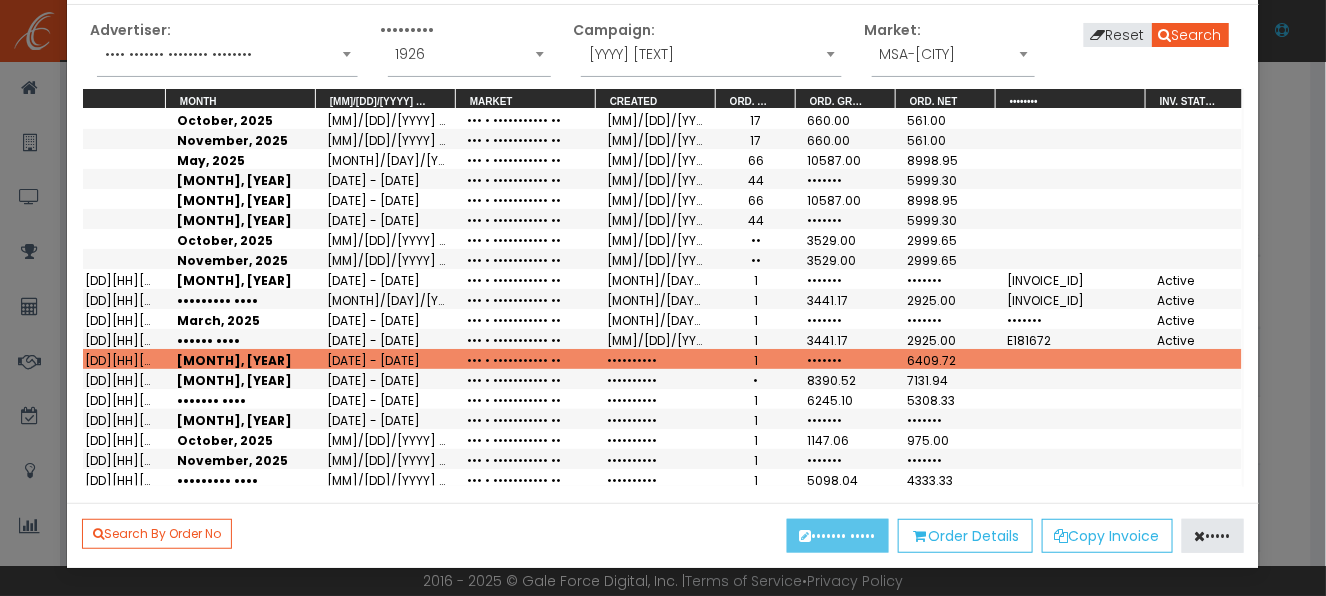 click on "••••••• •••••" at bounding box center (838, 536) 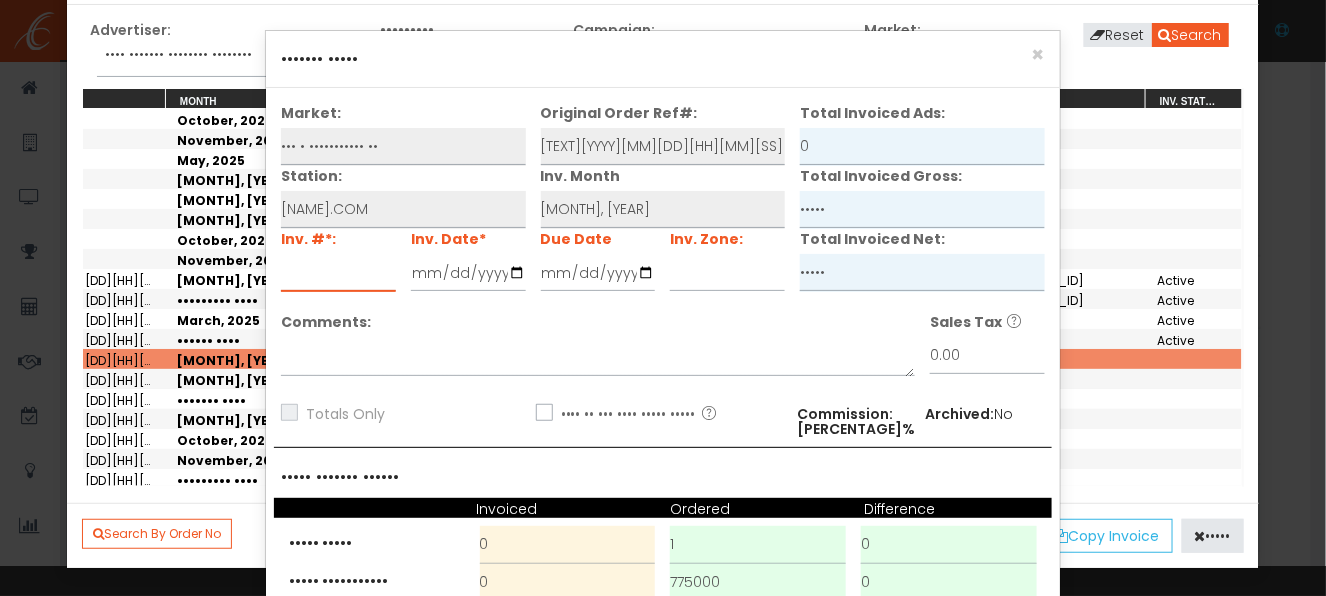 click at bounding box center (338, 273) 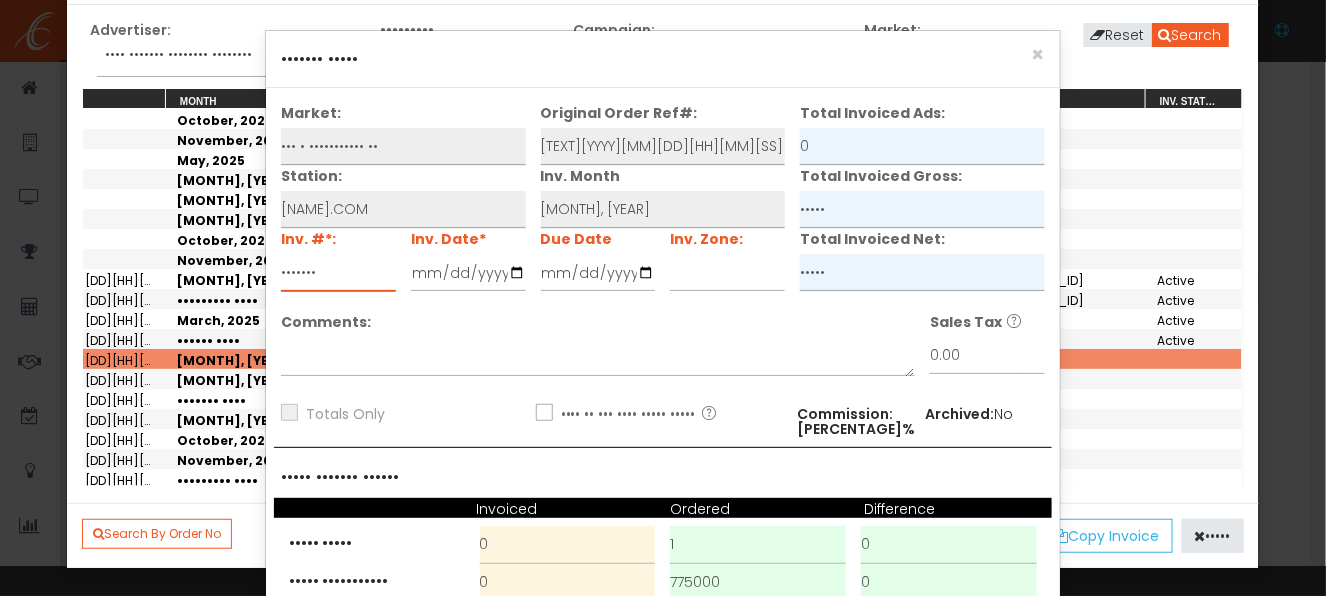 type on "•••••••" 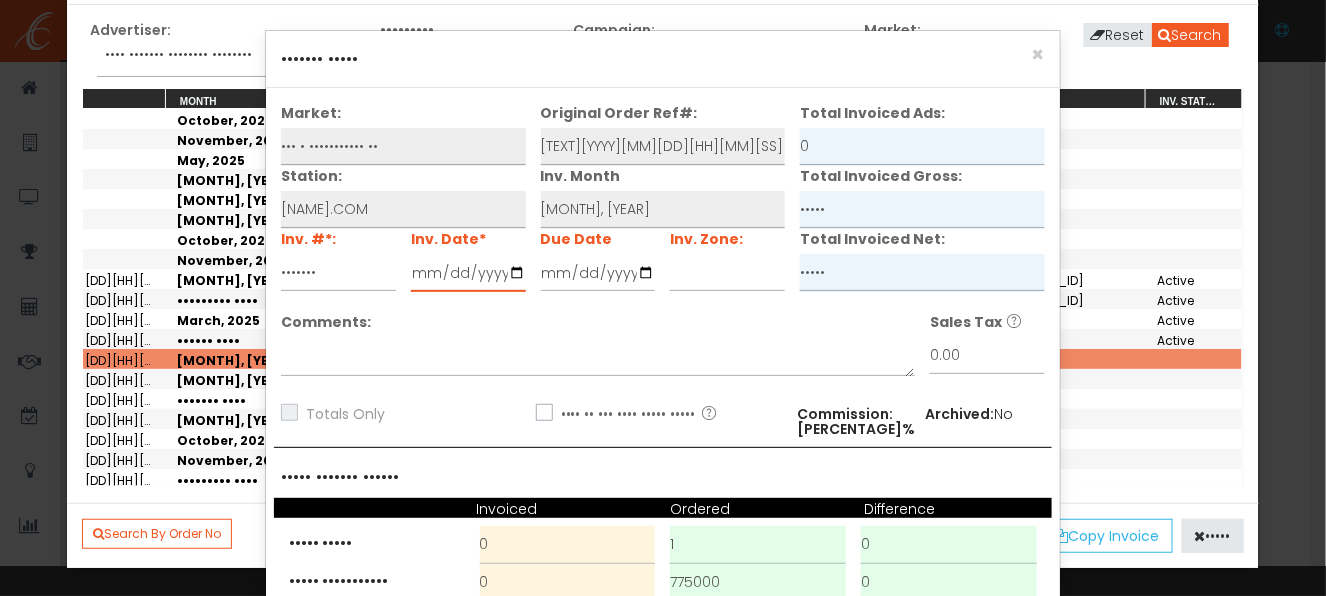 type on "[YYYY]-[MM]-[DD]" 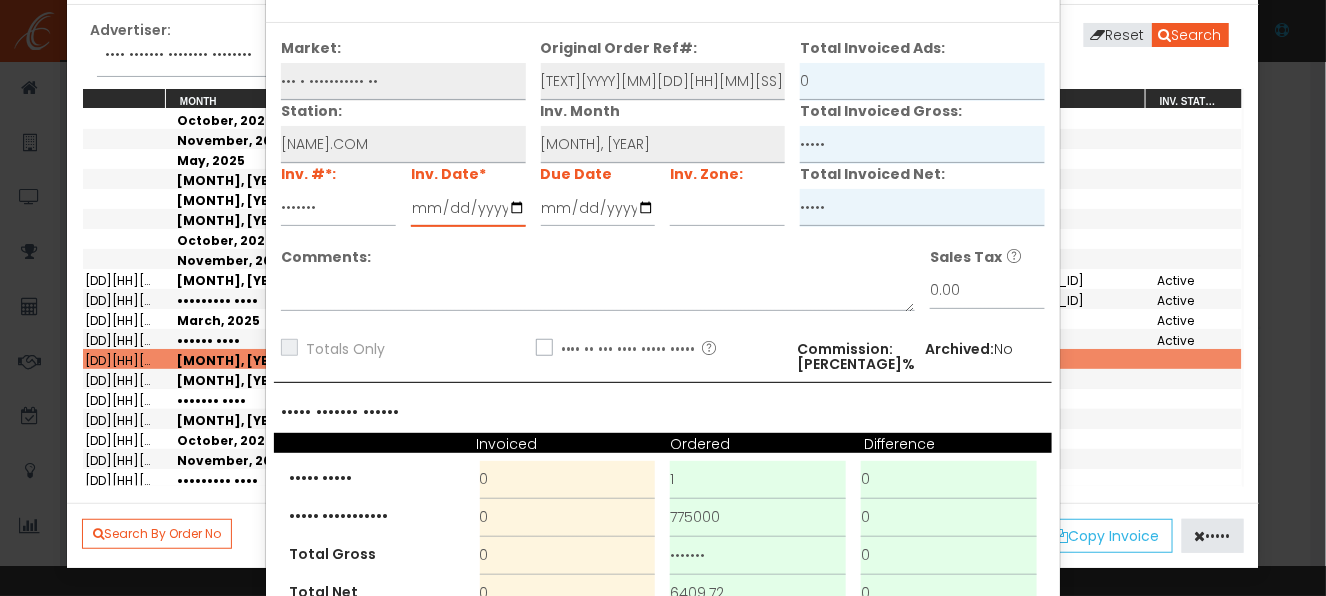 scroll, scrollTop: 186, scrollLeft: 0, axis: vertical 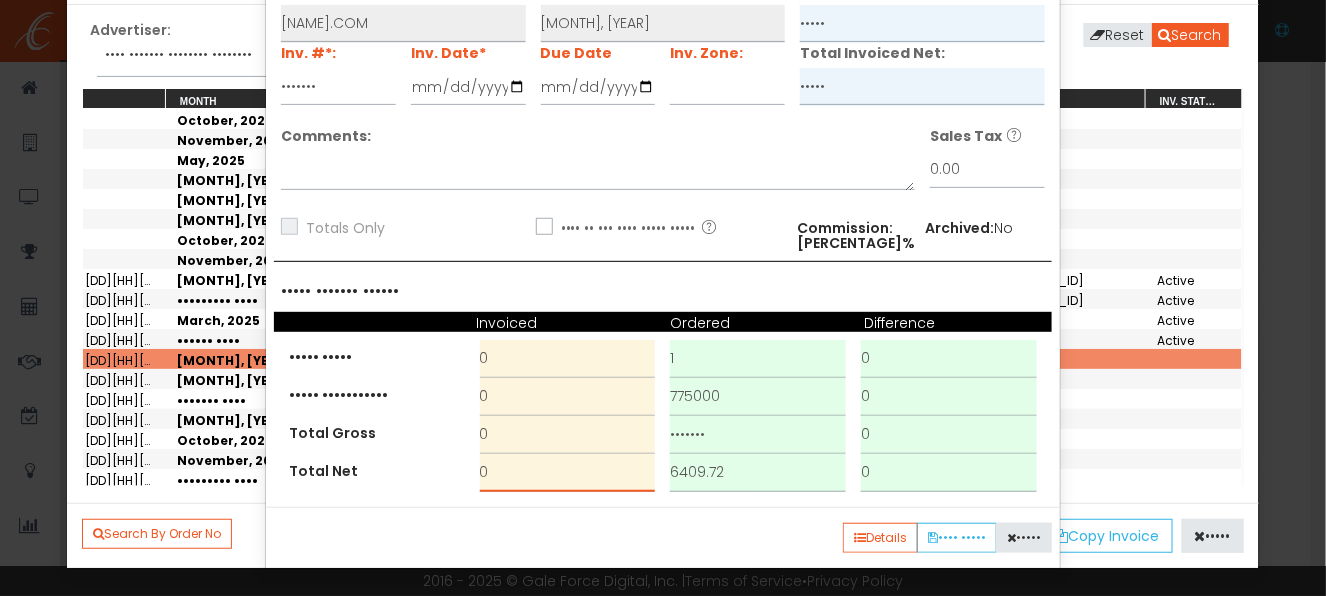 drag, startPoint x: 490, startPoint y: 469, endPoint x: 458, endPoint y: 473, distance: 32.24903 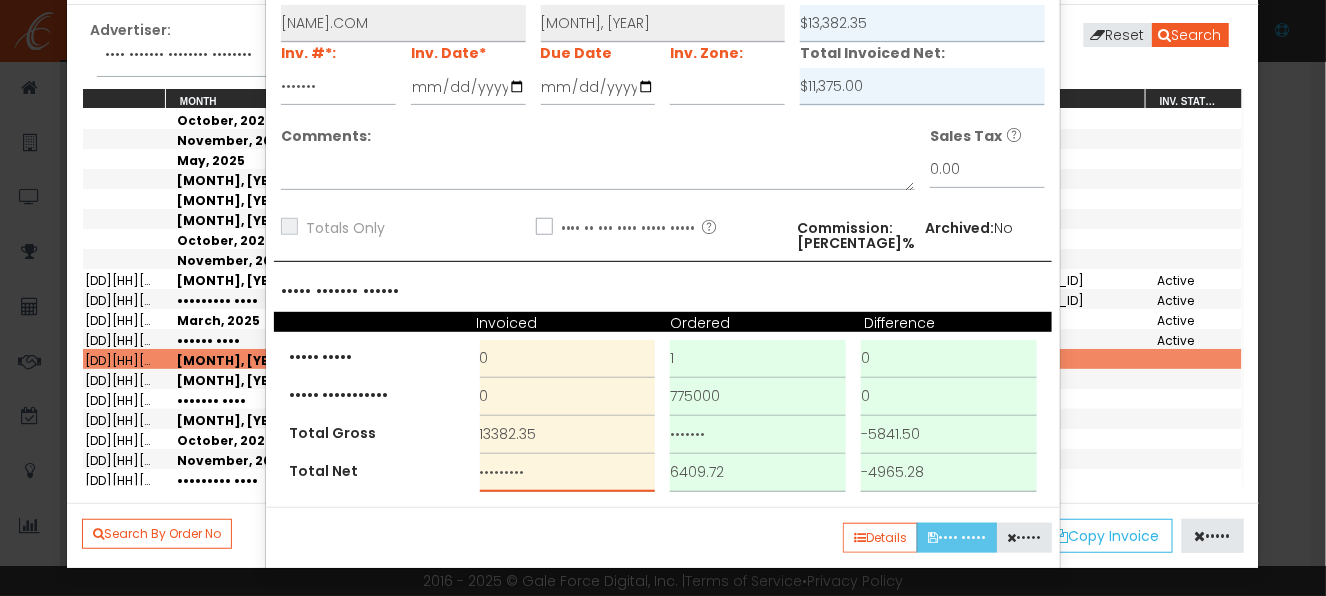 type on "•••••••••" 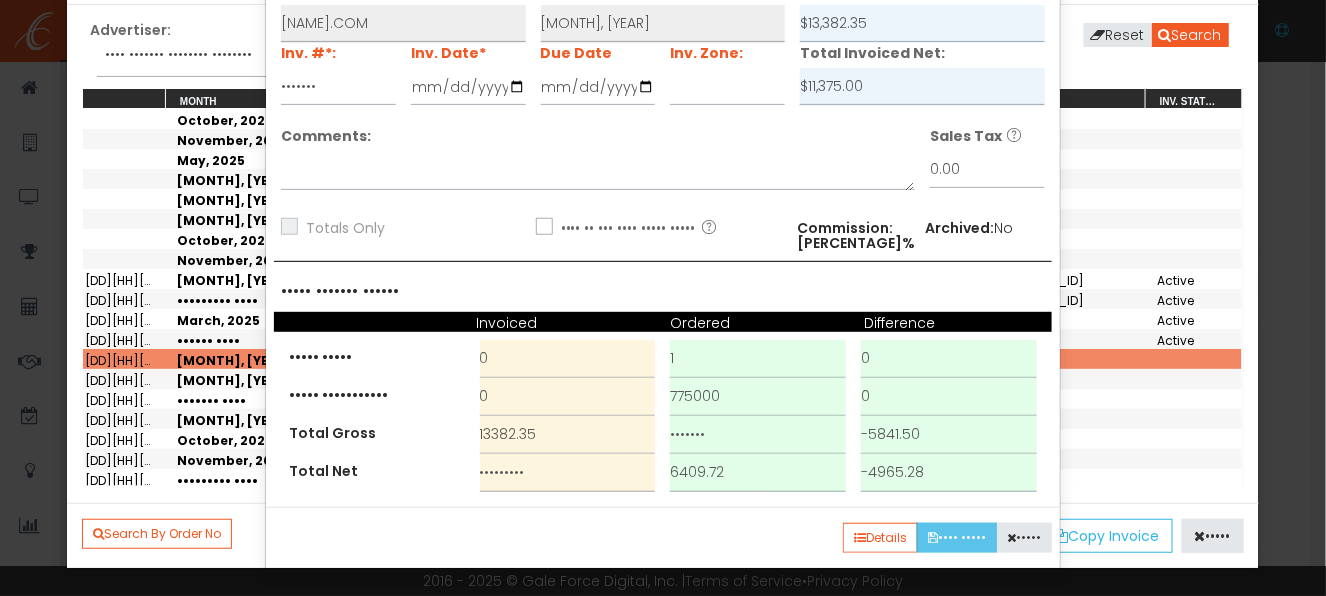 click on "•••• •••••" at bounding box center [957, 538] 